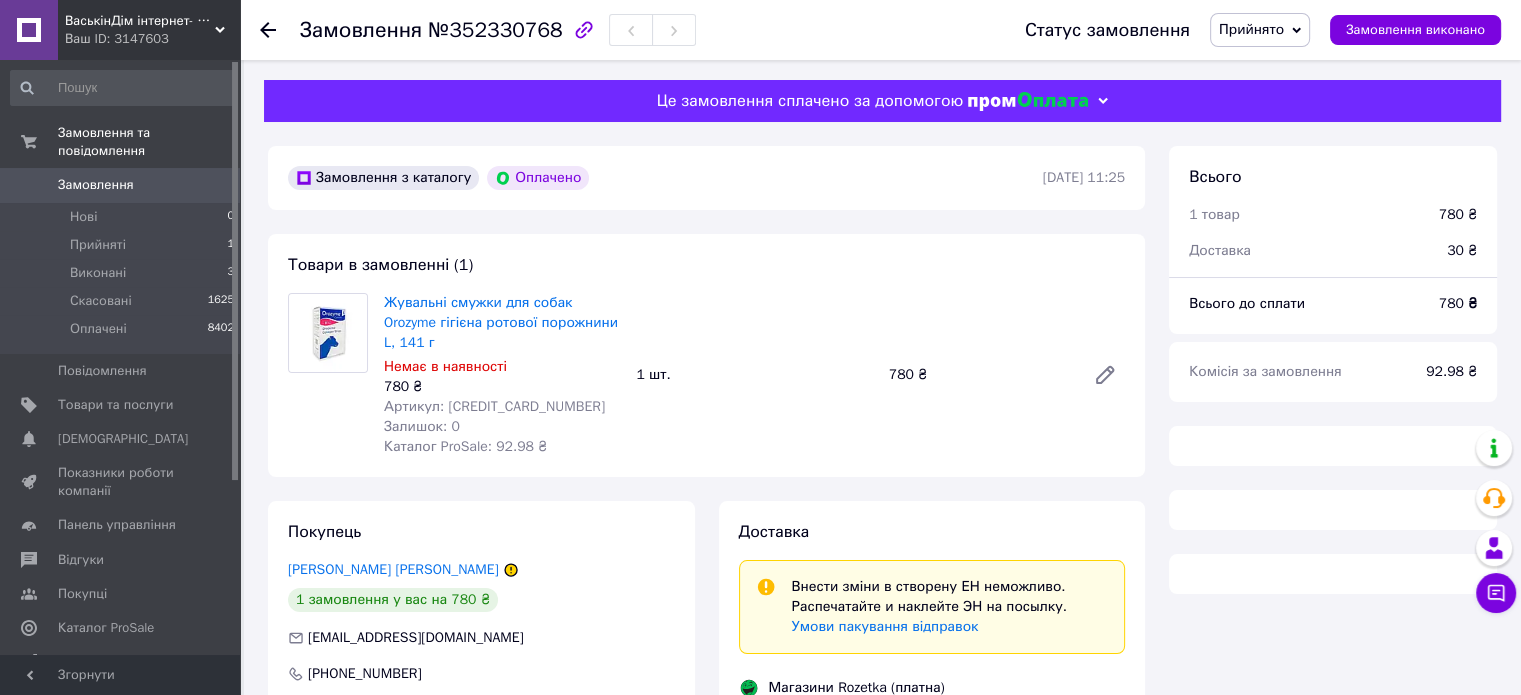 scroll, scrollTop: 364, scrollLeft: 0, axis: vertical 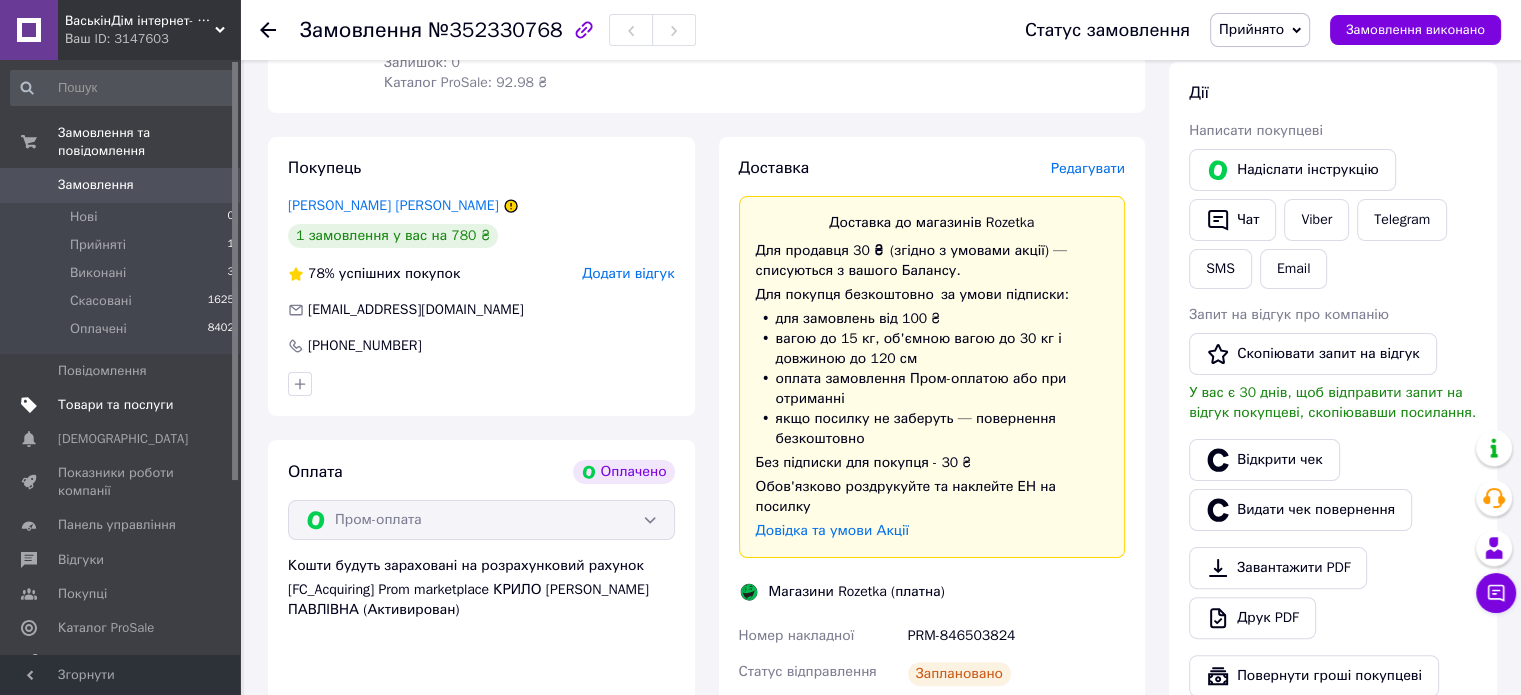 click on "Товари та послуги" at bounding box center (115, 405) 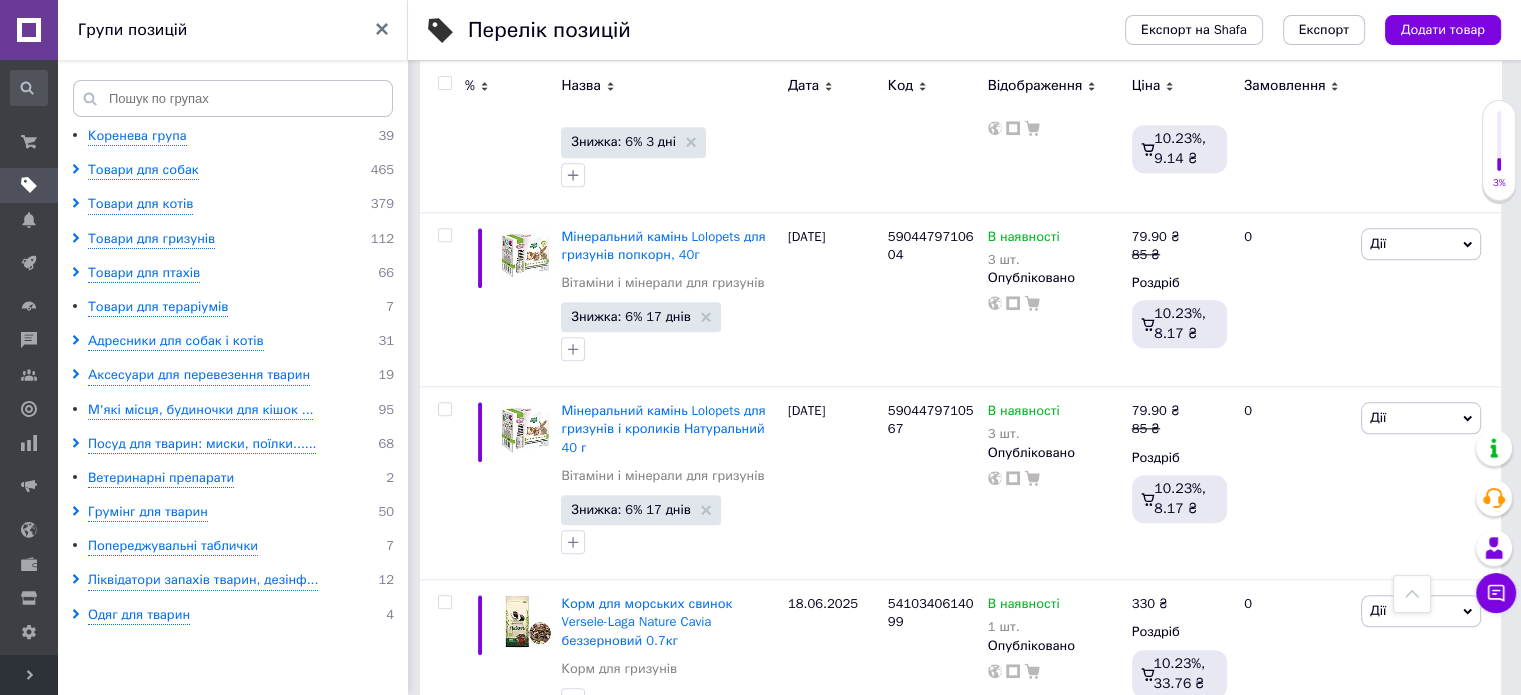 scroll, scrollTop: 9800, scrollLeft: 0, axis: vertical 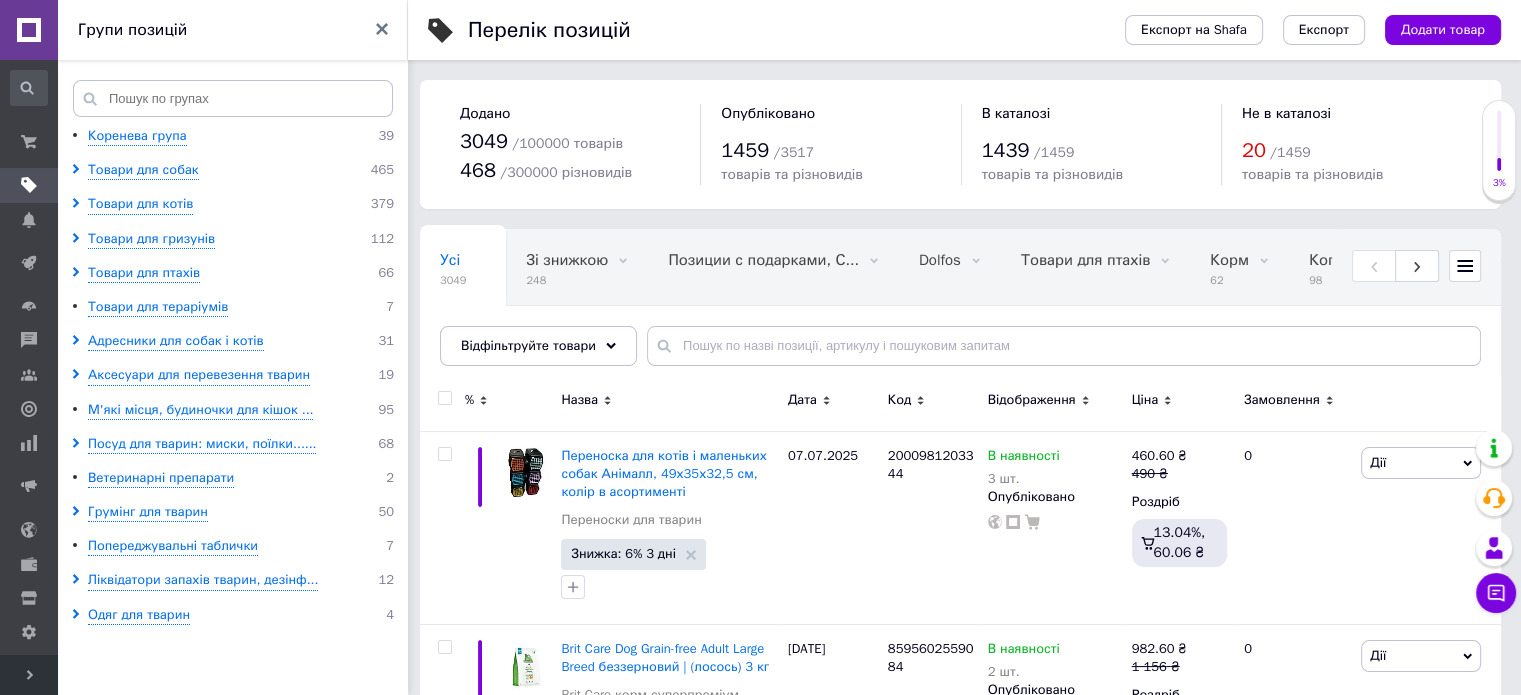 click at bounding box center [444, 398] 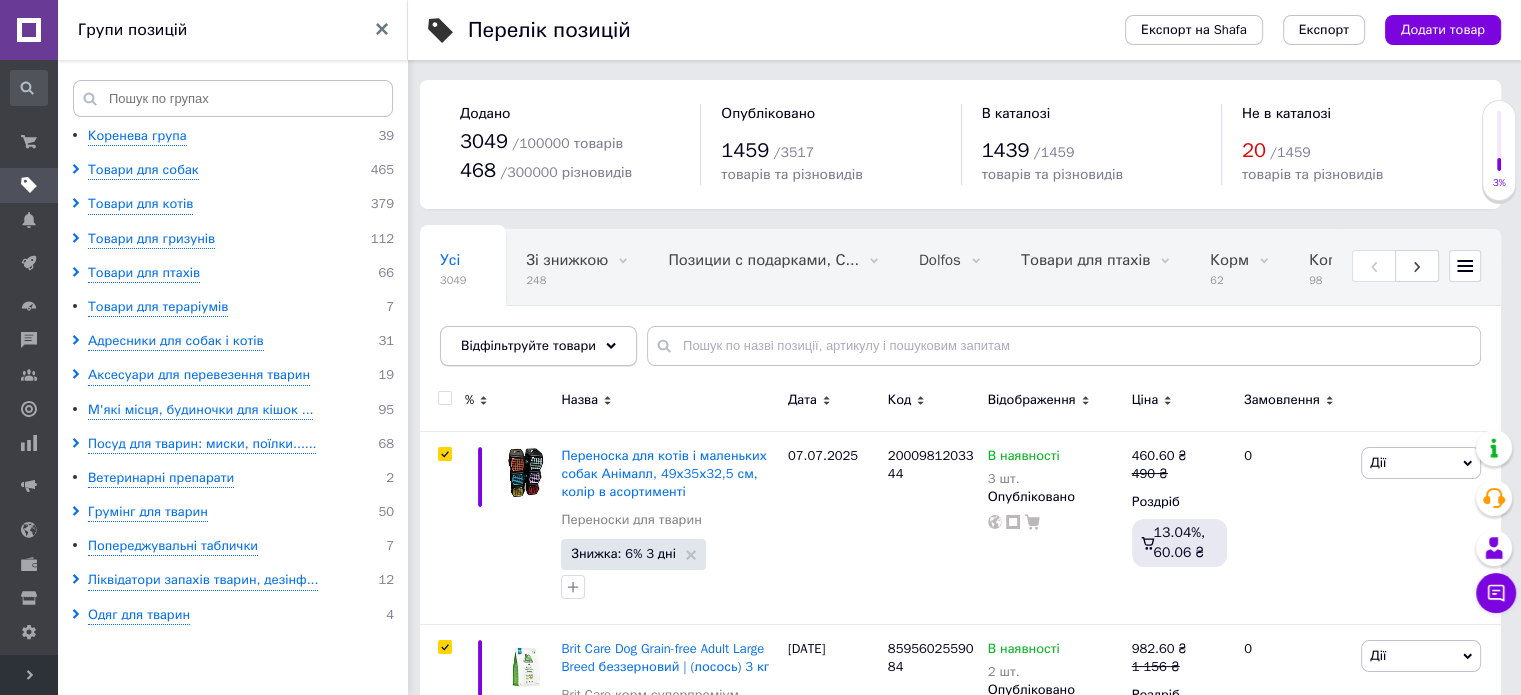 checkbox on "true" 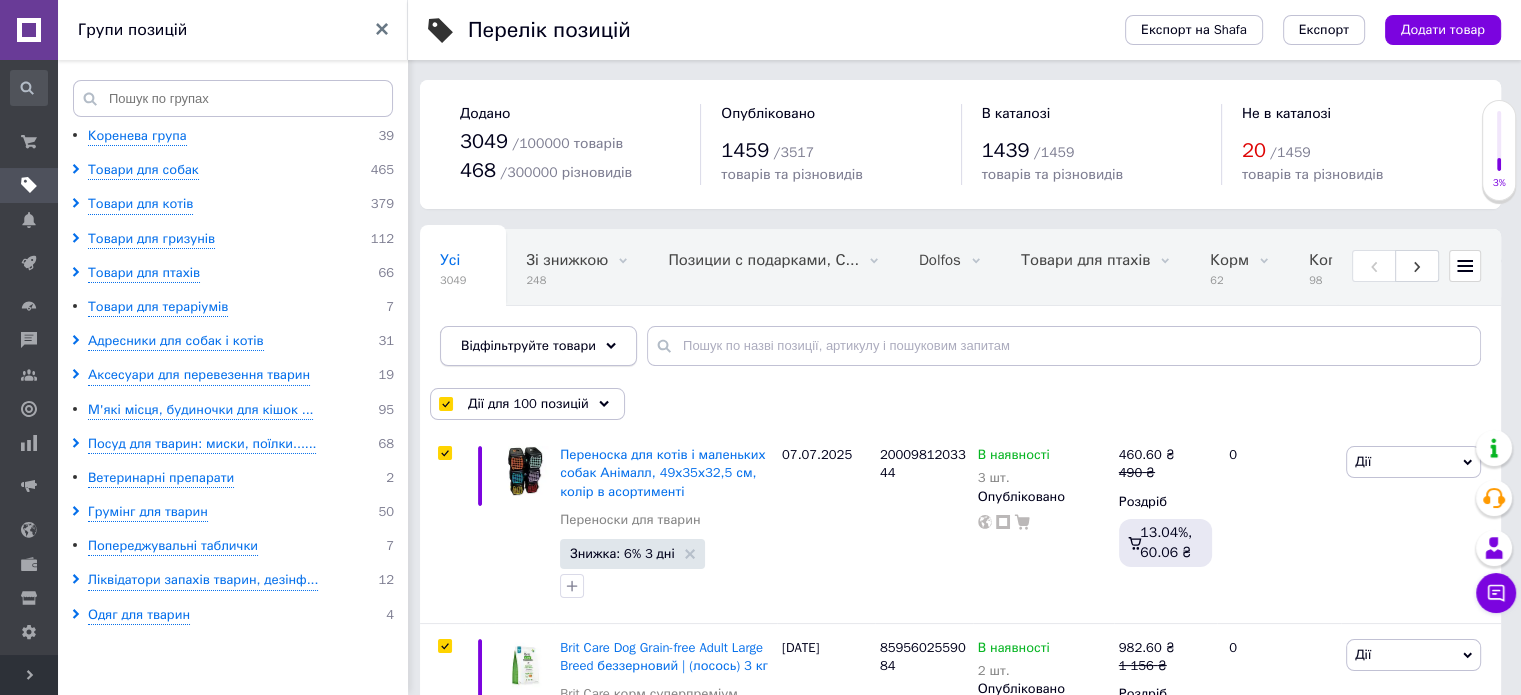click on "Відфільтруйте товари" at bounding box center [528, 345] 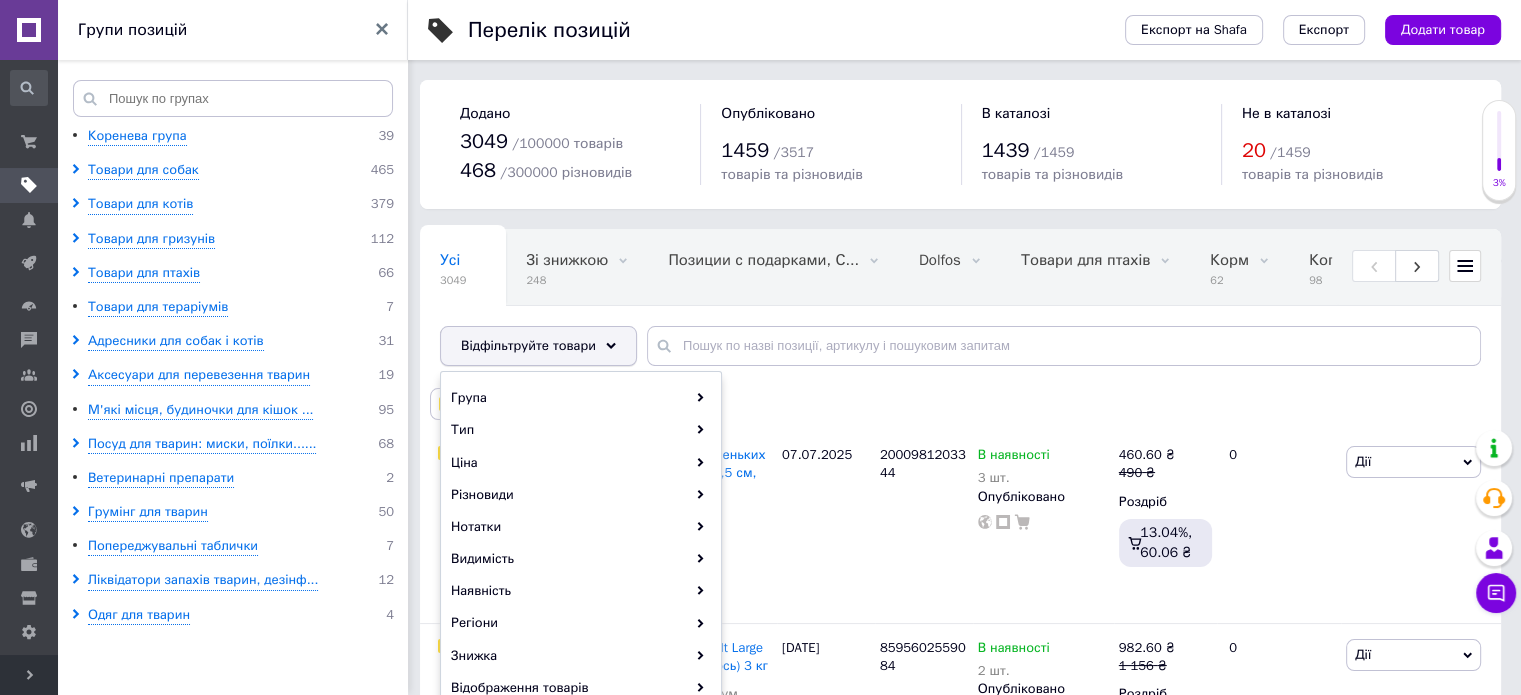 click on "Відфільтруйте товари" at bounding box center [528, 345] 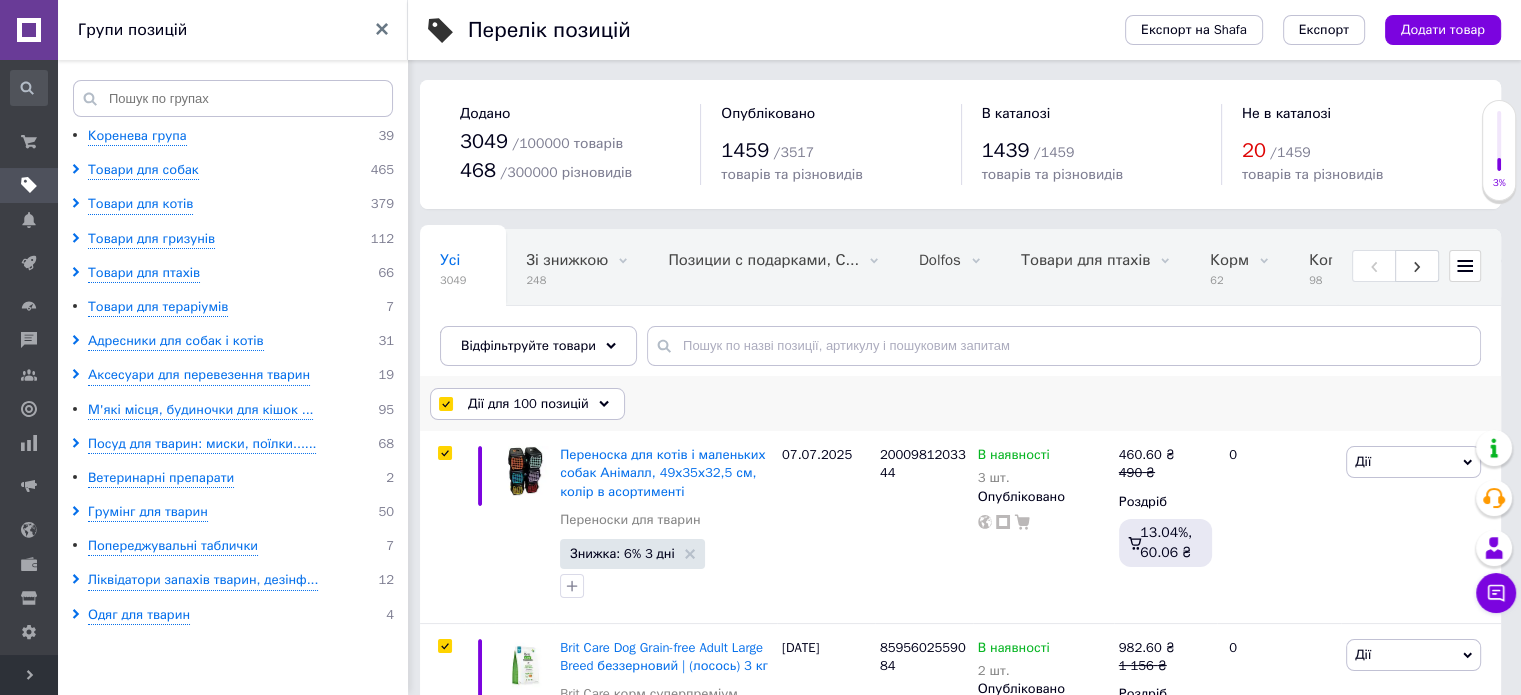 click on "Дії для 100 позицій" at bounding box center [528, 404] 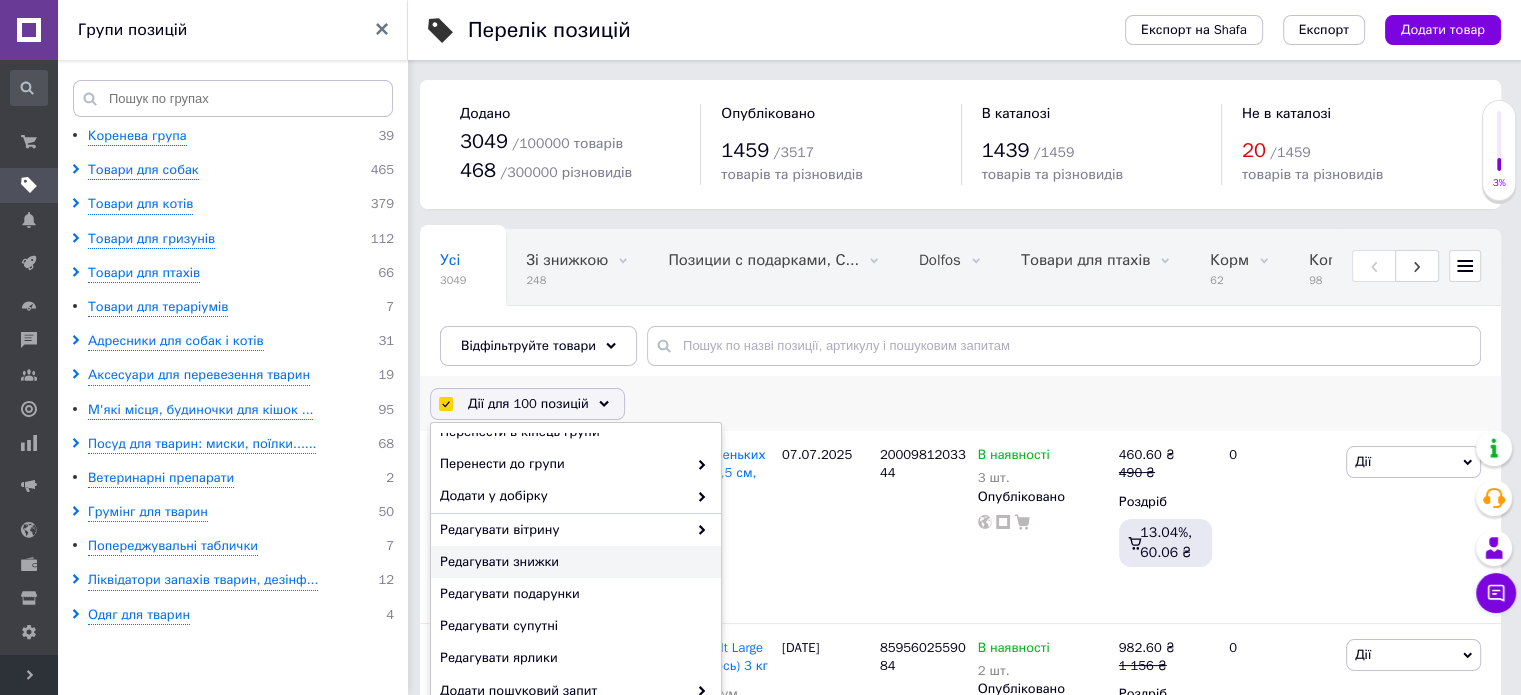 scroll, scrollTop: 100, scrollLeft: 0, axis: vertical 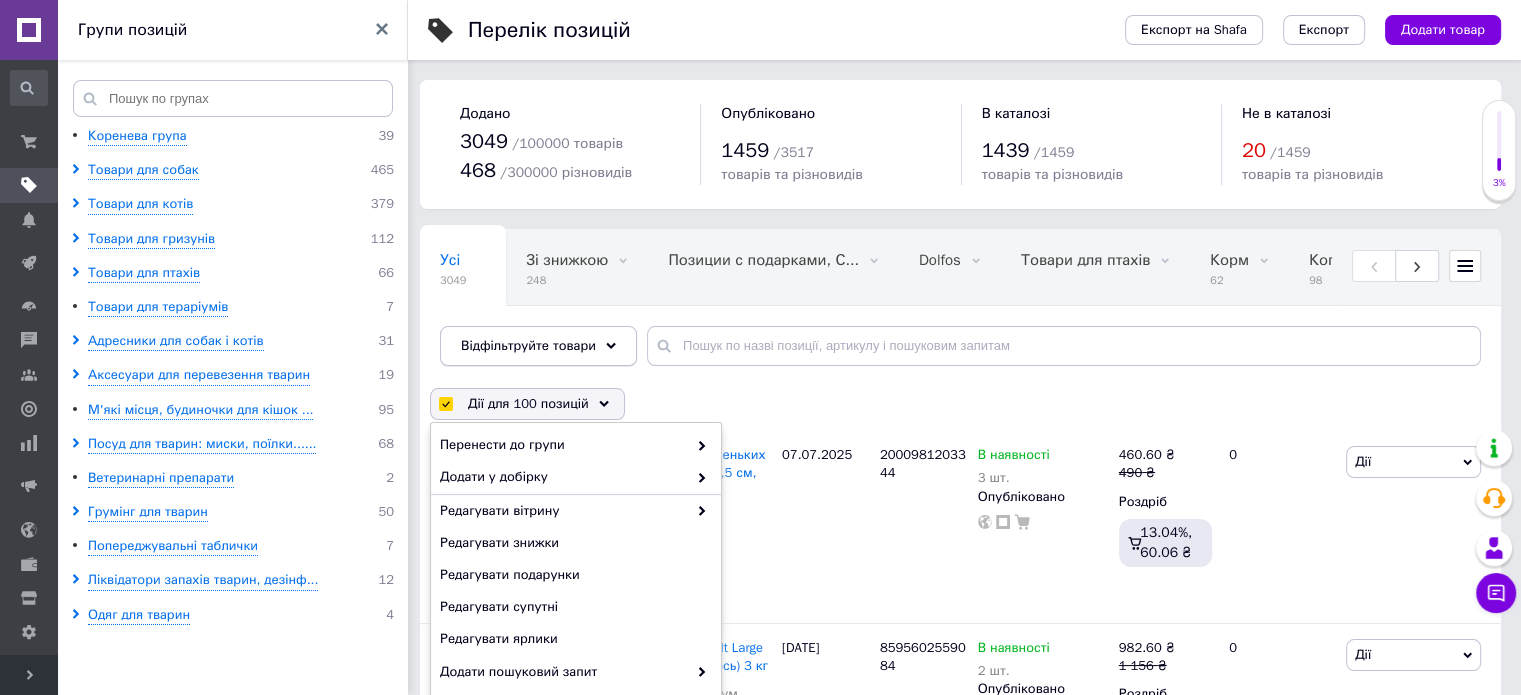 click on "Відфільтруйте товари" at bounding box center [528, 345] 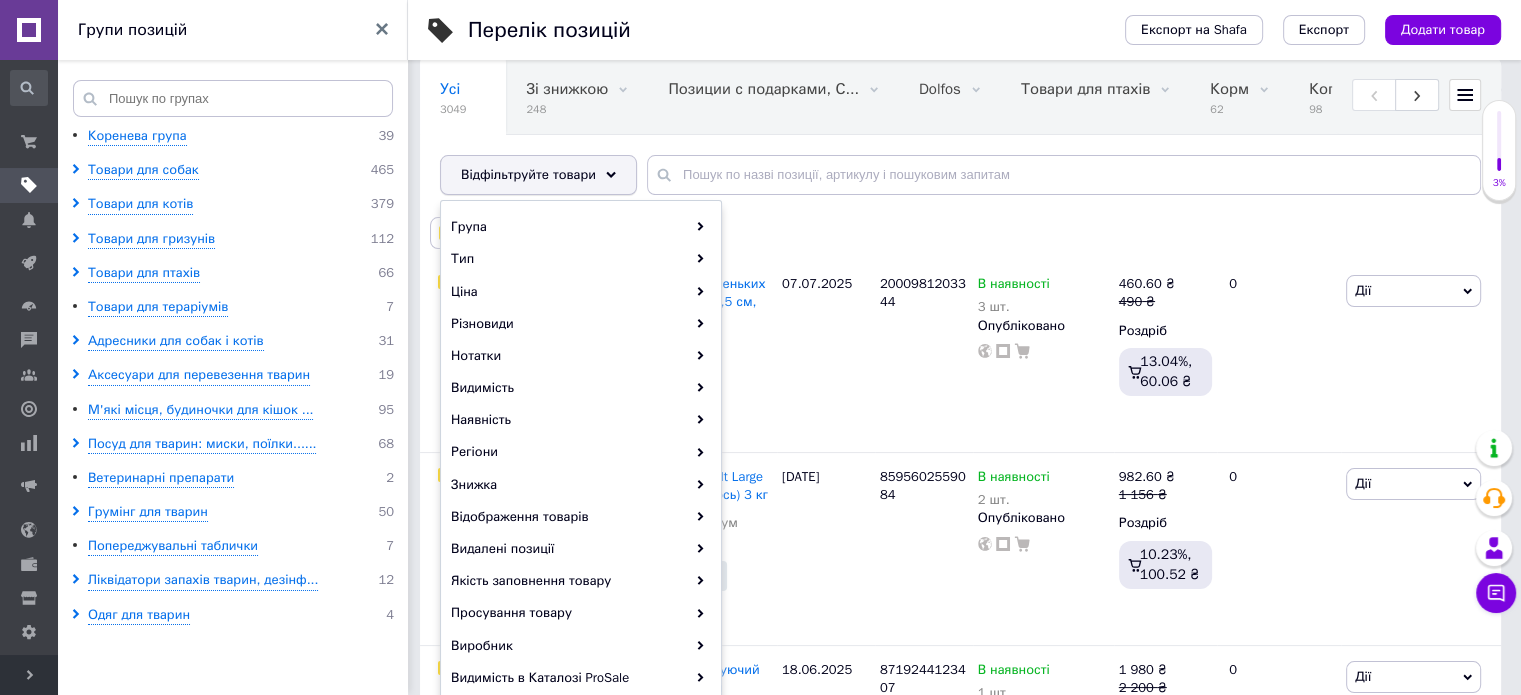 scroll, scrollTop: 200, scrollLeft: 0, axis: vertical 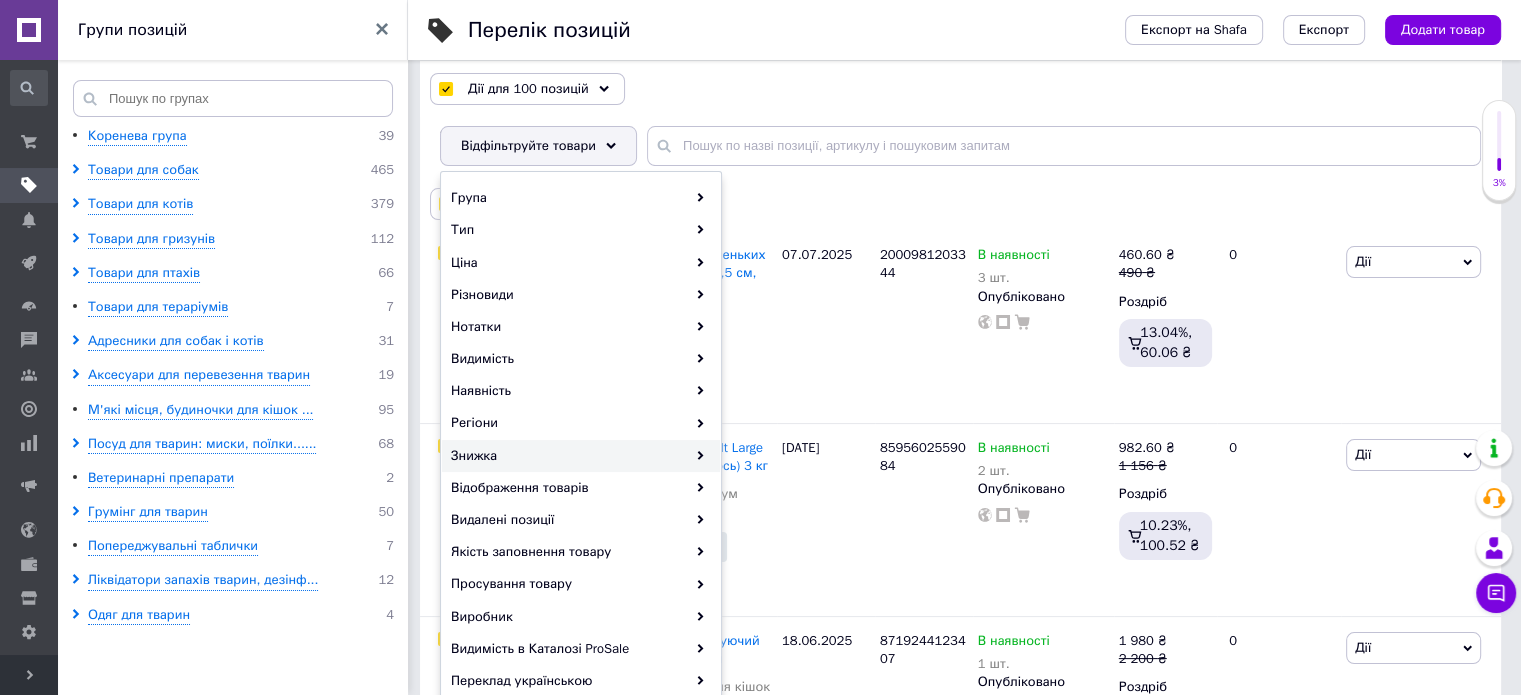 click on "Знижка" at bounding box center (581, 456) 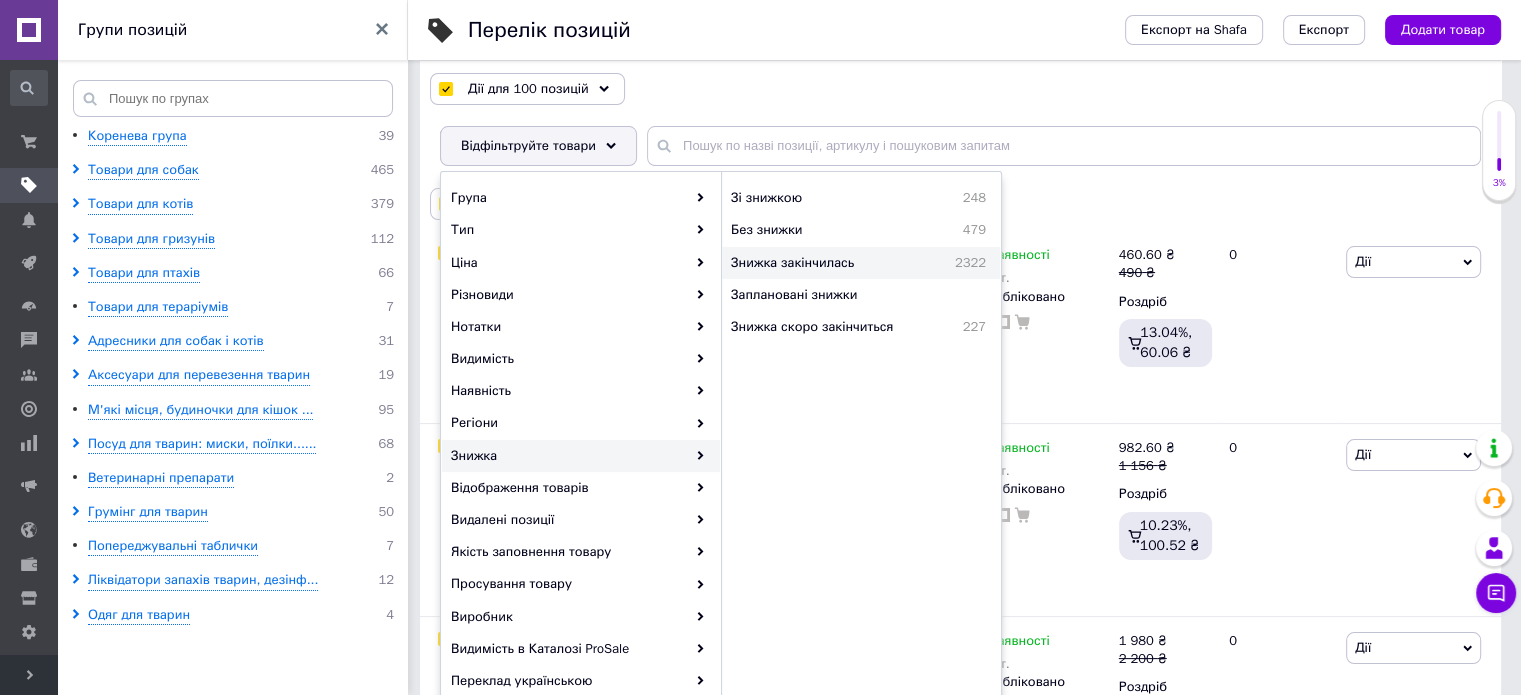 click on "Знижка закінчилась" at bounding box center [826, 263] 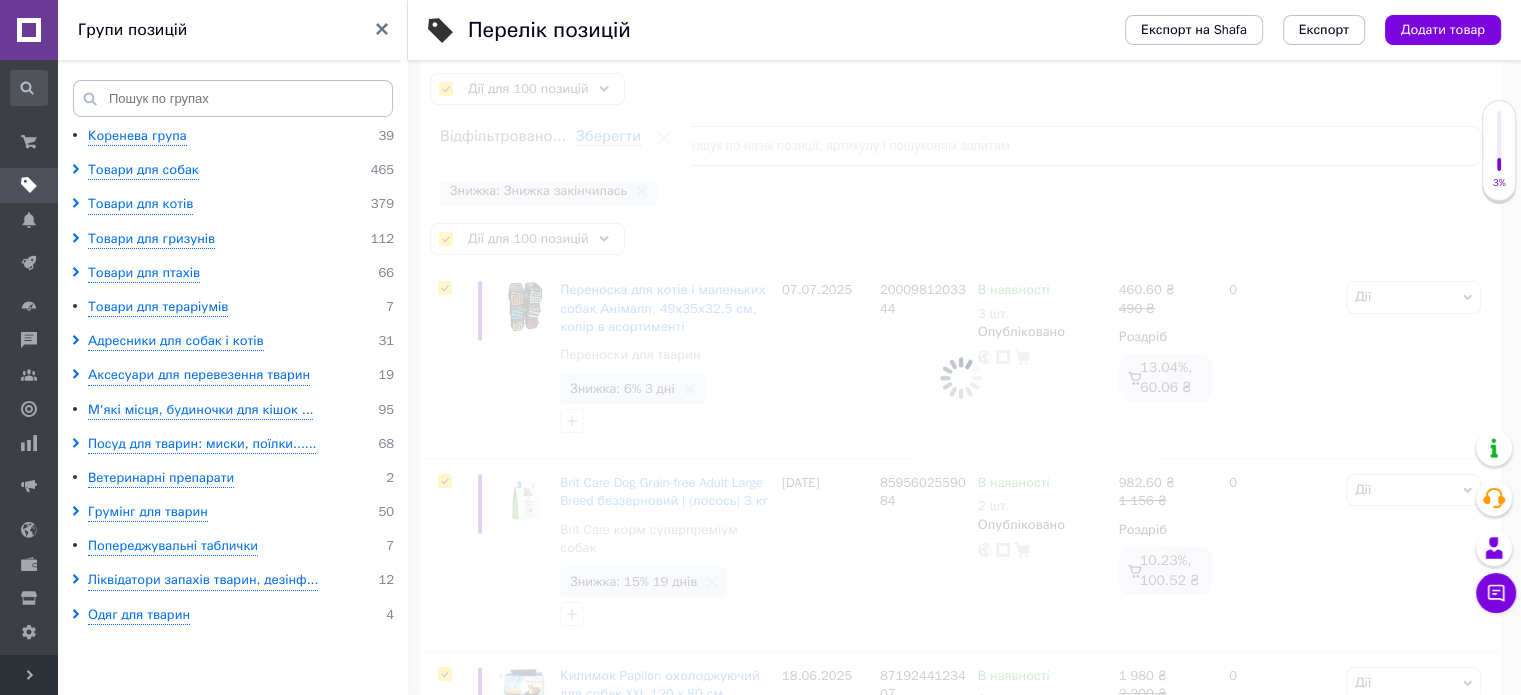 scroll, scrollTop: 0, scrollLeft: 1020, axis: horizontal 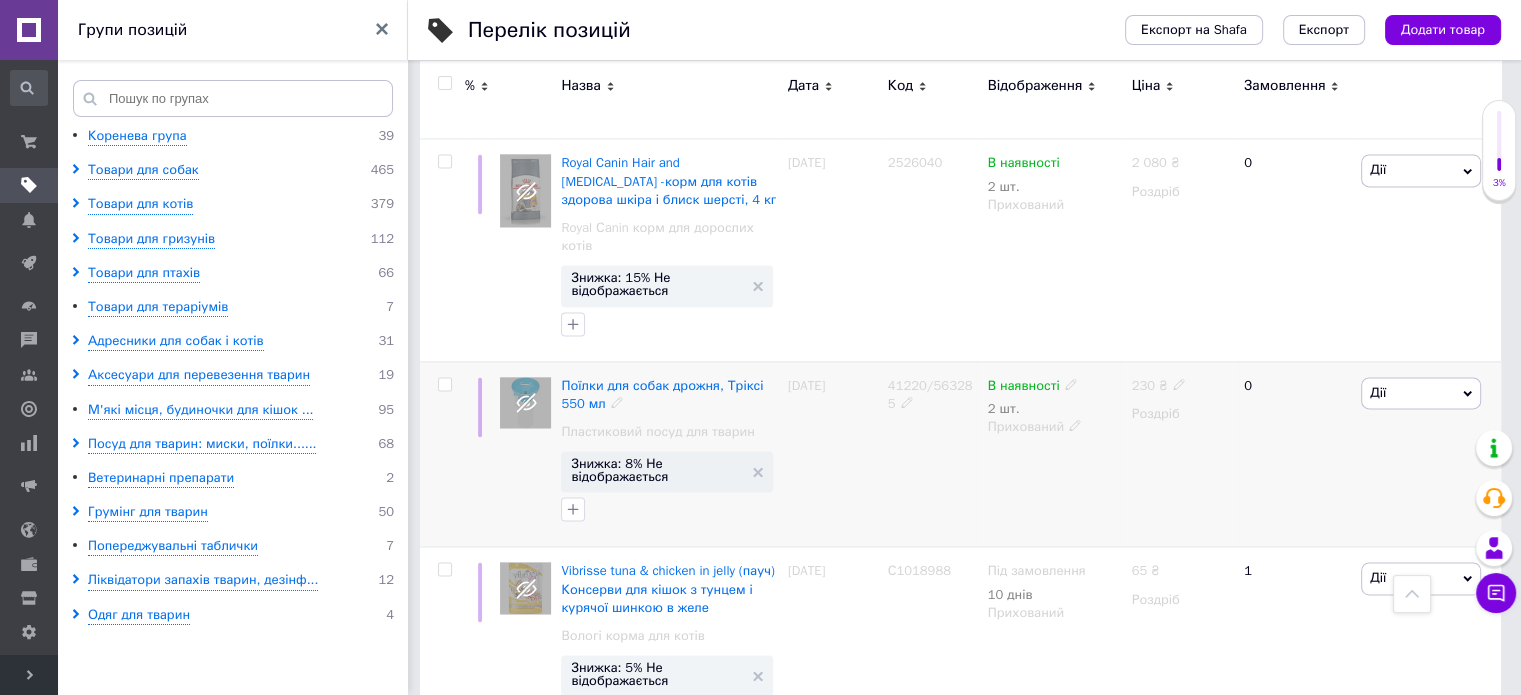click on "Дії" at bounding box center [1421, 393] 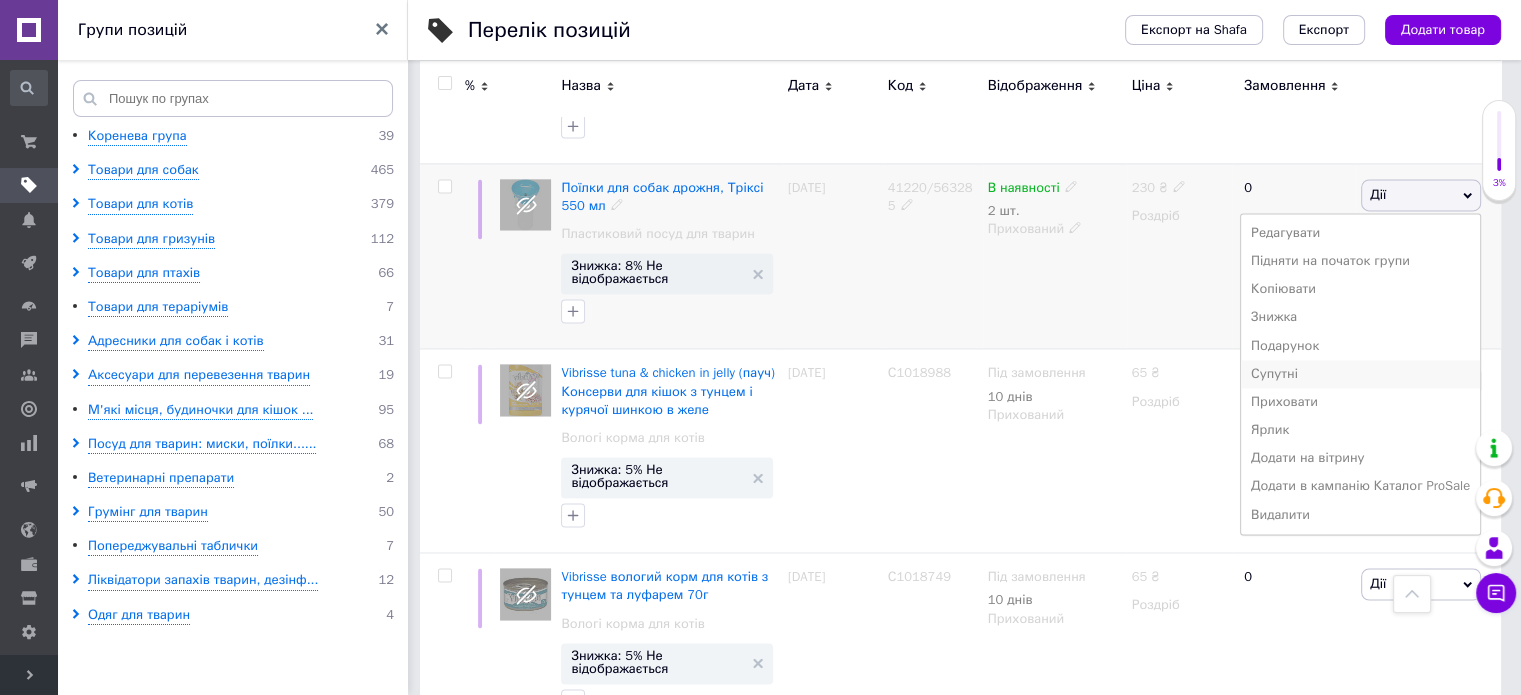scroll, scrollTop: 3000, scrollLeft: 0, axis: vertical 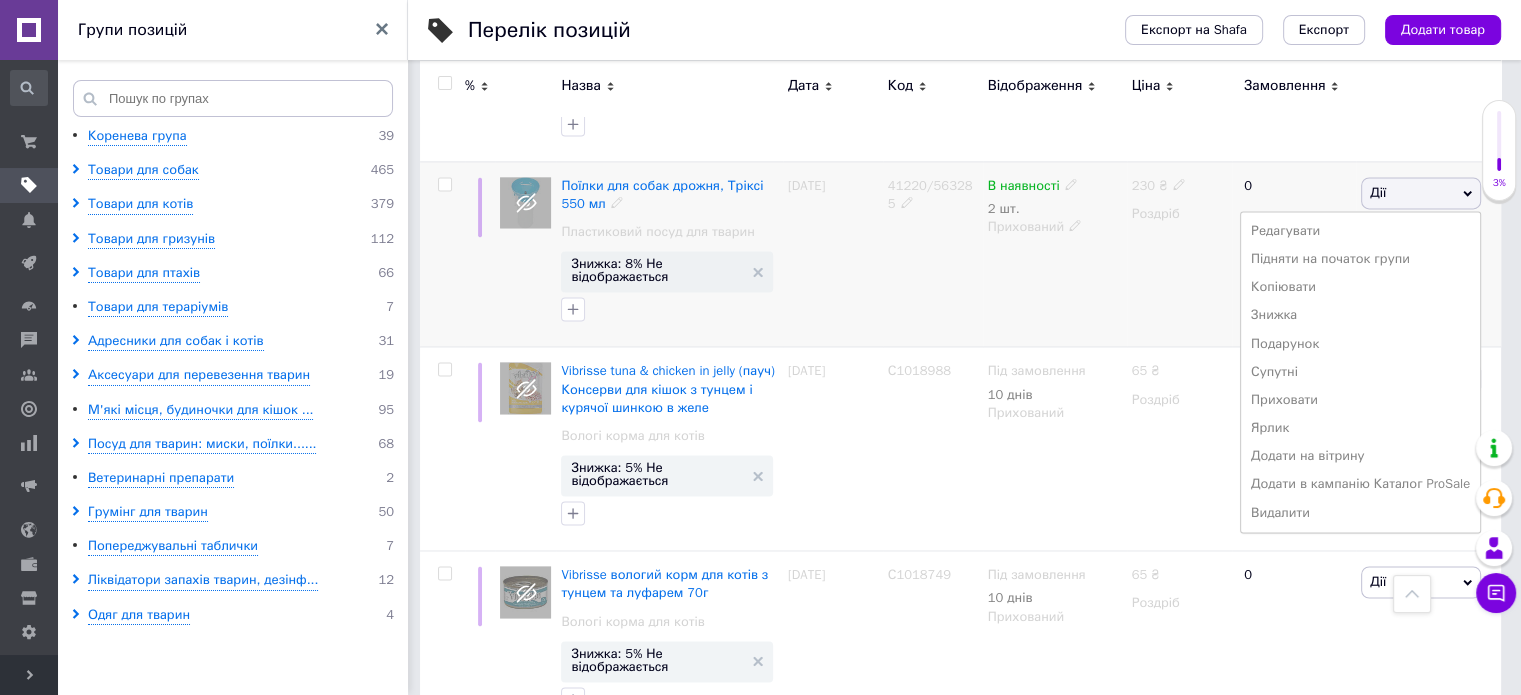 click at bounding box center (444, 184) 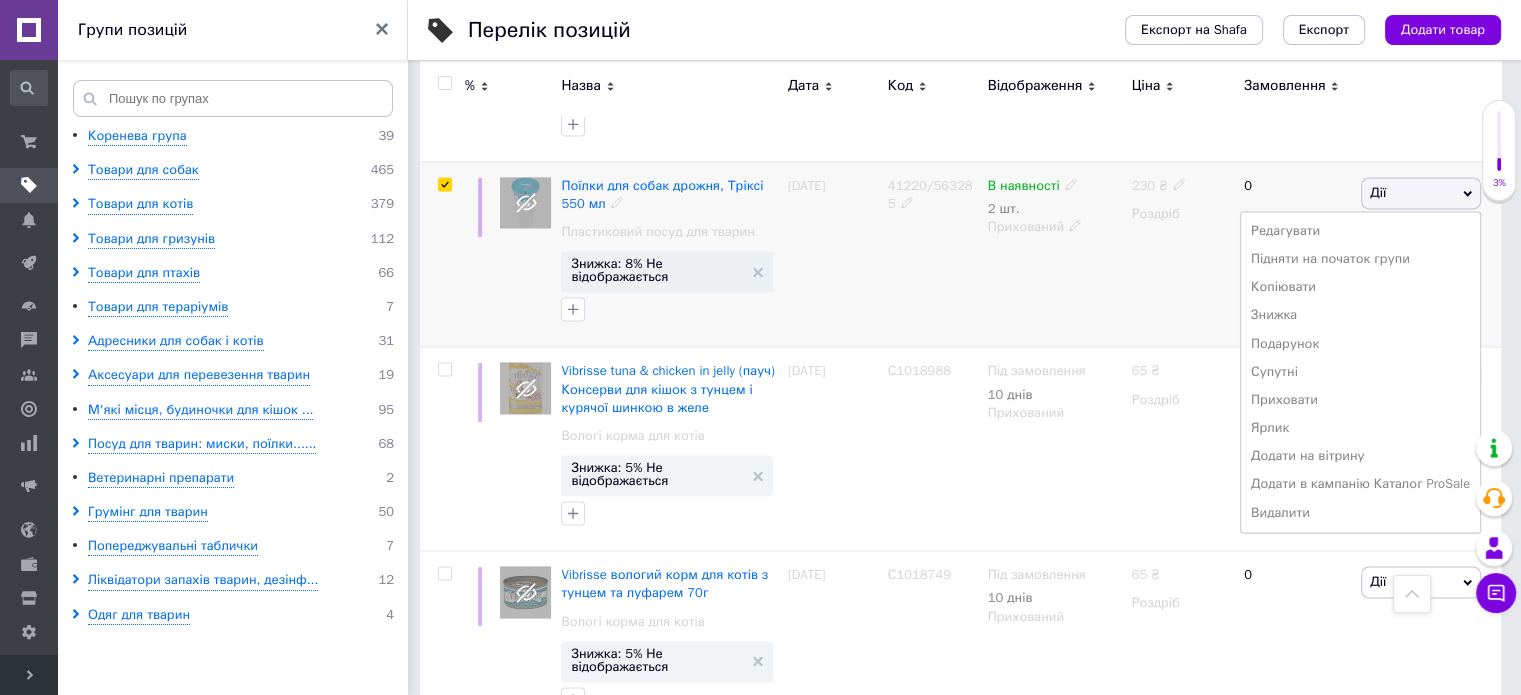 checkbox on "true" 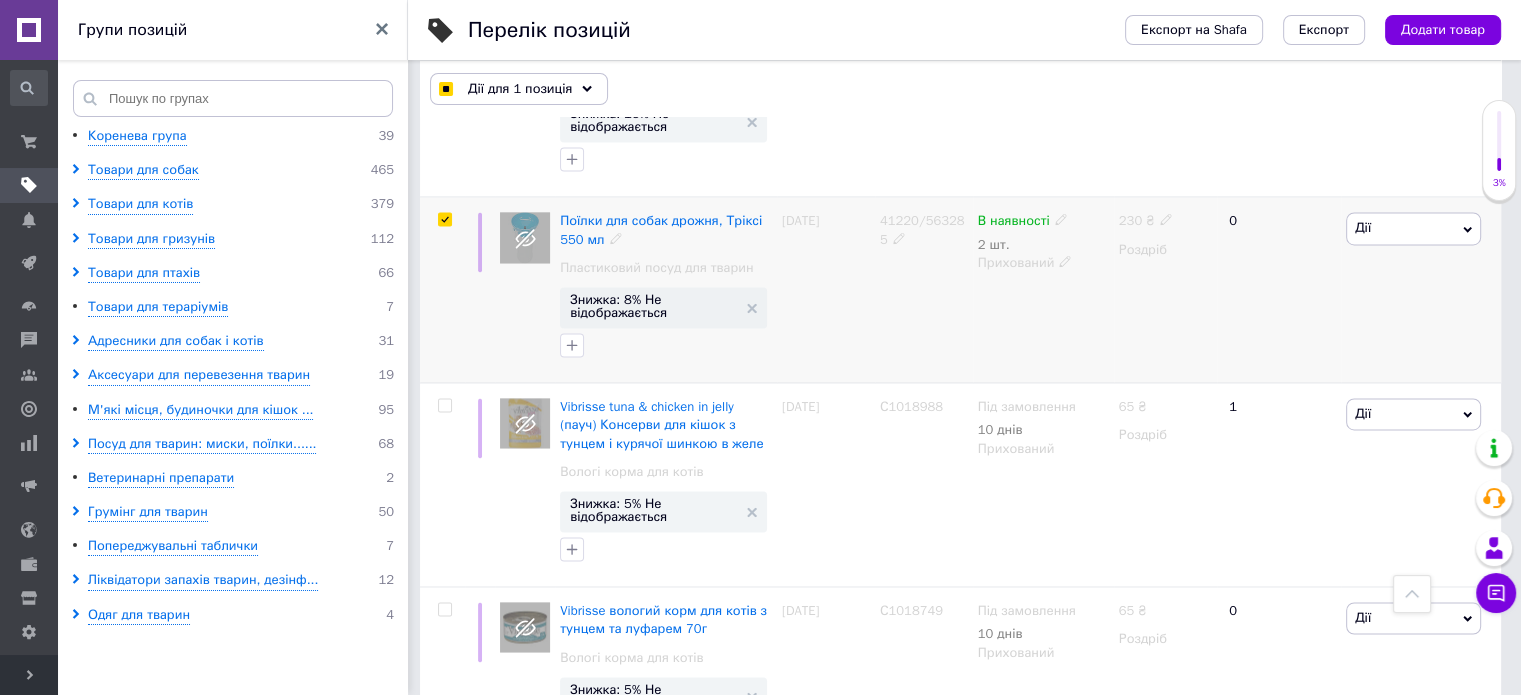 scroll, scrollTop: 2999, scrollLeft: 0, axis: vertical 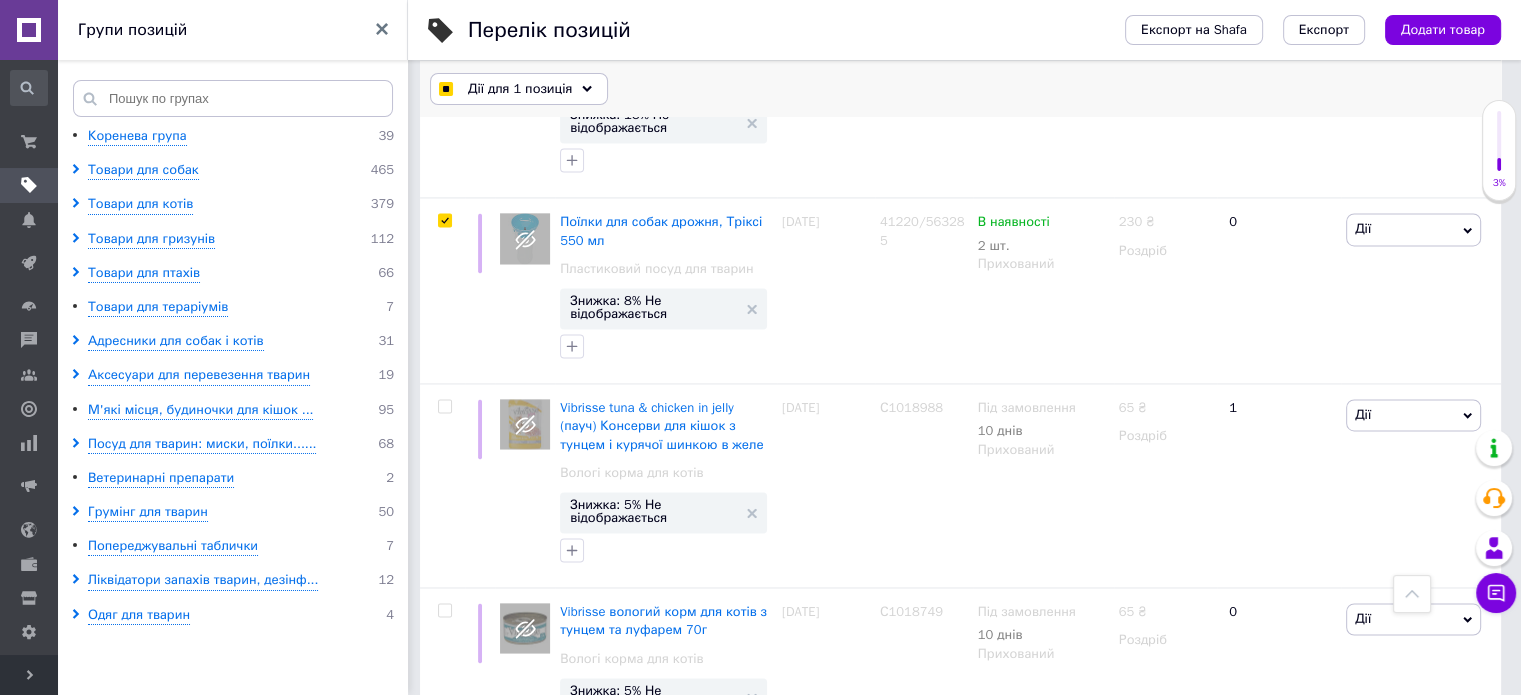 click on "Дії для 1 позиція" at bounding box center [519, 89] 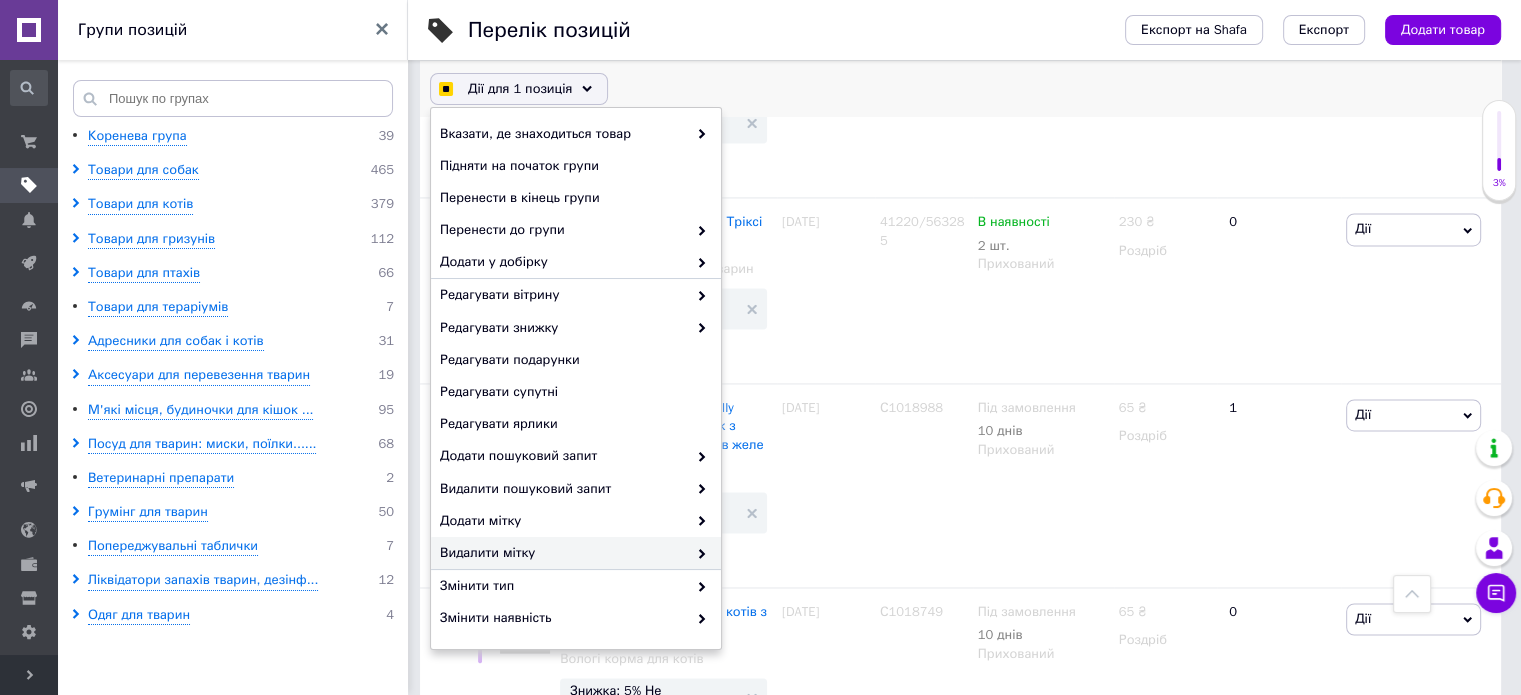 checkbox on "true" 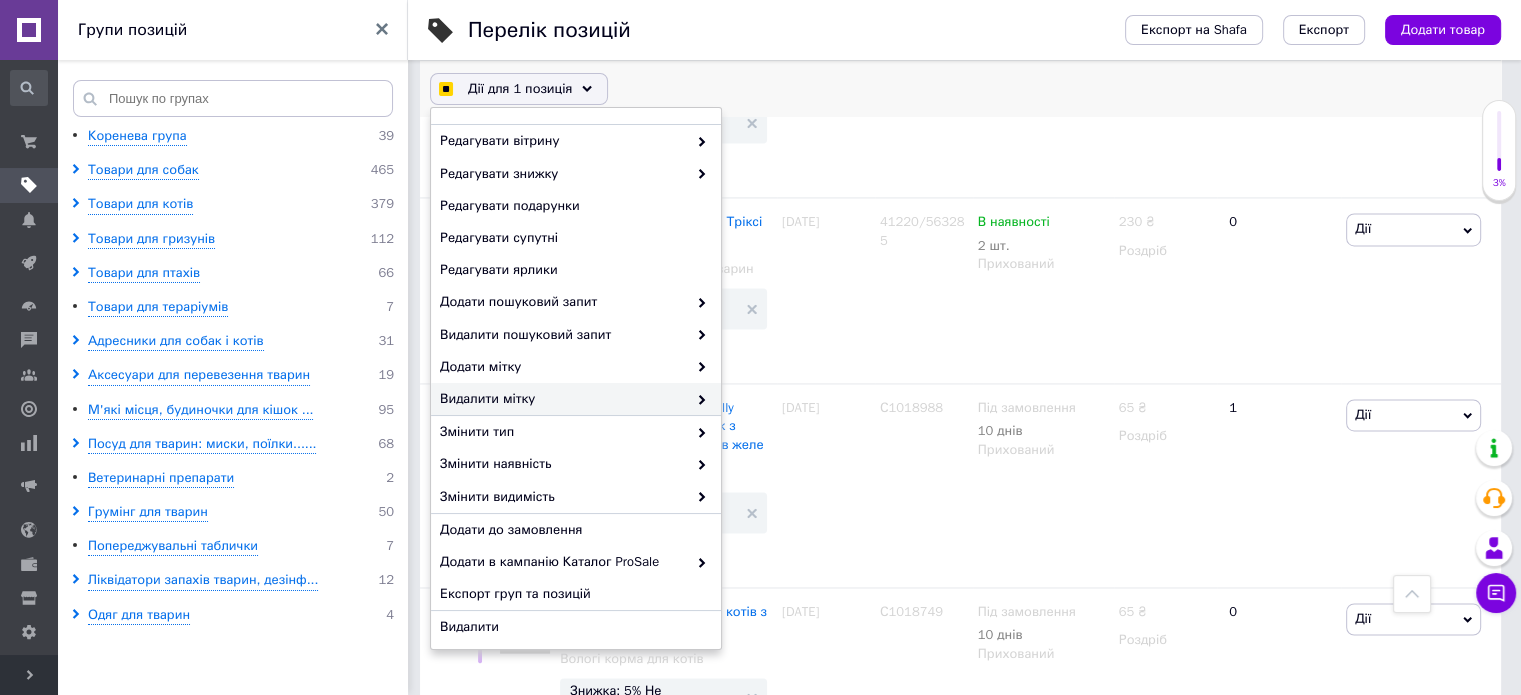 scroll, scrollTop: 157, scrollLeft: 0, axis: vertical 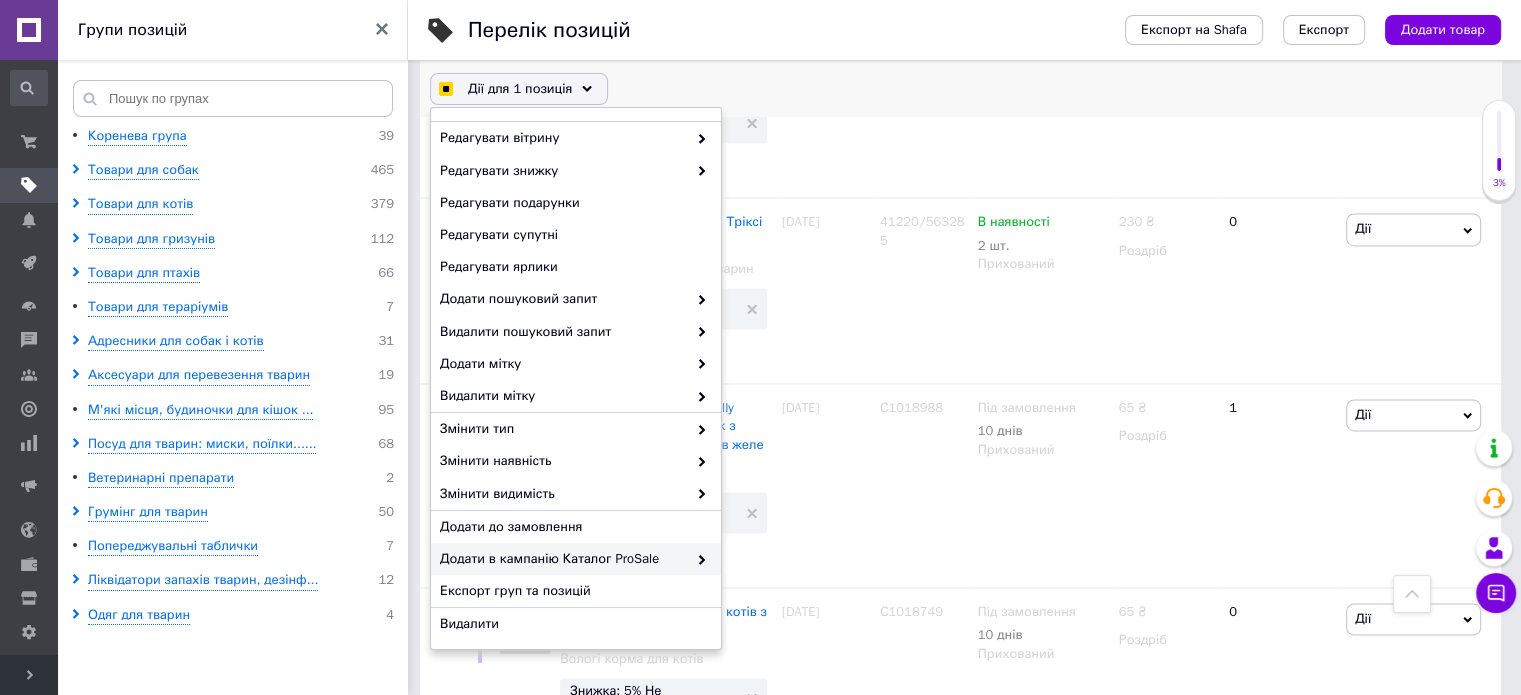 checkbox on "true" 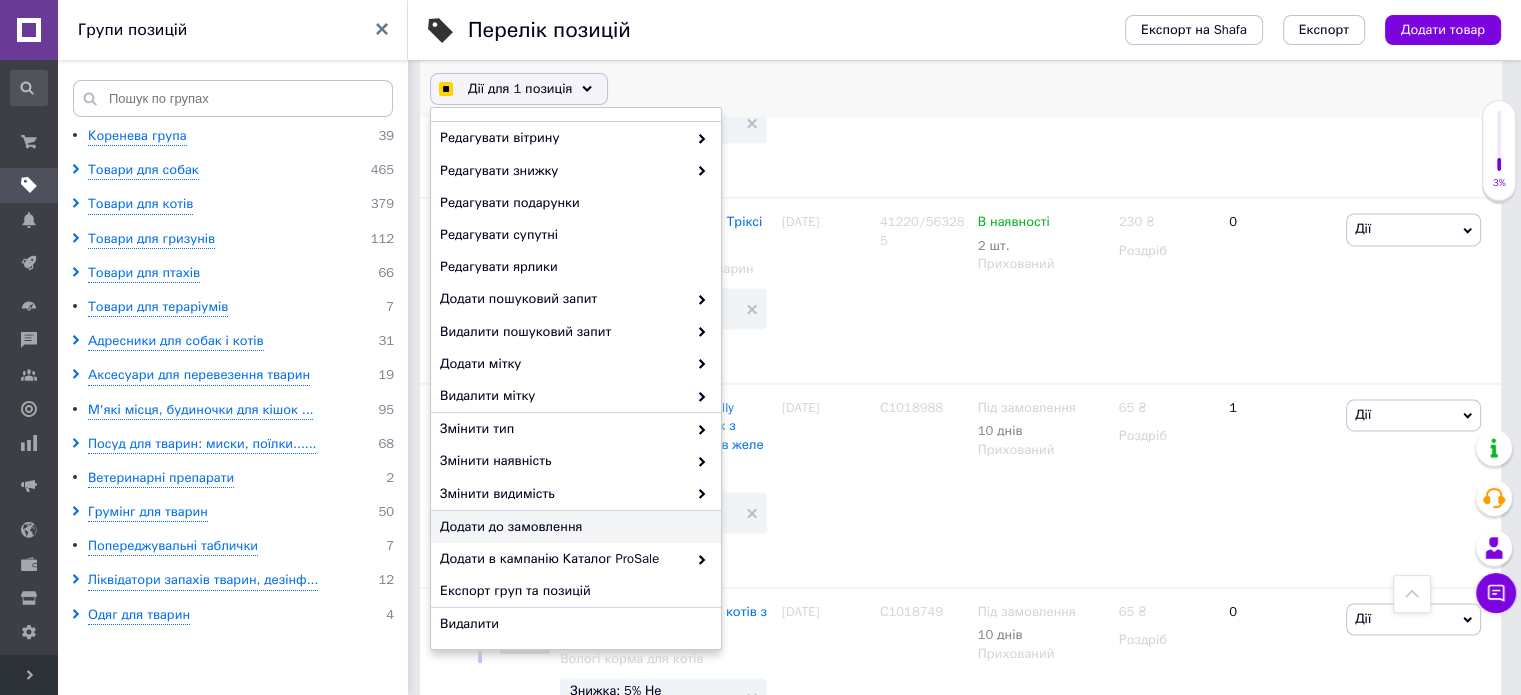 checkbox on "true" 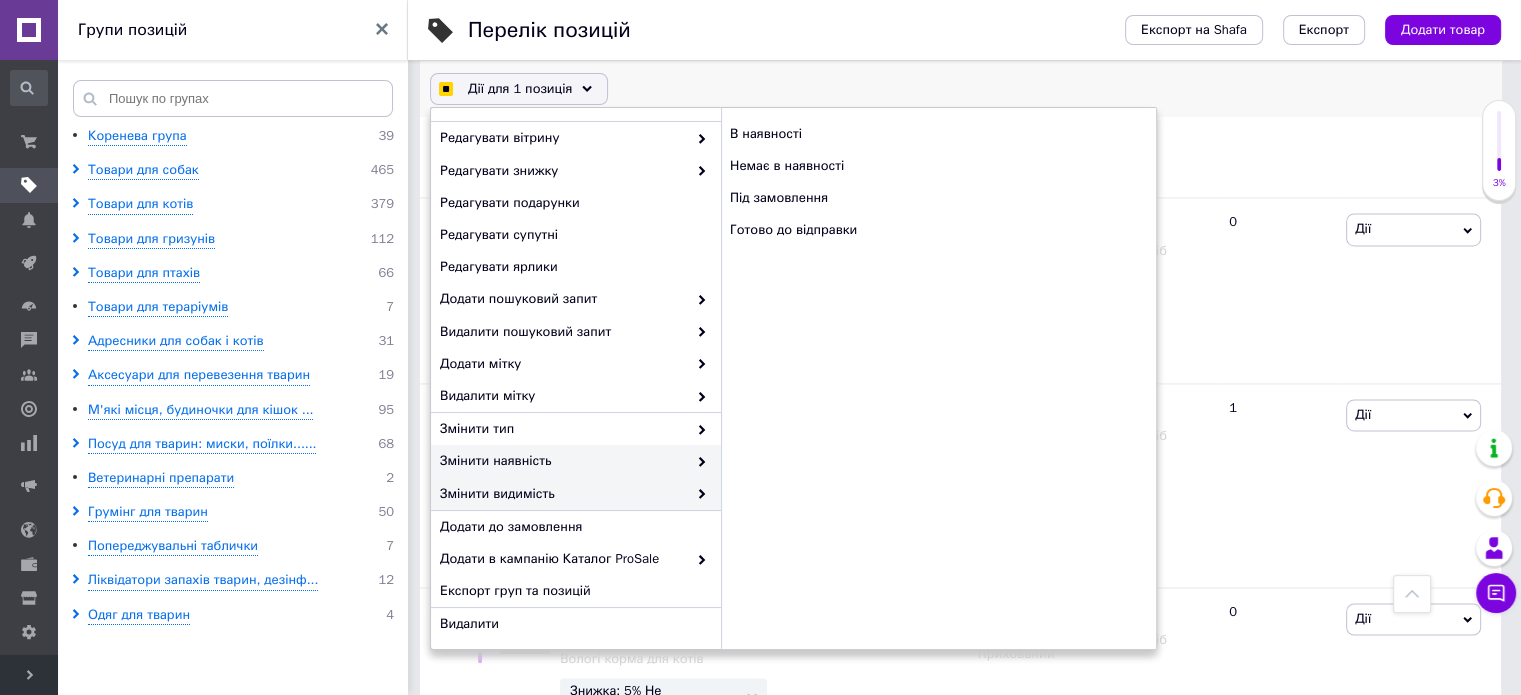 checkbox on "true" 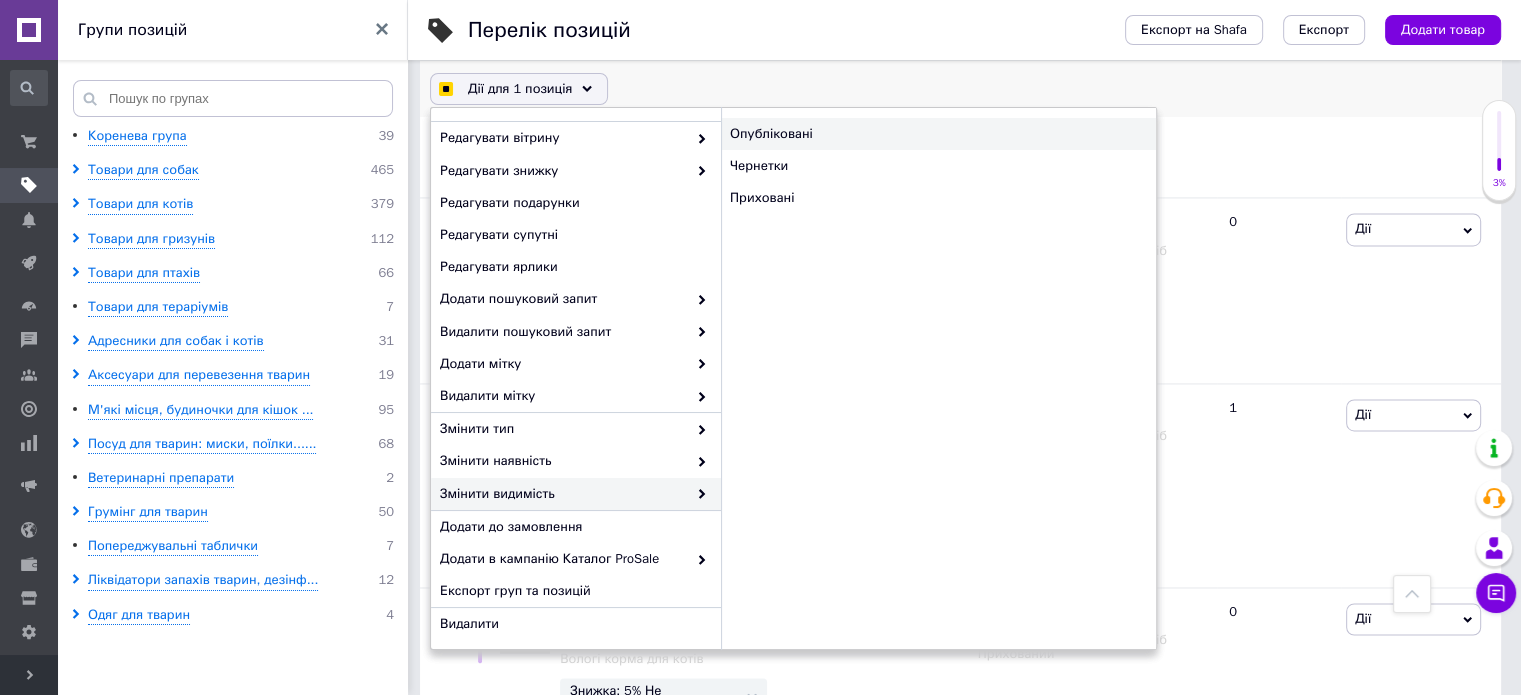 click on "Опубліковані" at bounding box center (938, 134) 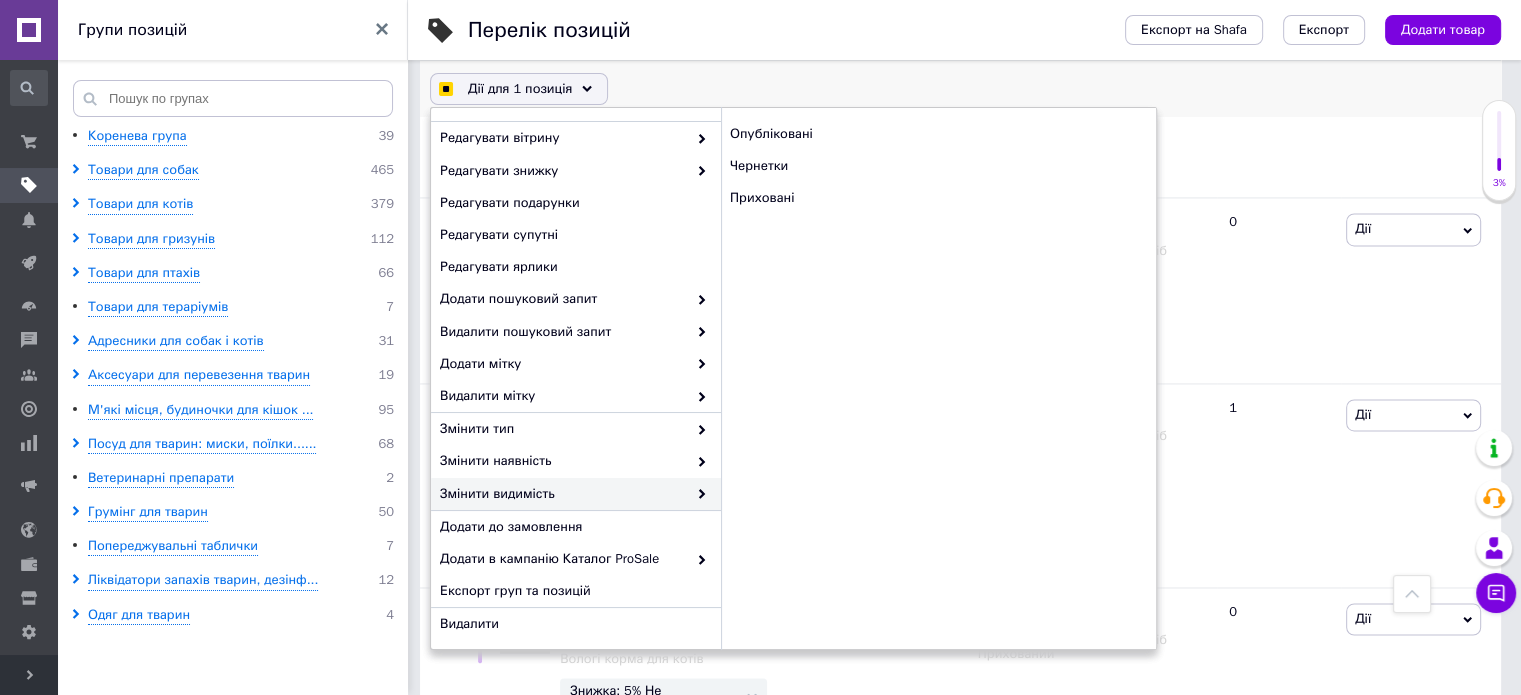 checkbox on "false" 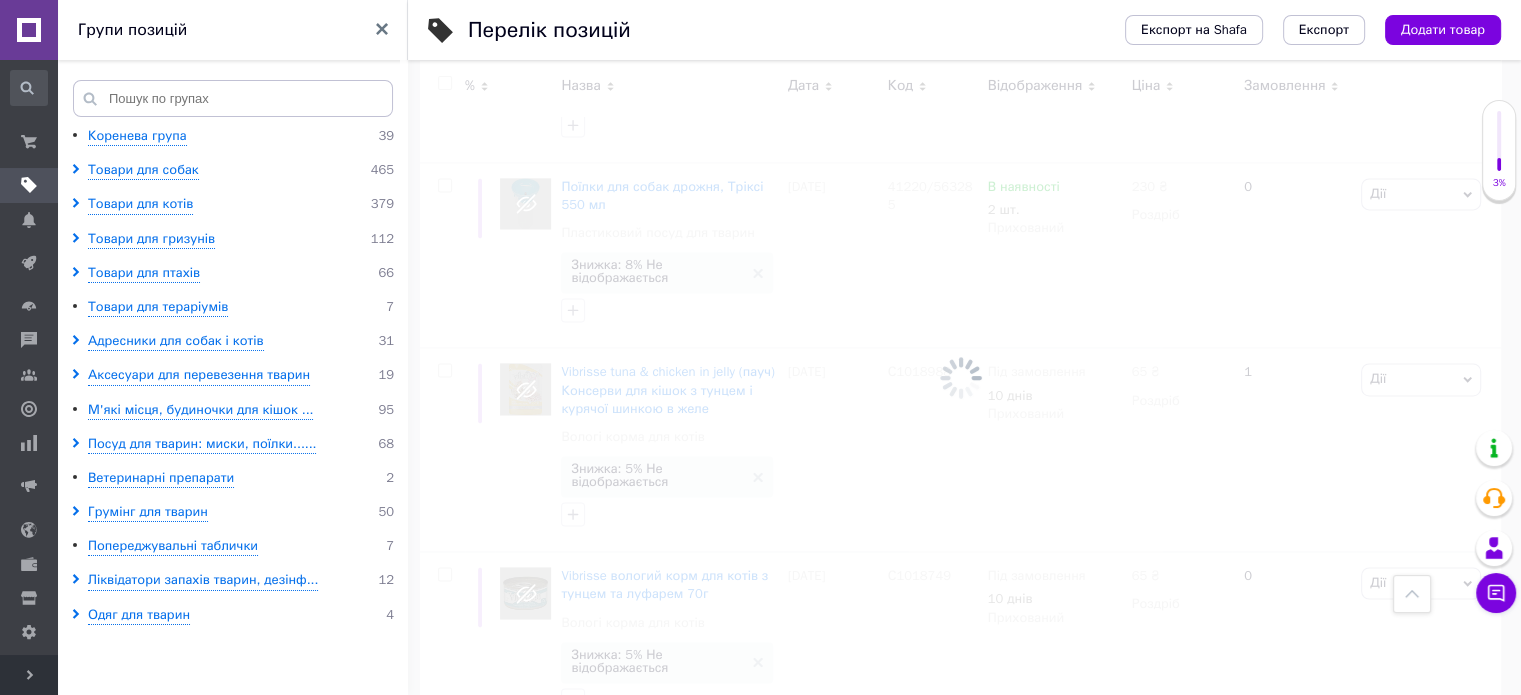 scroll, scrollTop: 3000, scrollLeft: 0, axis: vertical 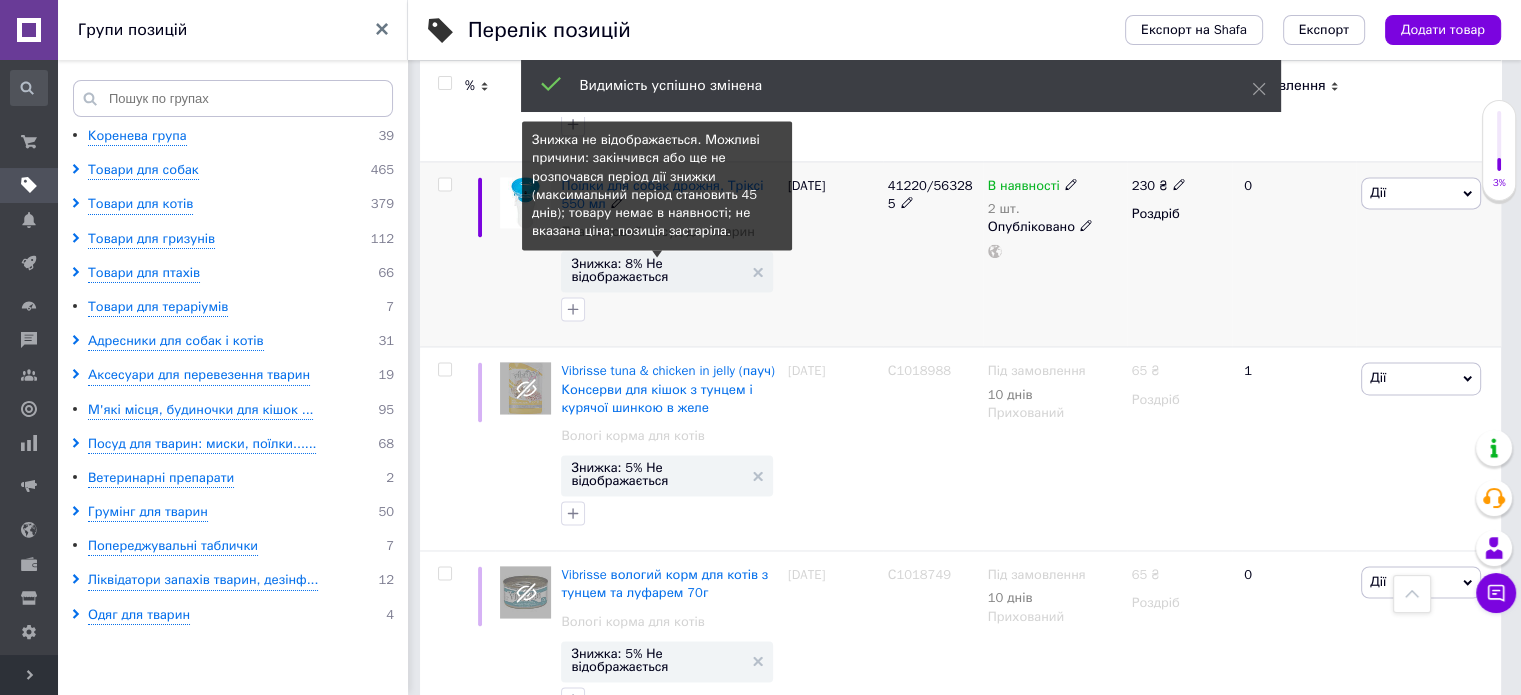 click on "Знижка: 8% Не відображається" at bounding box center [656, 270] 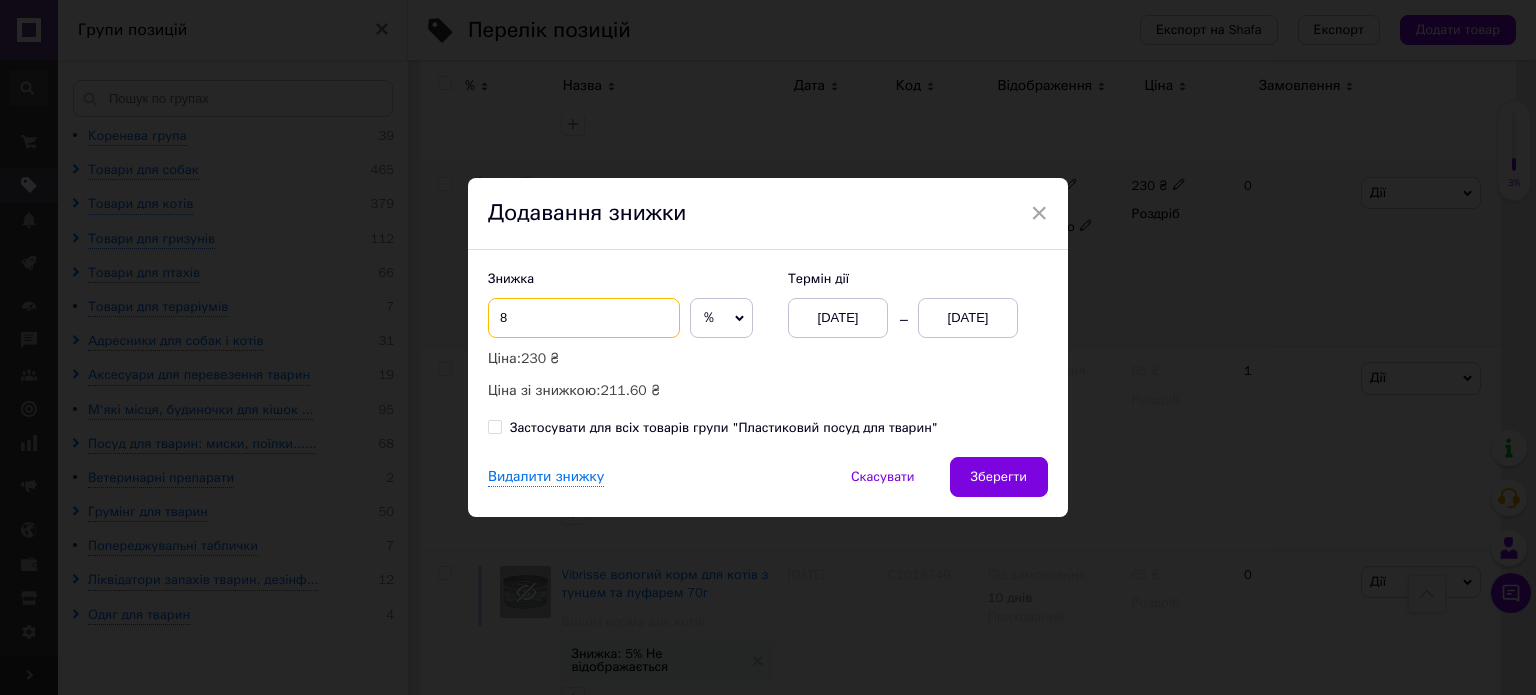 click on "× Додавання знижки Знижка 8 % ₴ Ціна:  230   ₴ Ціна зі знижкою:  211.60   ₴ Термін дії [DATE] [DATE] Застосувати для всіх товарів групи "Пластиковий посуд для тварин" Видалити знижку   Скасувати   Зберегти" at bounding box center (768, 347) 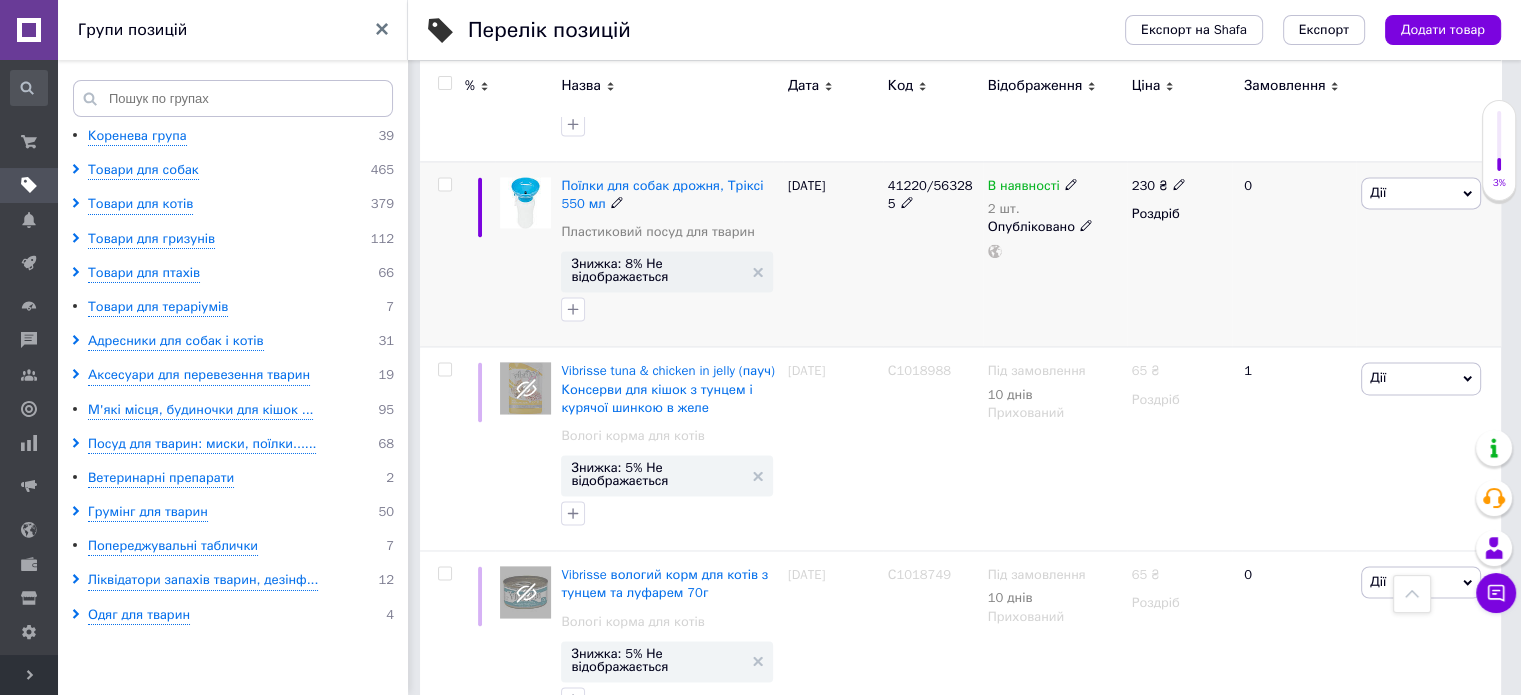 scroll, scrollTop: 0, scrollLeft: 1020, axis: horizontal 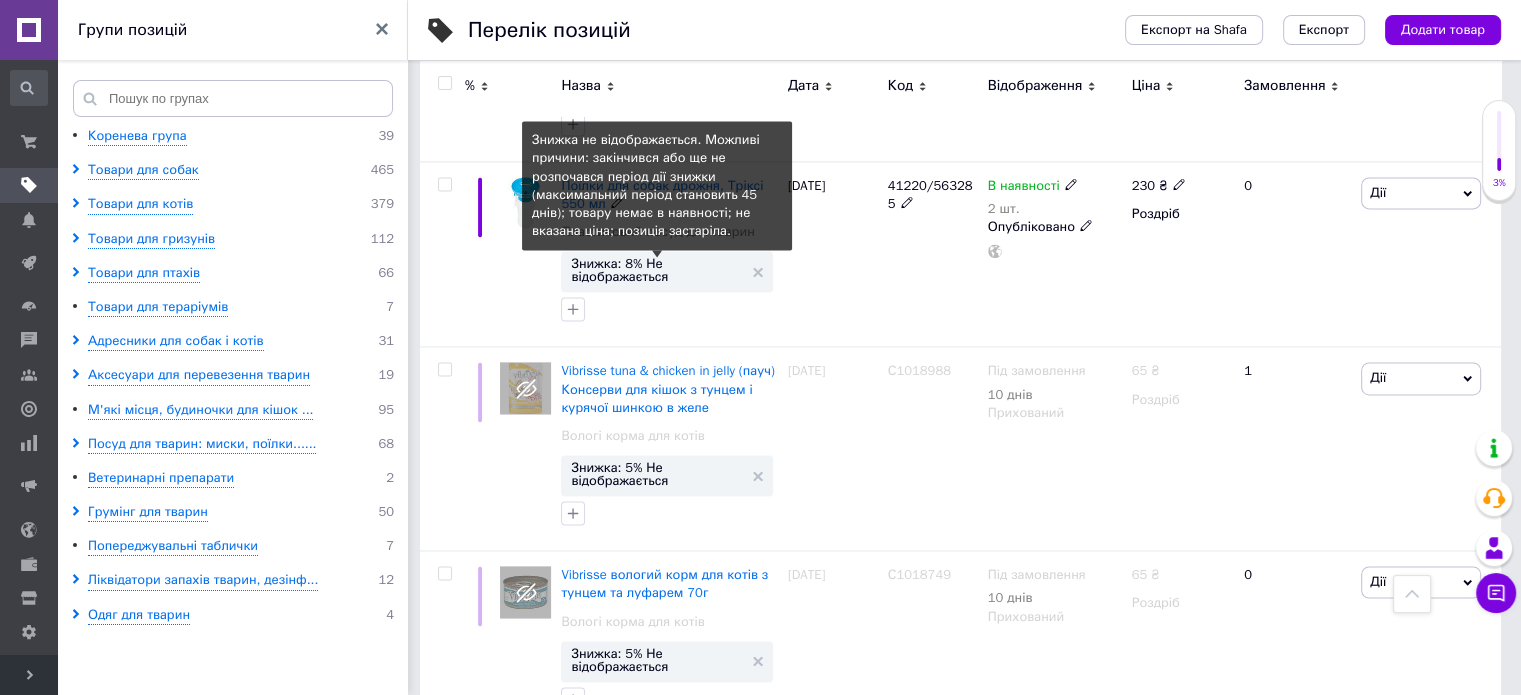 click on "Знижка: 8% Не відображається" at bounding box center [656, 270] 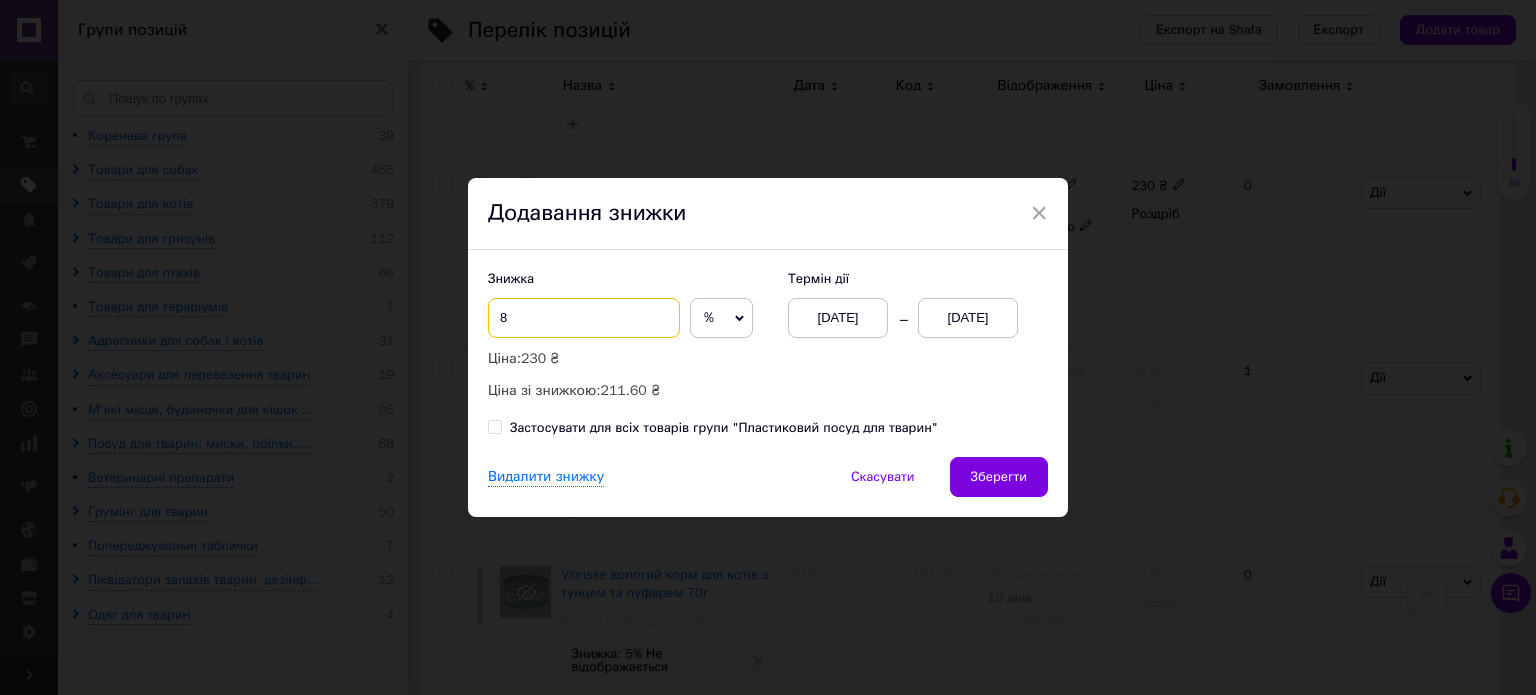 drag, startPoint x: 503, startPoint y: 305, endPoint x: 476, endPoint y: 307, distance: 27.073973 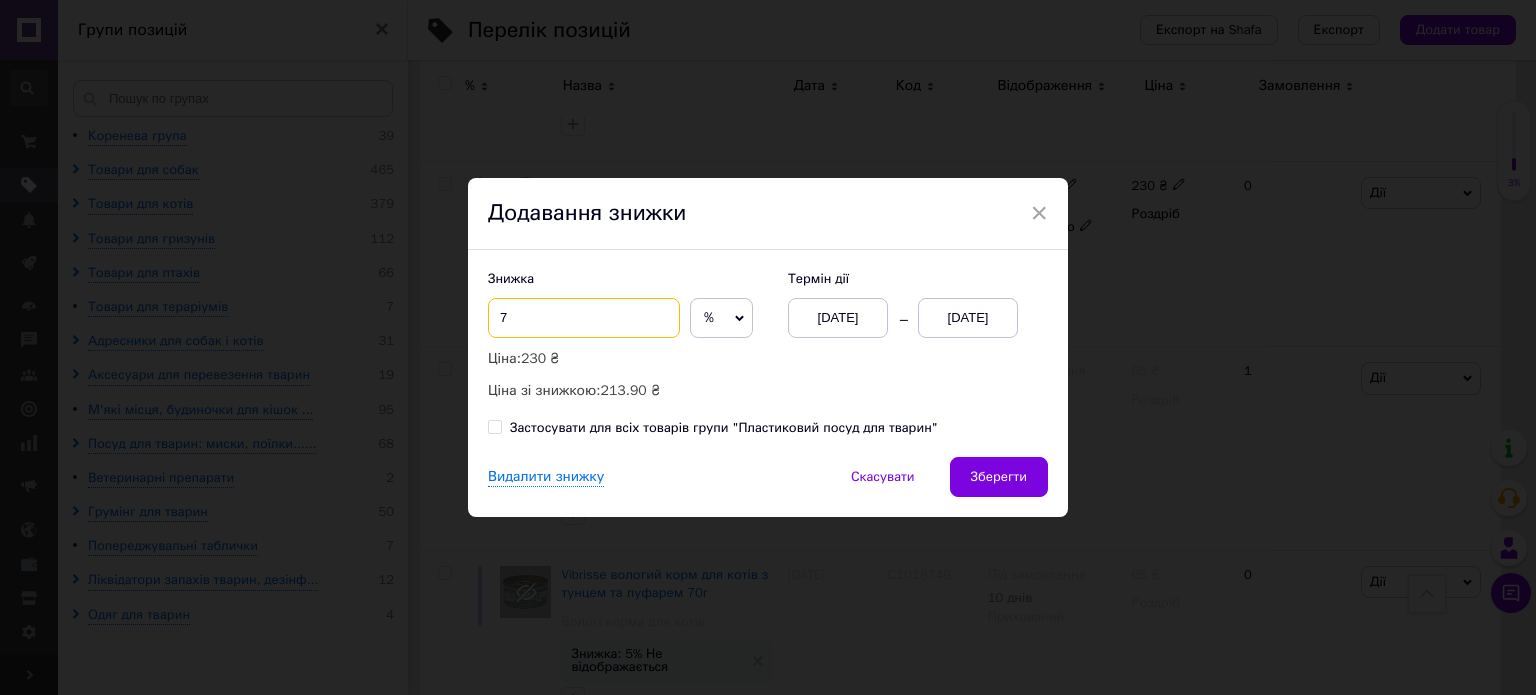 type on "7" 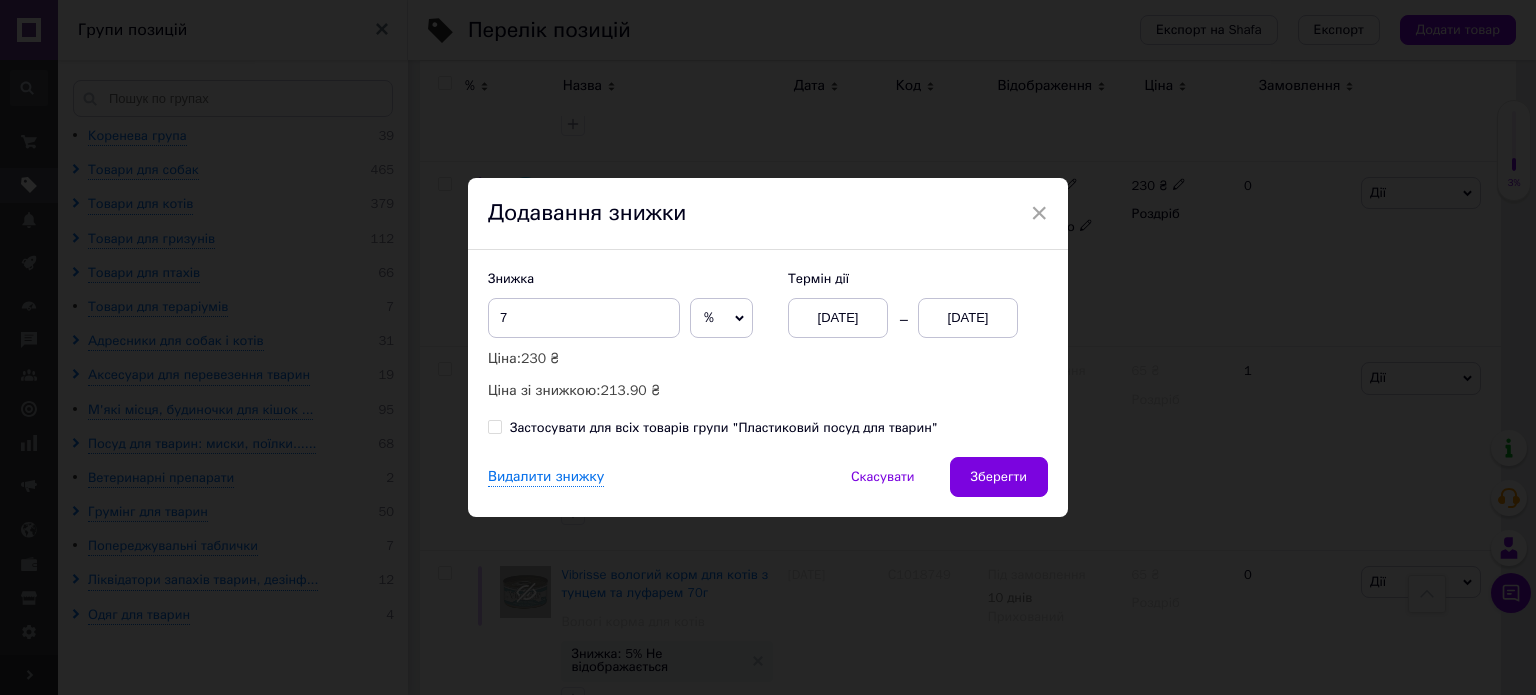 click on "[DATE]" at bounding box center [968, 318] 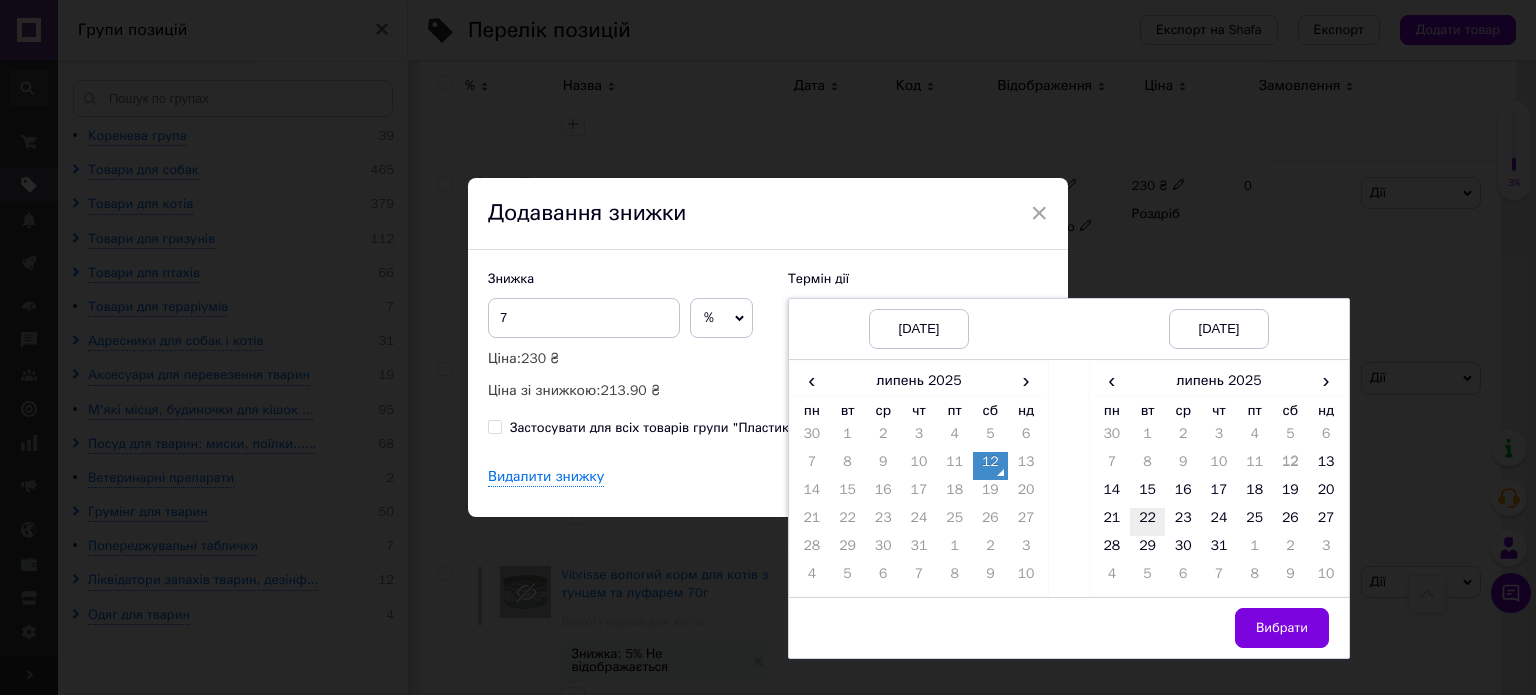 click on "22" at bounding box center (1148, 522) 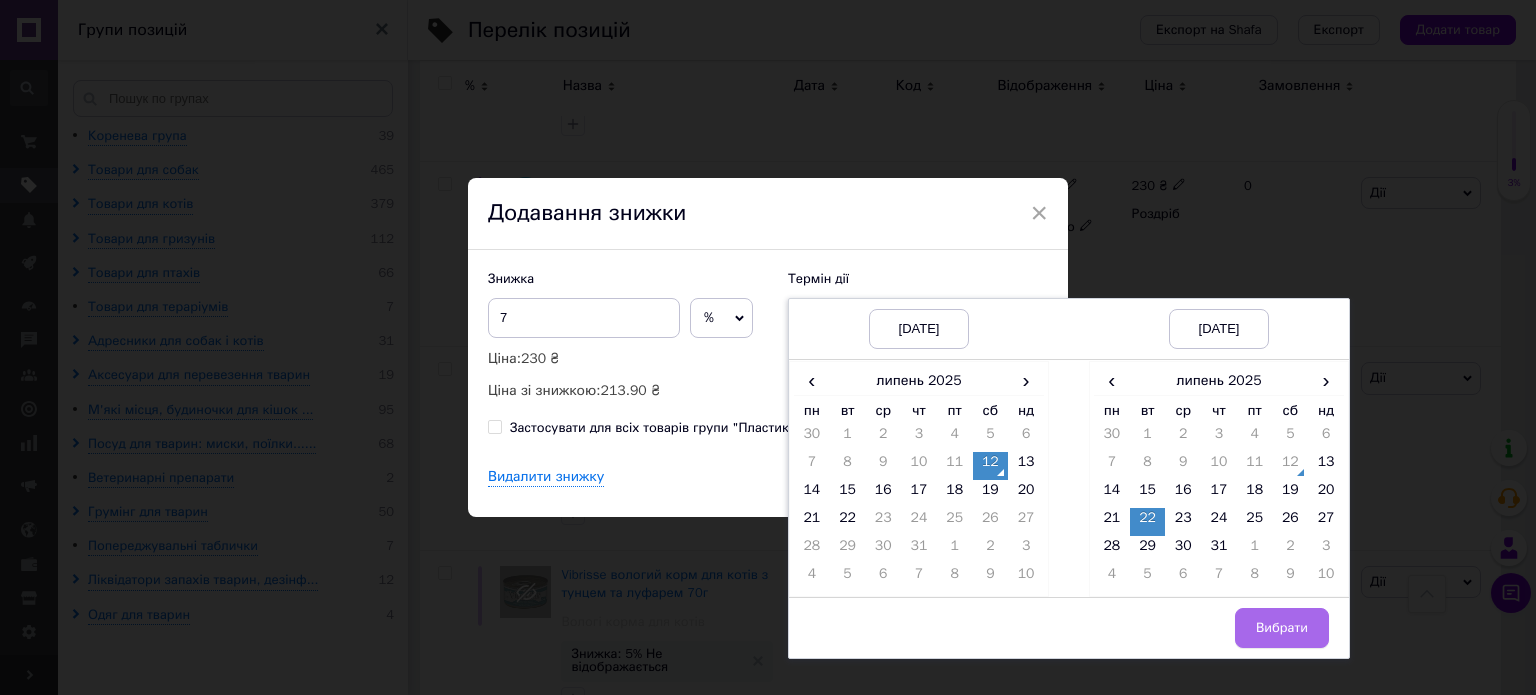 click on "Вибрати" at bounding box center (1282, 628) 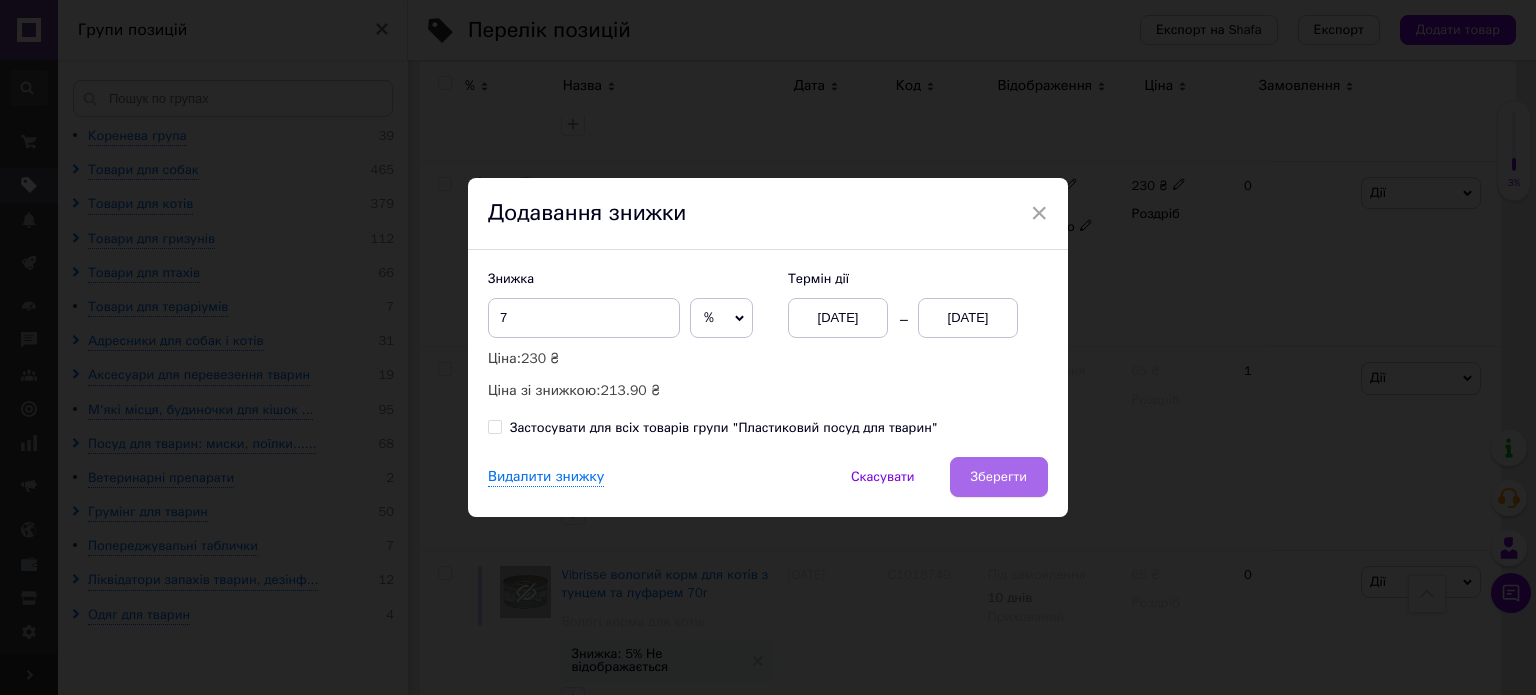 click on "Зберегти" at bounding box center [999, 477] 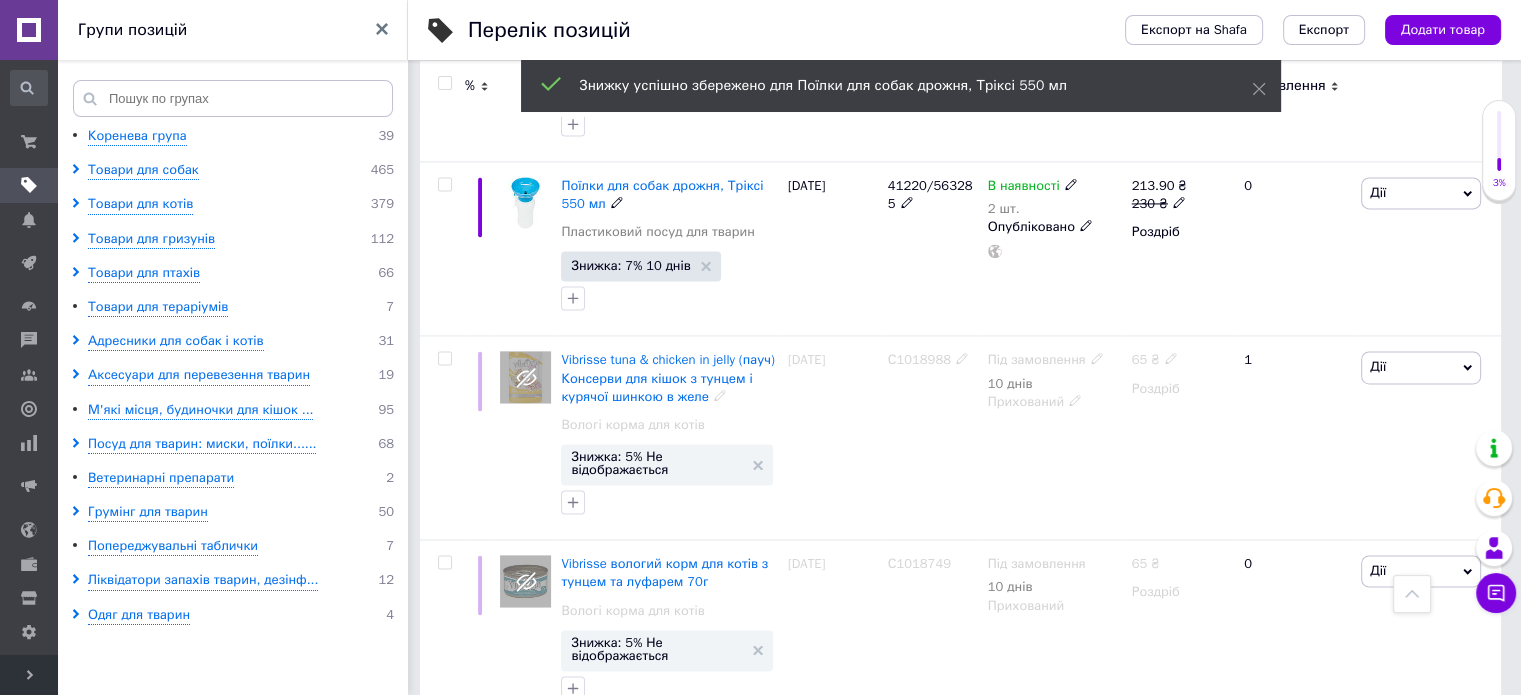 scroll, scrollTop: 0, scrollLeft: 1020, axis: horizontal 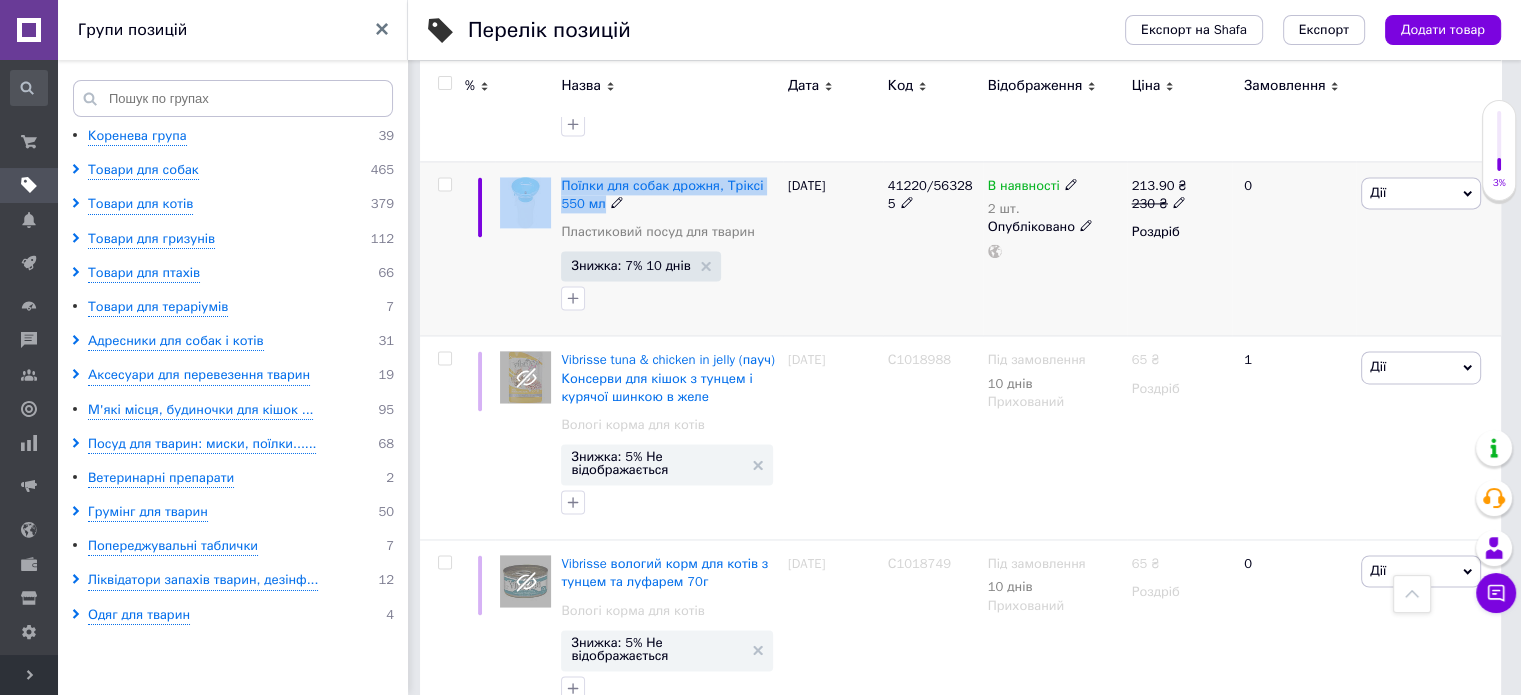 drag, startPoint x: 613, startPoint y: 184, endPoint x: 553, endPoint y: 151, distance: 68.47627 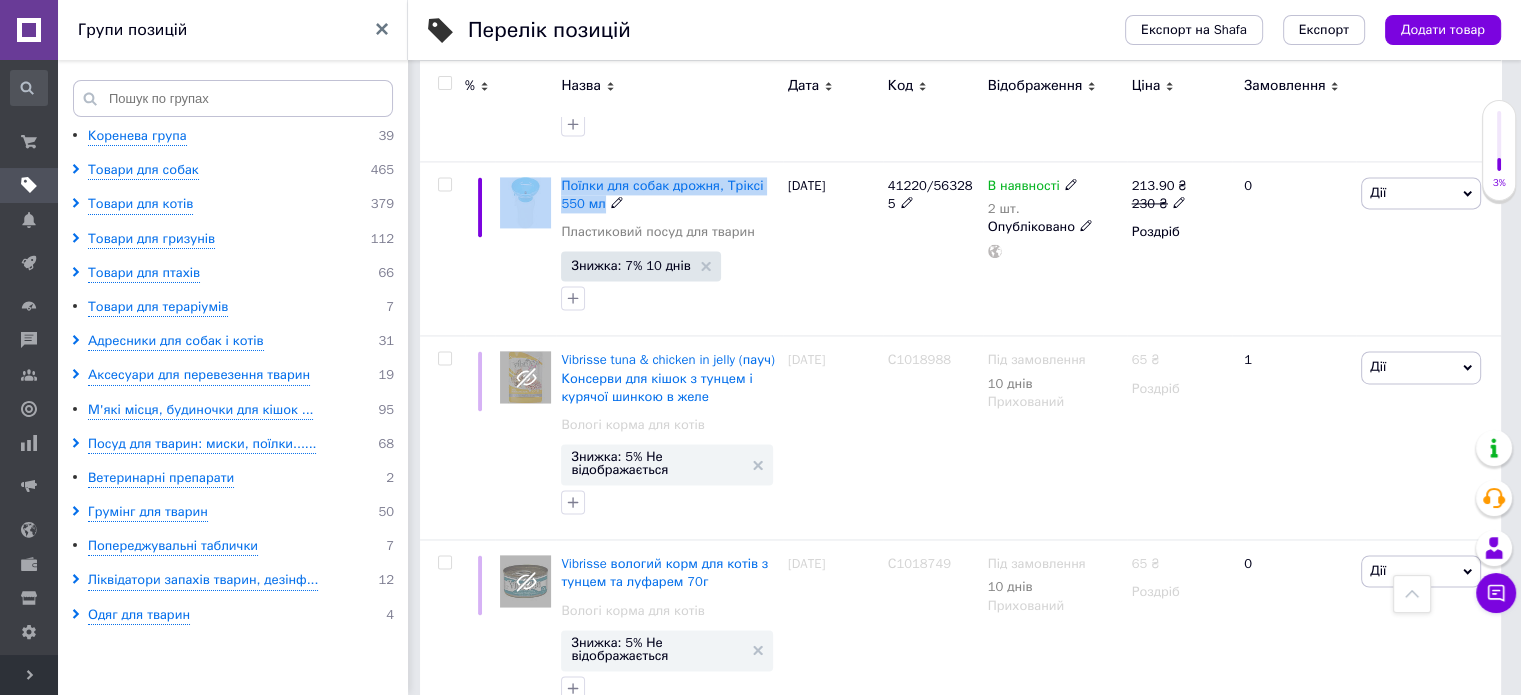 click 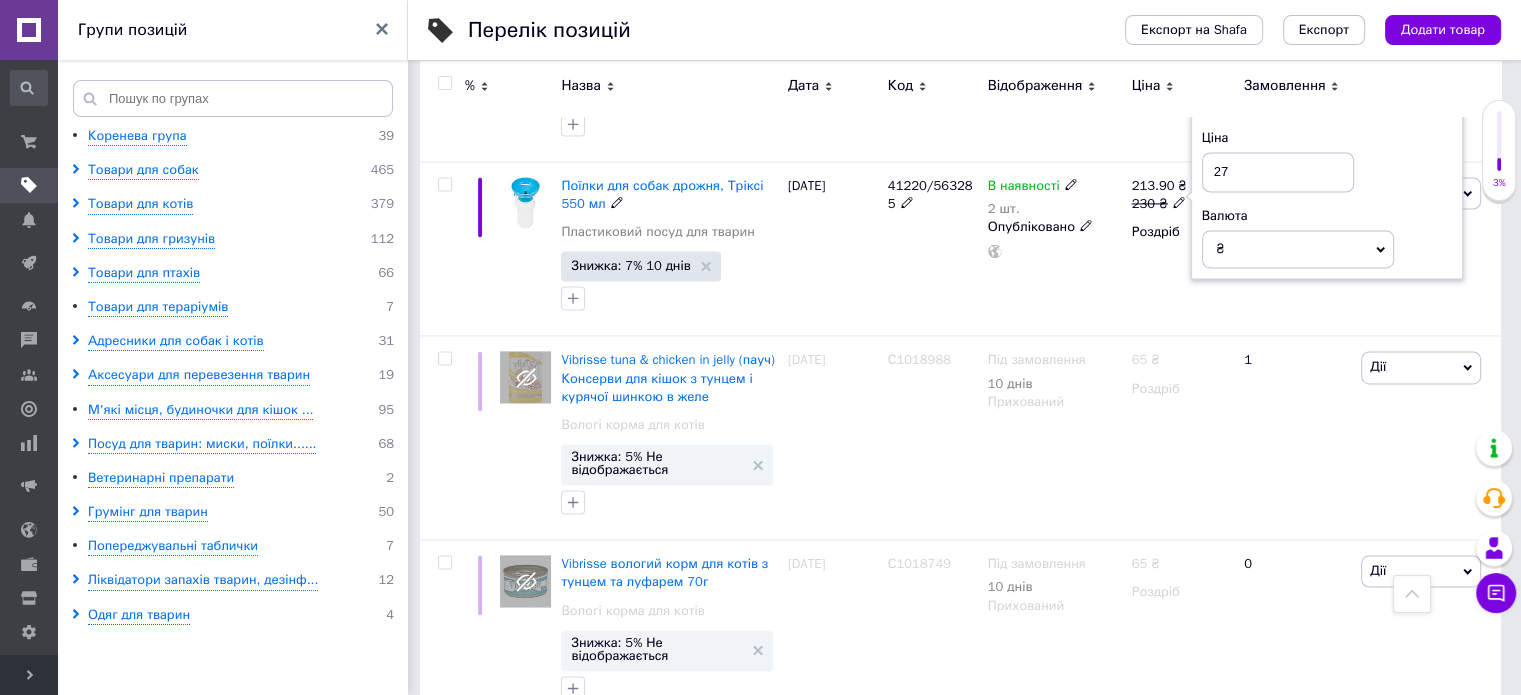 type on "275" 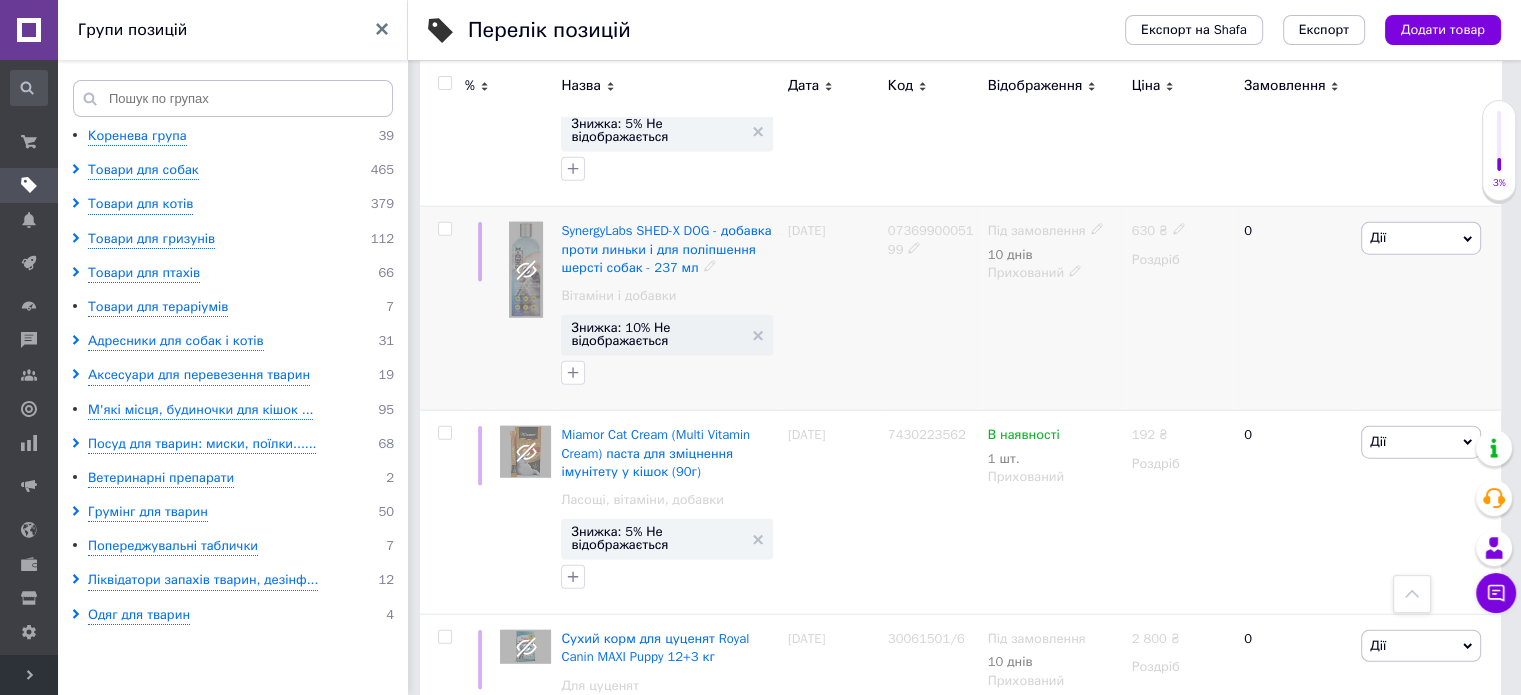 scroll, scrollTop: 4900, scrollLeft: 0, axis: vertical 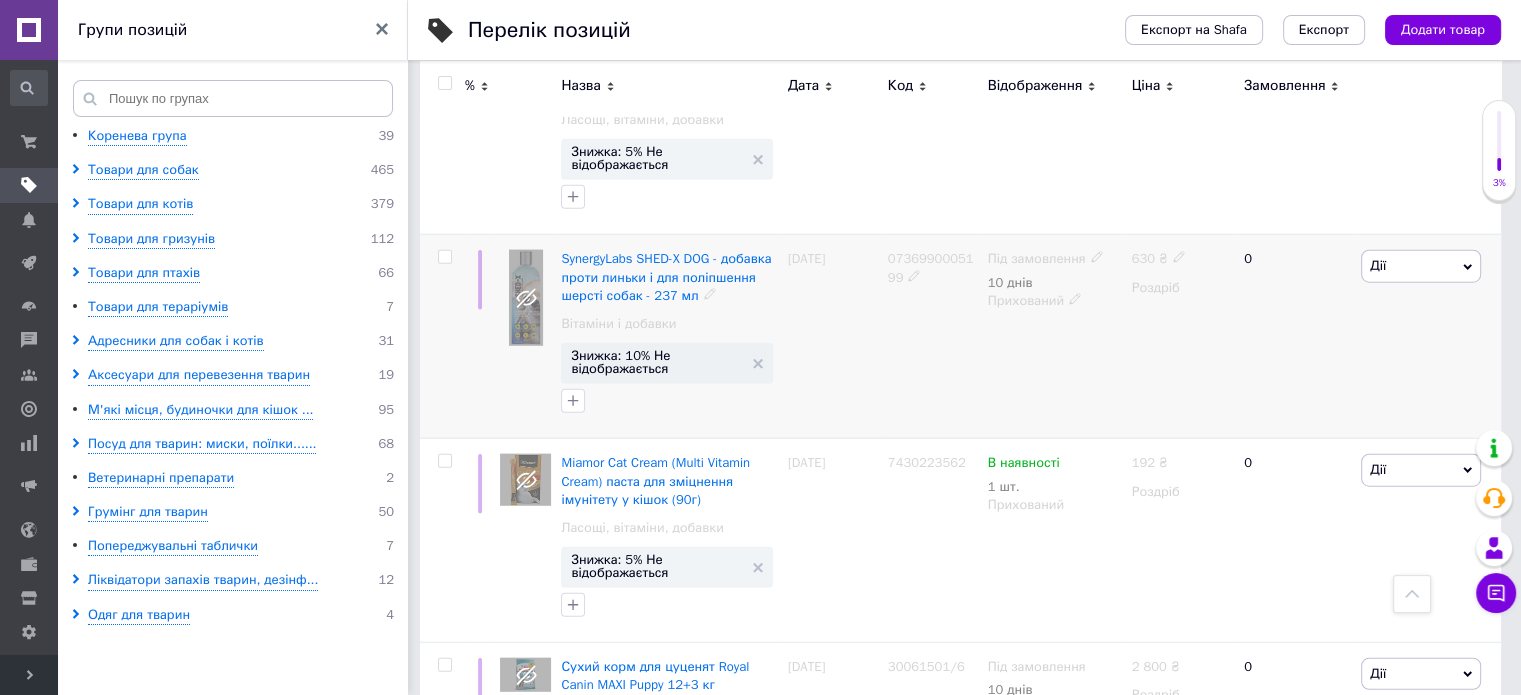 click at bounding box center [444, 257] 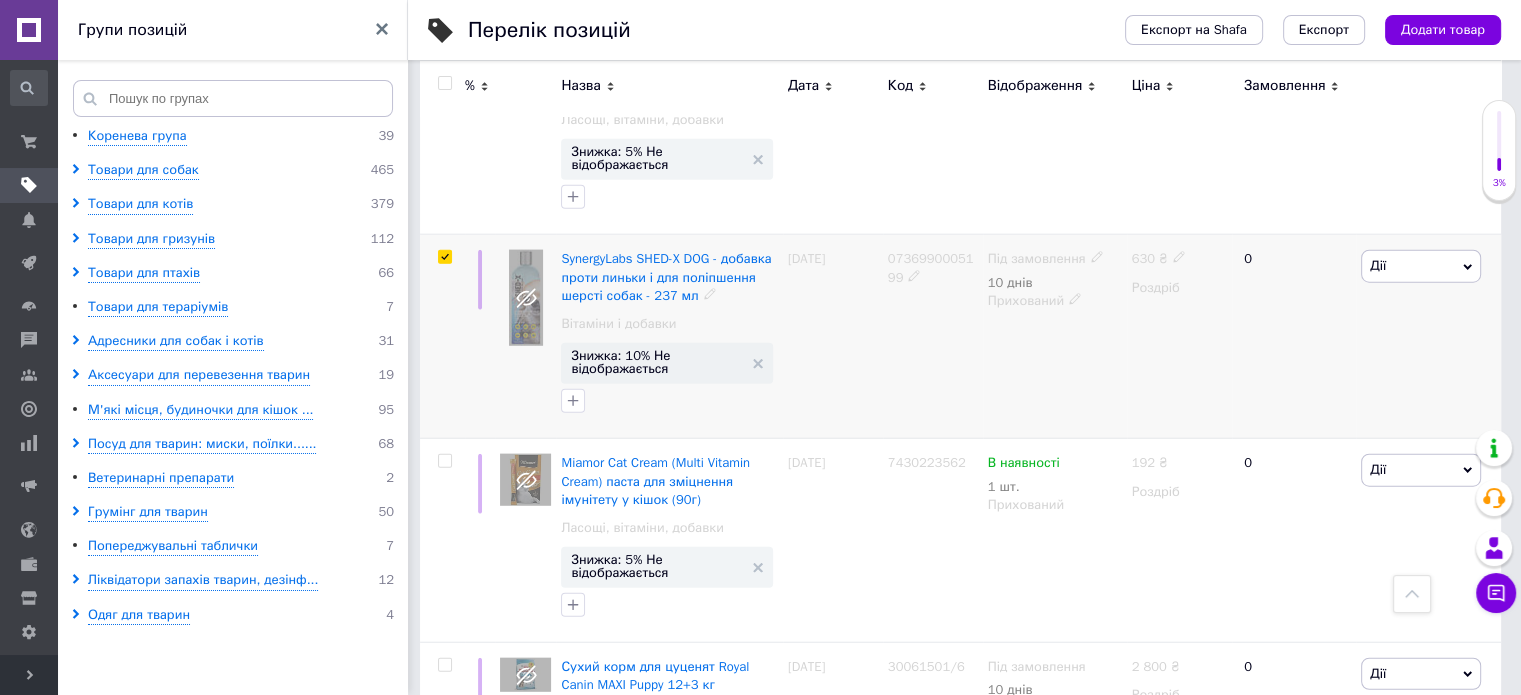 checkbox on "true" 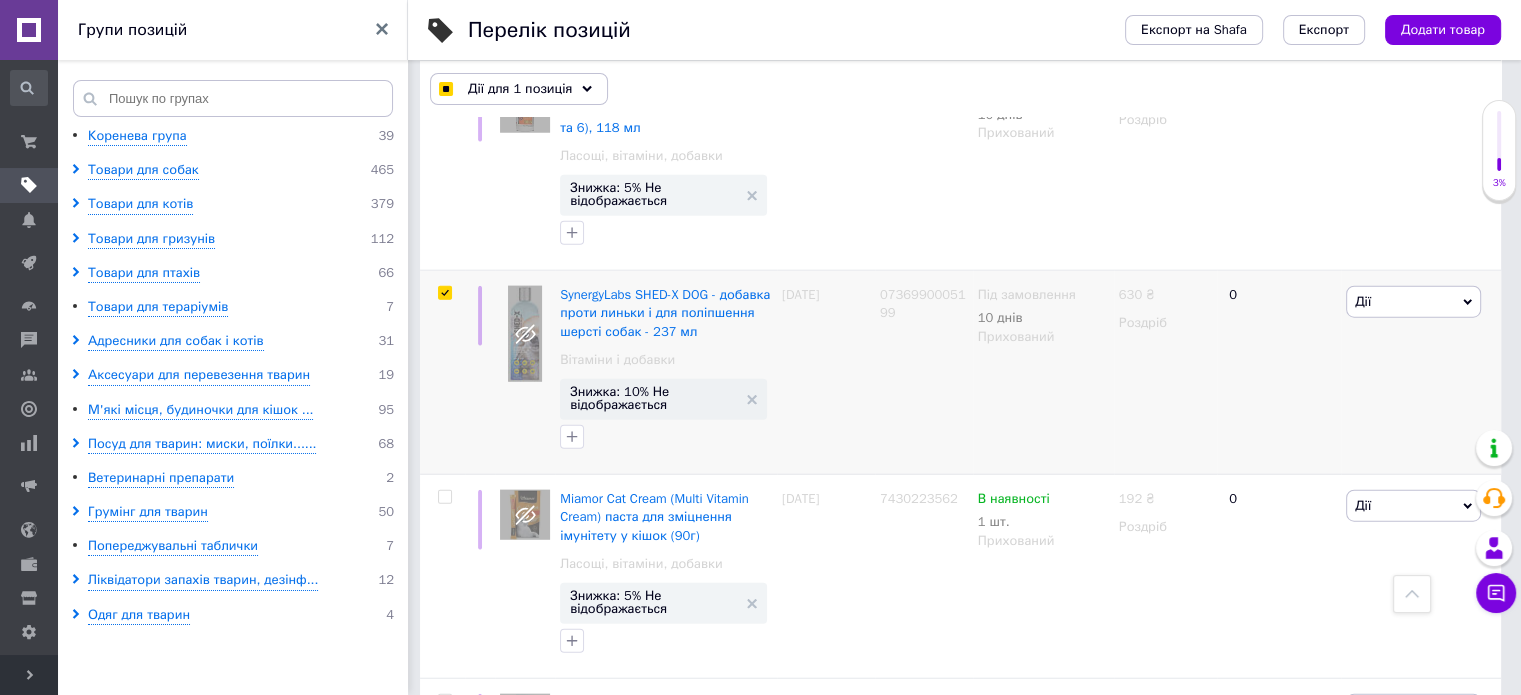 scroll, scrollTop: 4917, scrollLeft: 0, axis: vertical 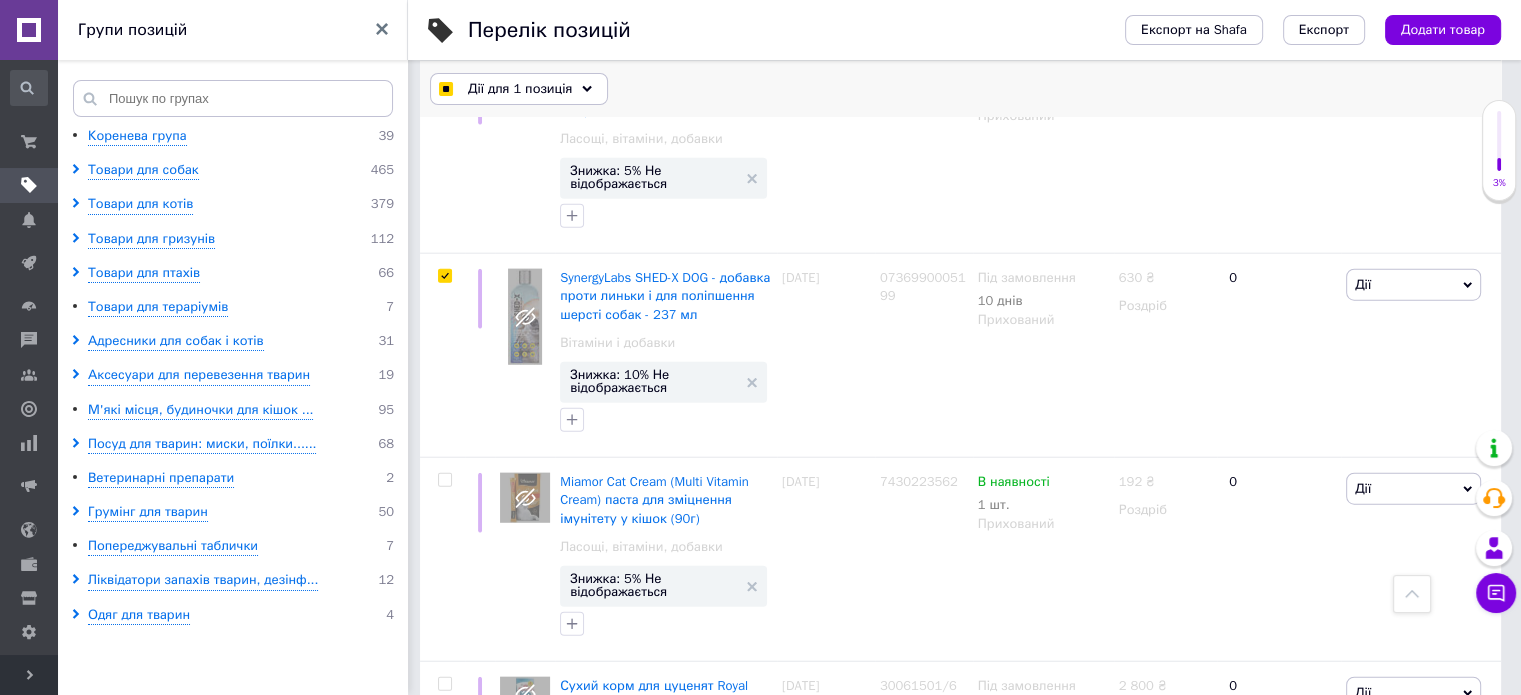 click on "Дії для 1 позиція" at bounding box center (519, 89) 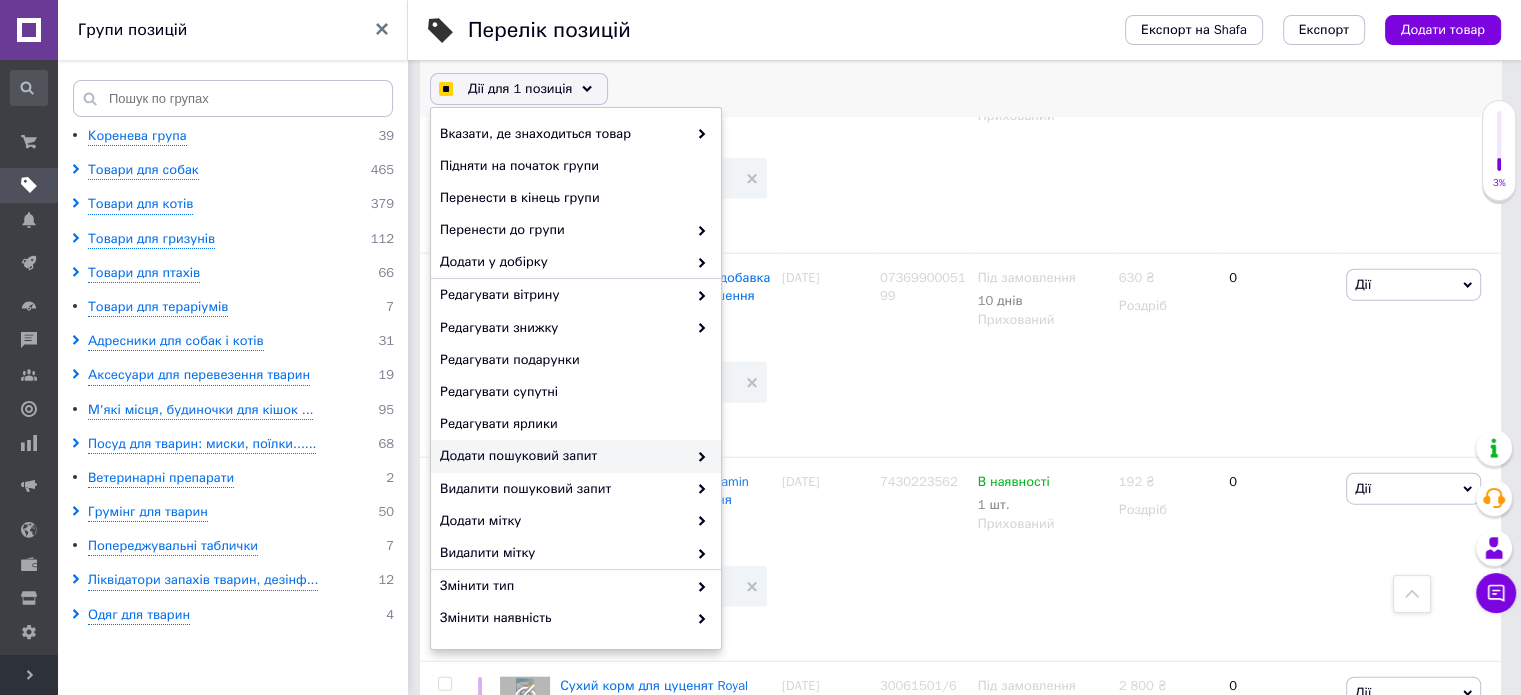 scroll, scrollTop: 100, scrollLeft: 0, axis: vertical 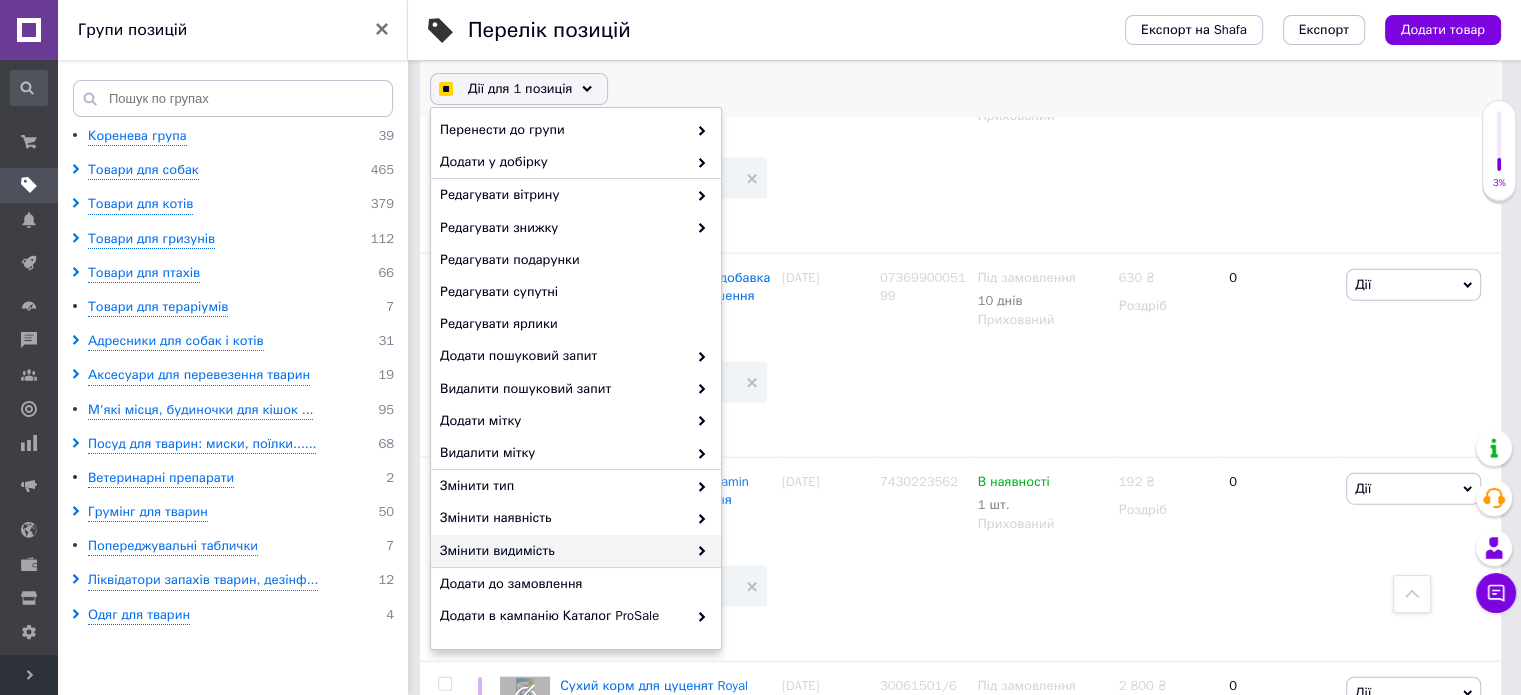 checkbox on "true" 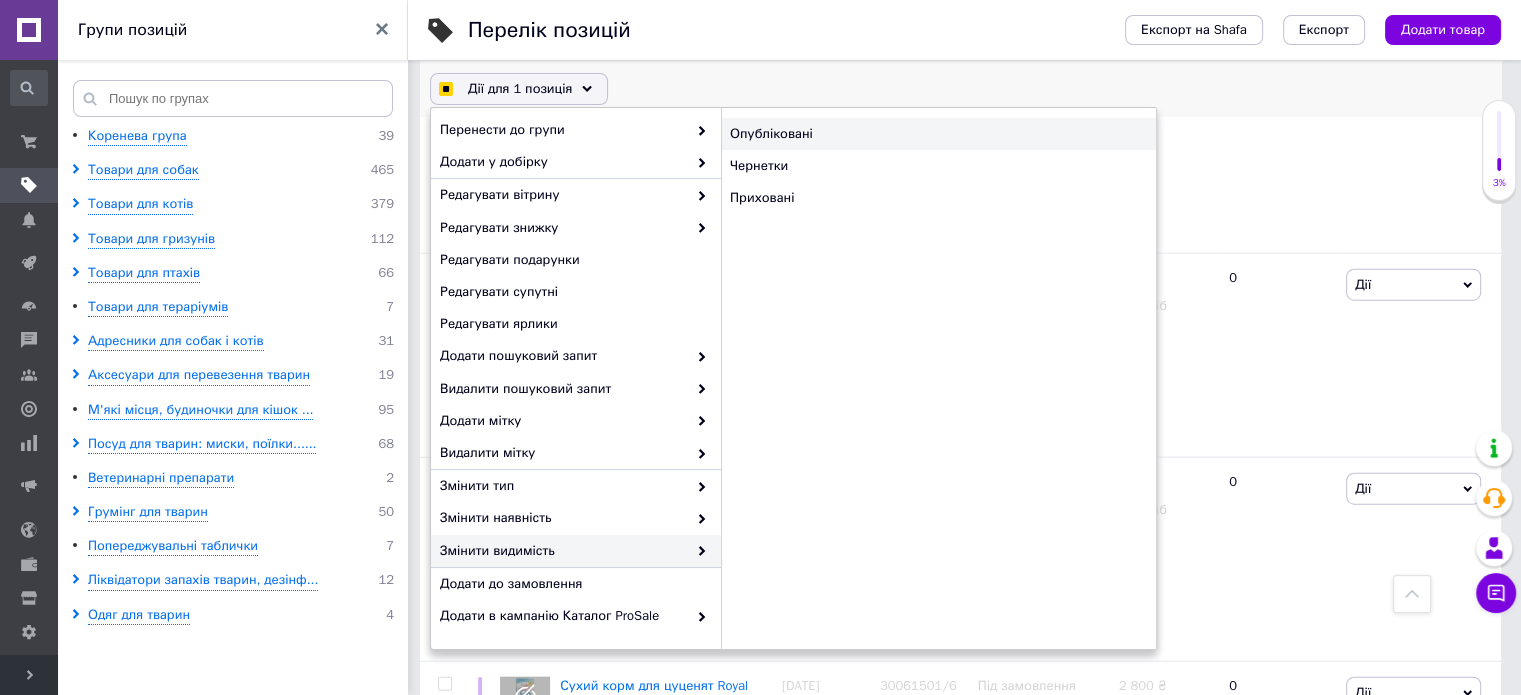 click on "Опубліковані" at bounding box center [938, 134] 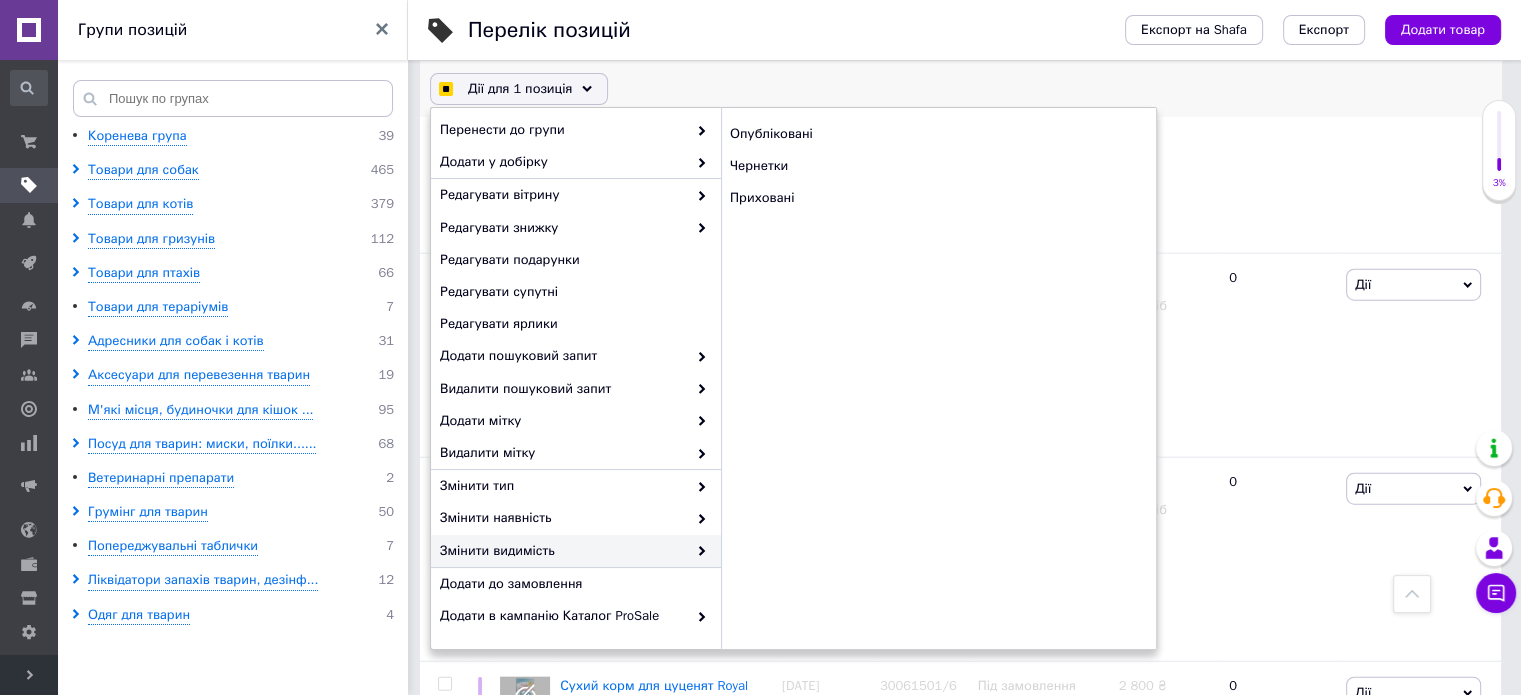 checkbox on "false" 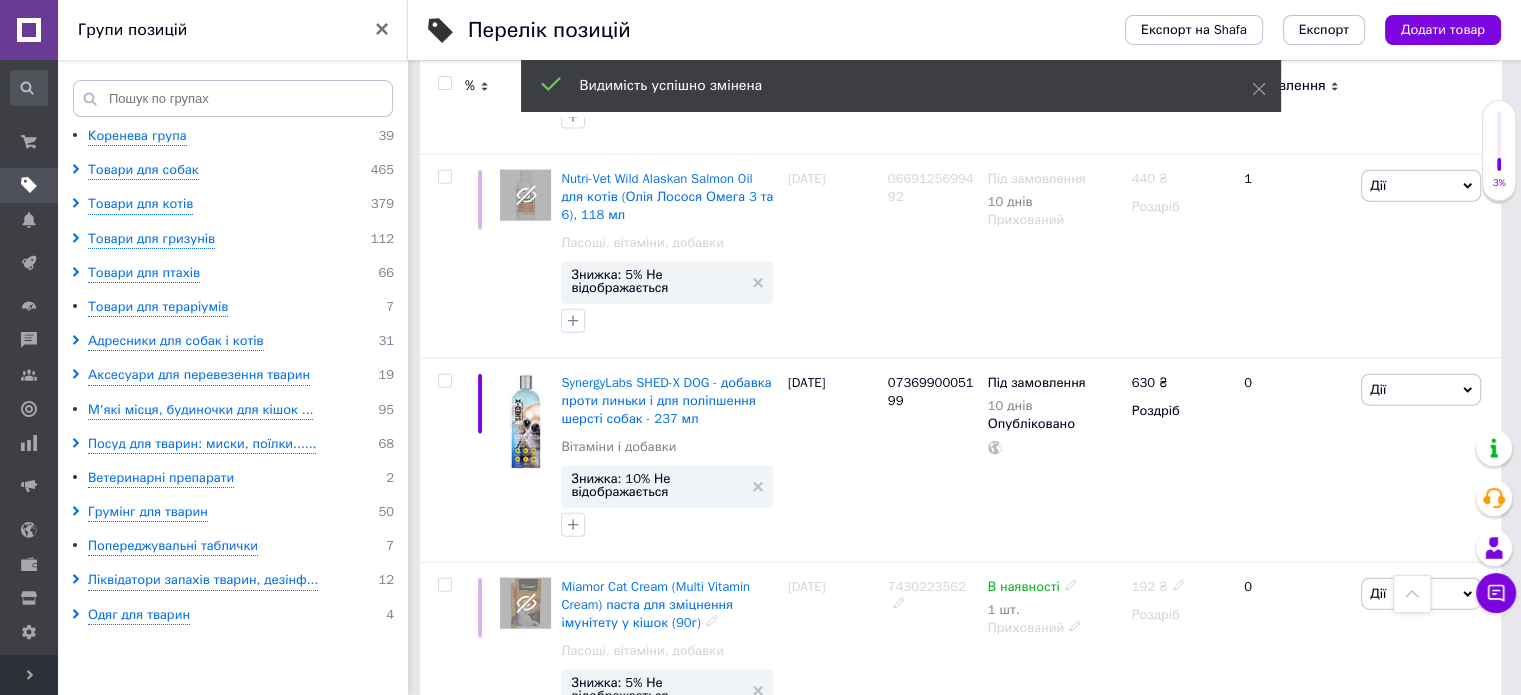 scroll, scrollTop: 4600, scrollLeft: 0, axis: vertical 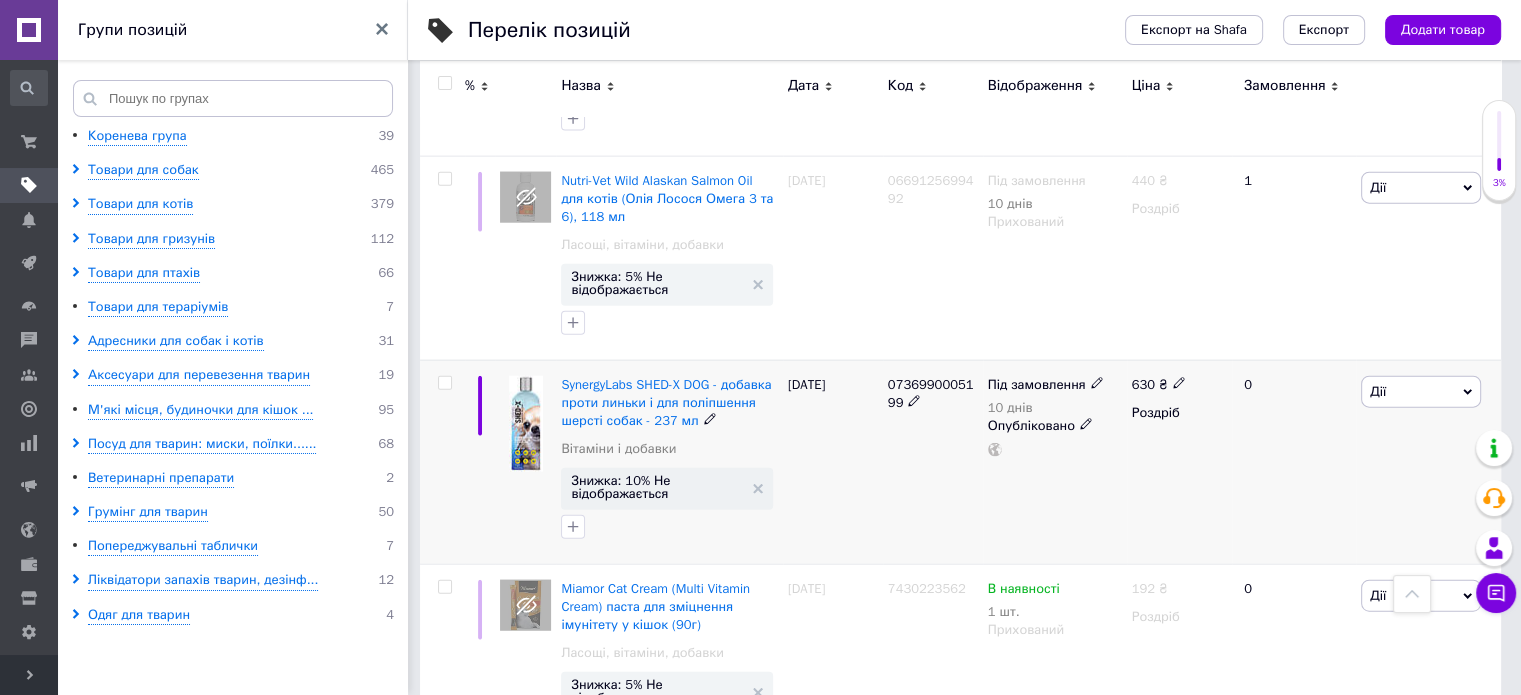 click 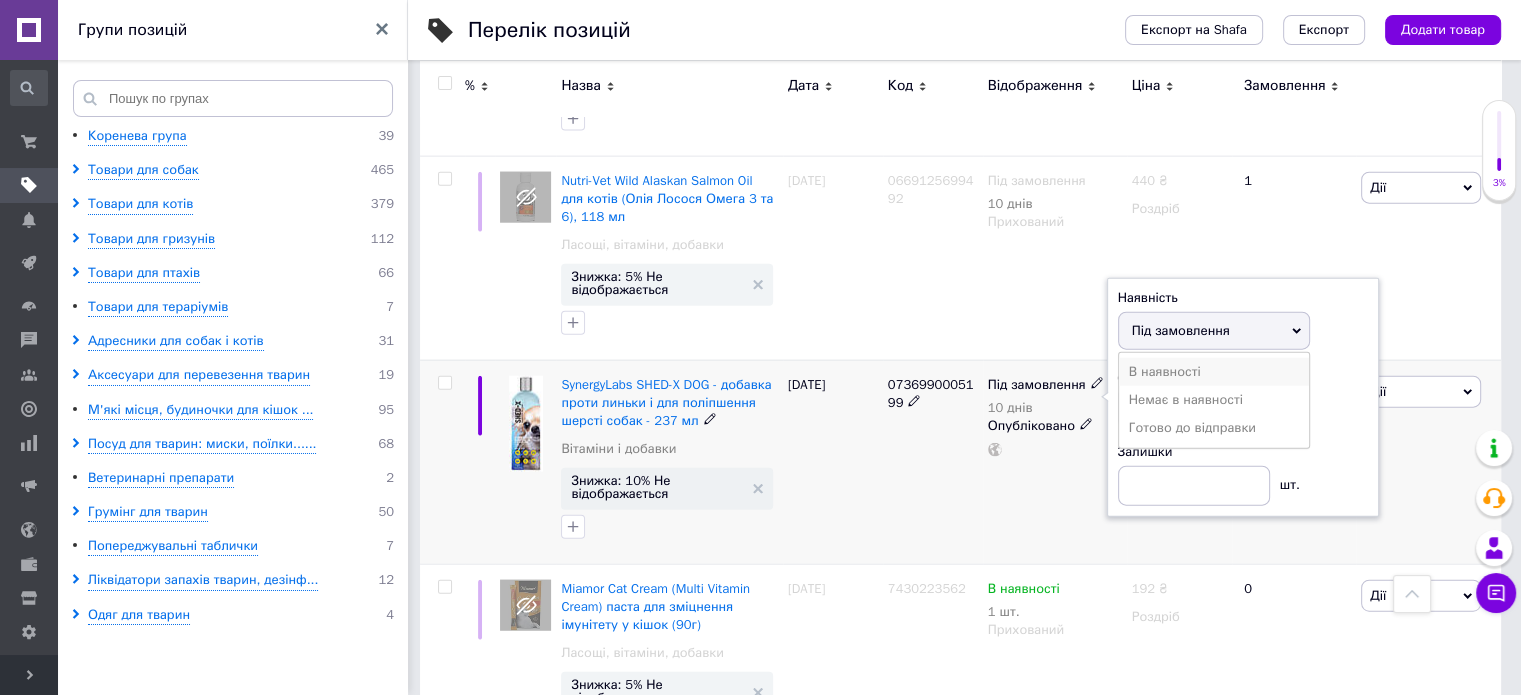 click on "В наявності" at bounding box center [1214, 372] 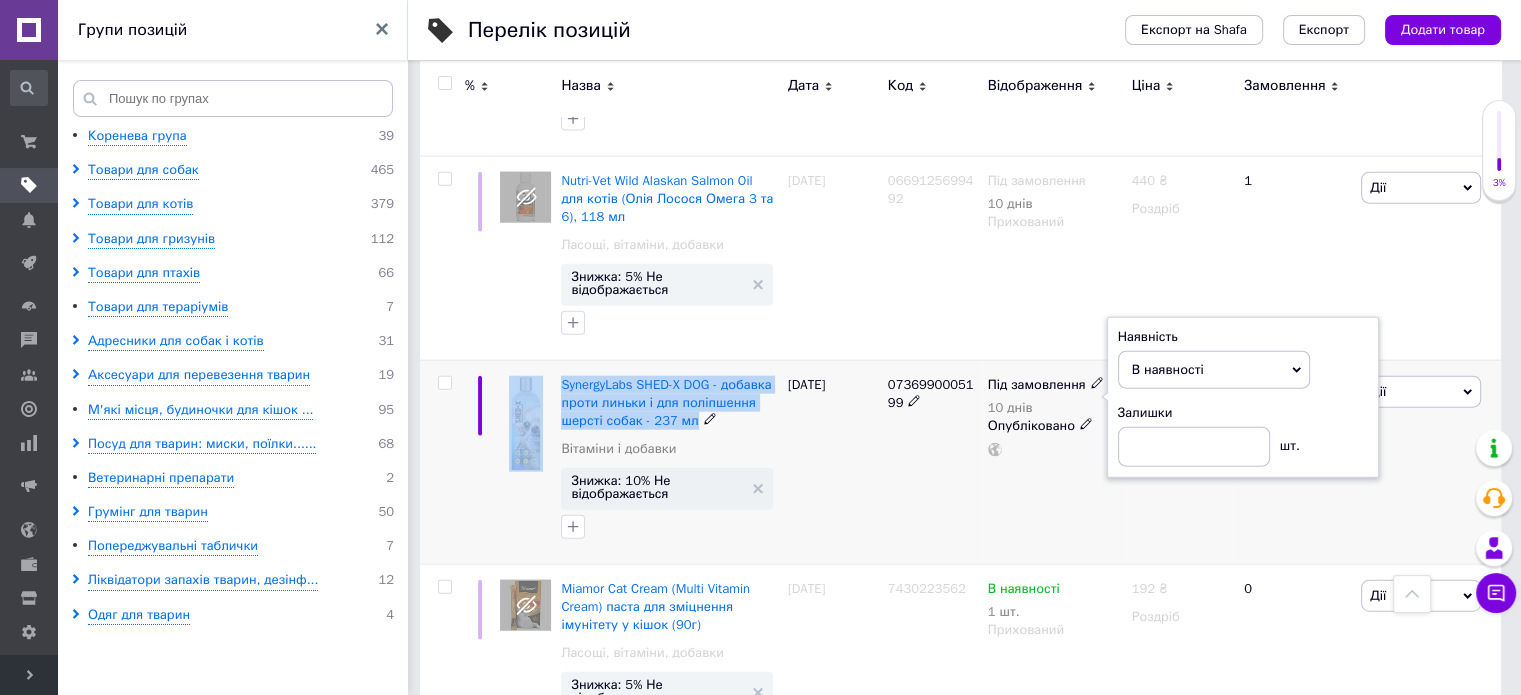 drag, startPoint x: 693, startPoint y: 360, endPoint x: 550, endPoint y: 311, distance: 151.16217 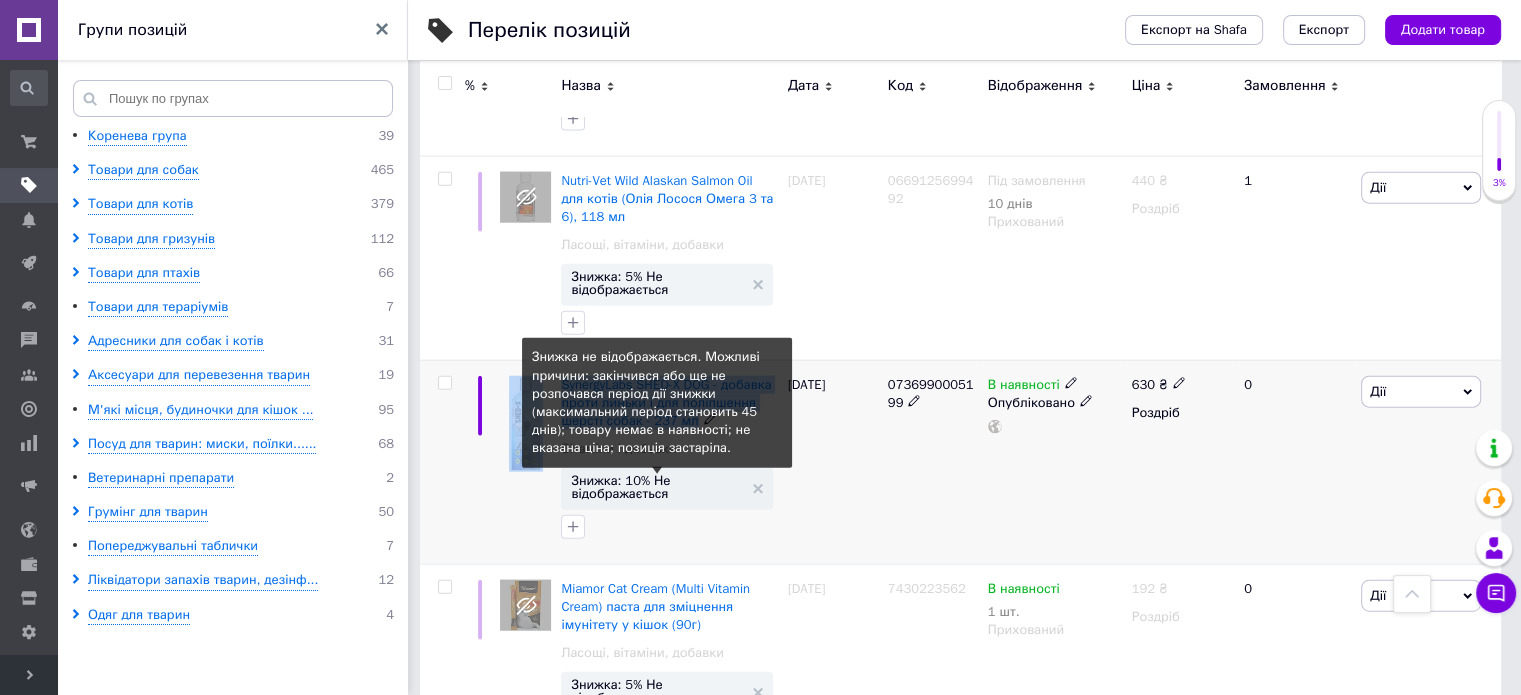 click on "Знижка: 10% Не відображається" at bounding box center (656, 487) 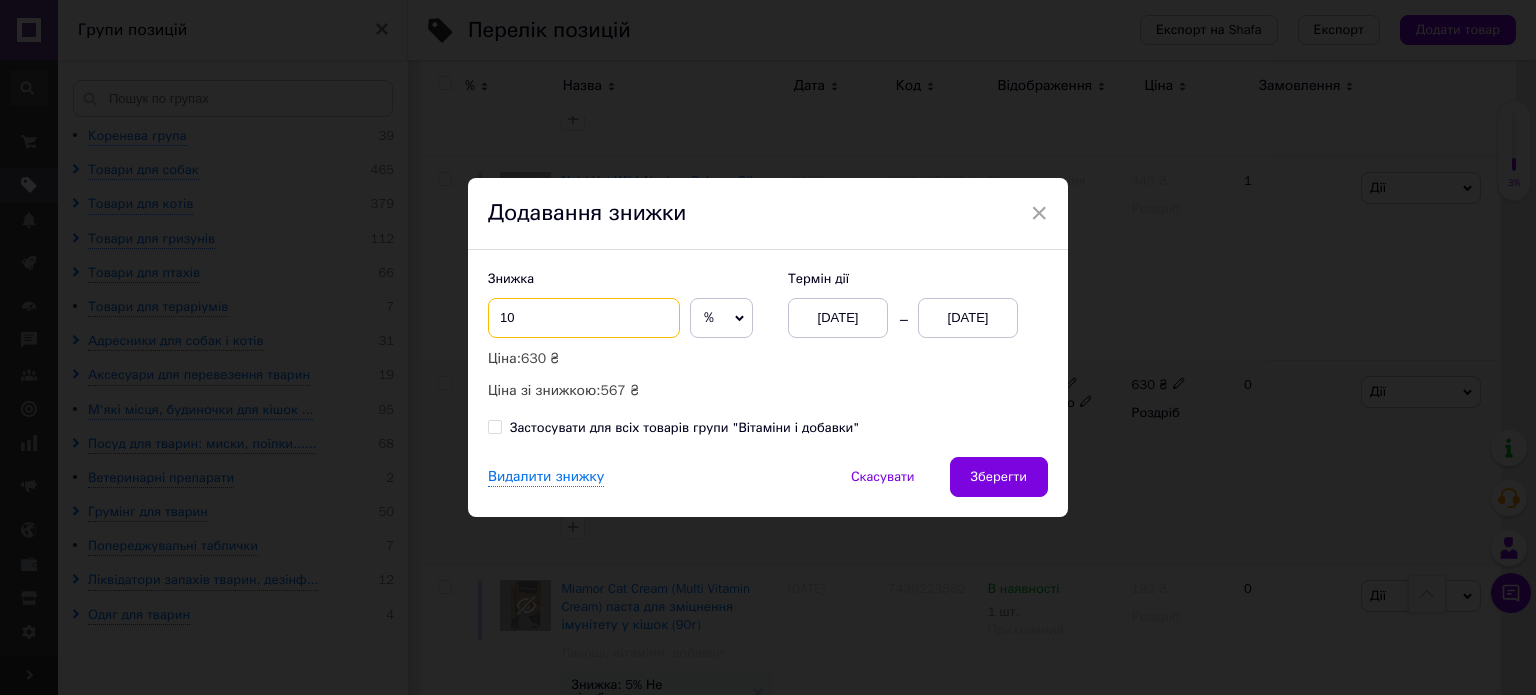 drag, startPoint x: 568, startPoint y: 316, endPoint x: 465, endPoint y: 307, distance: 103.392456 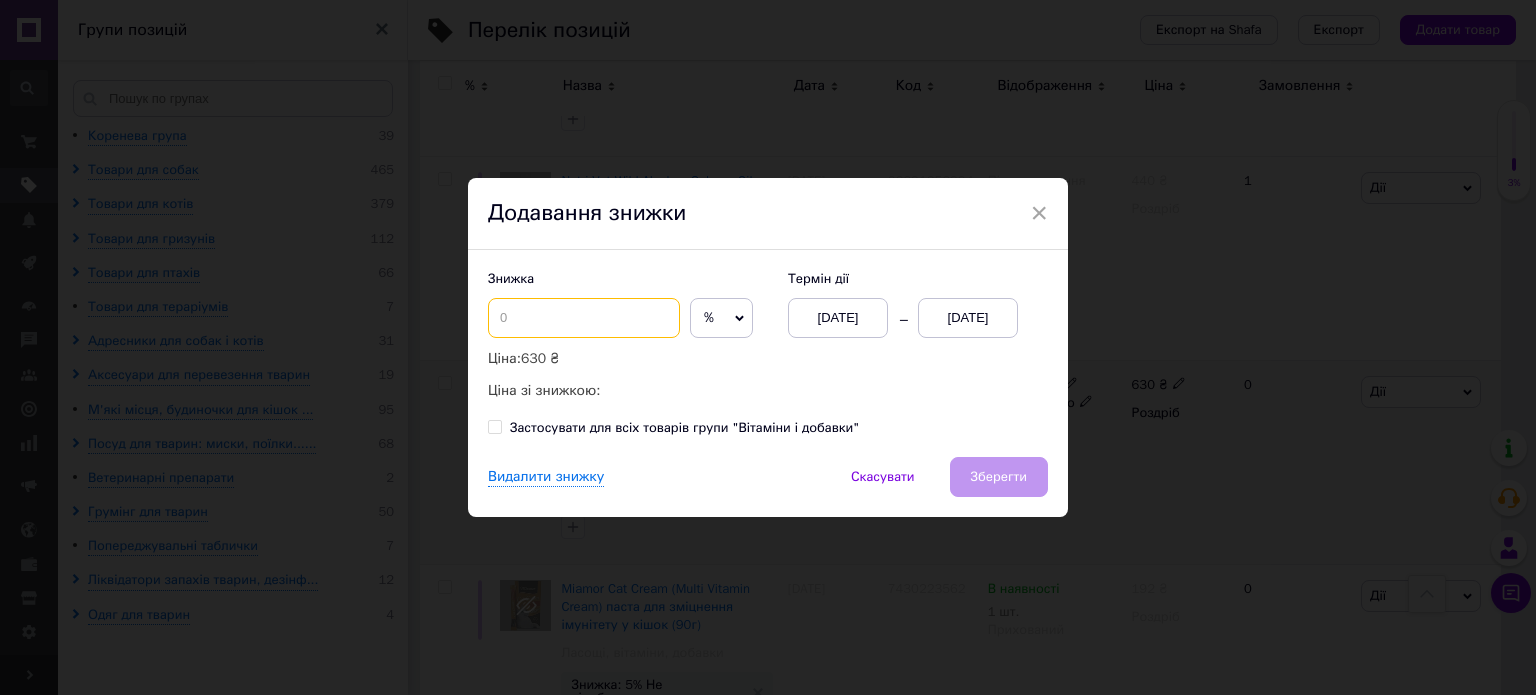type on "6" 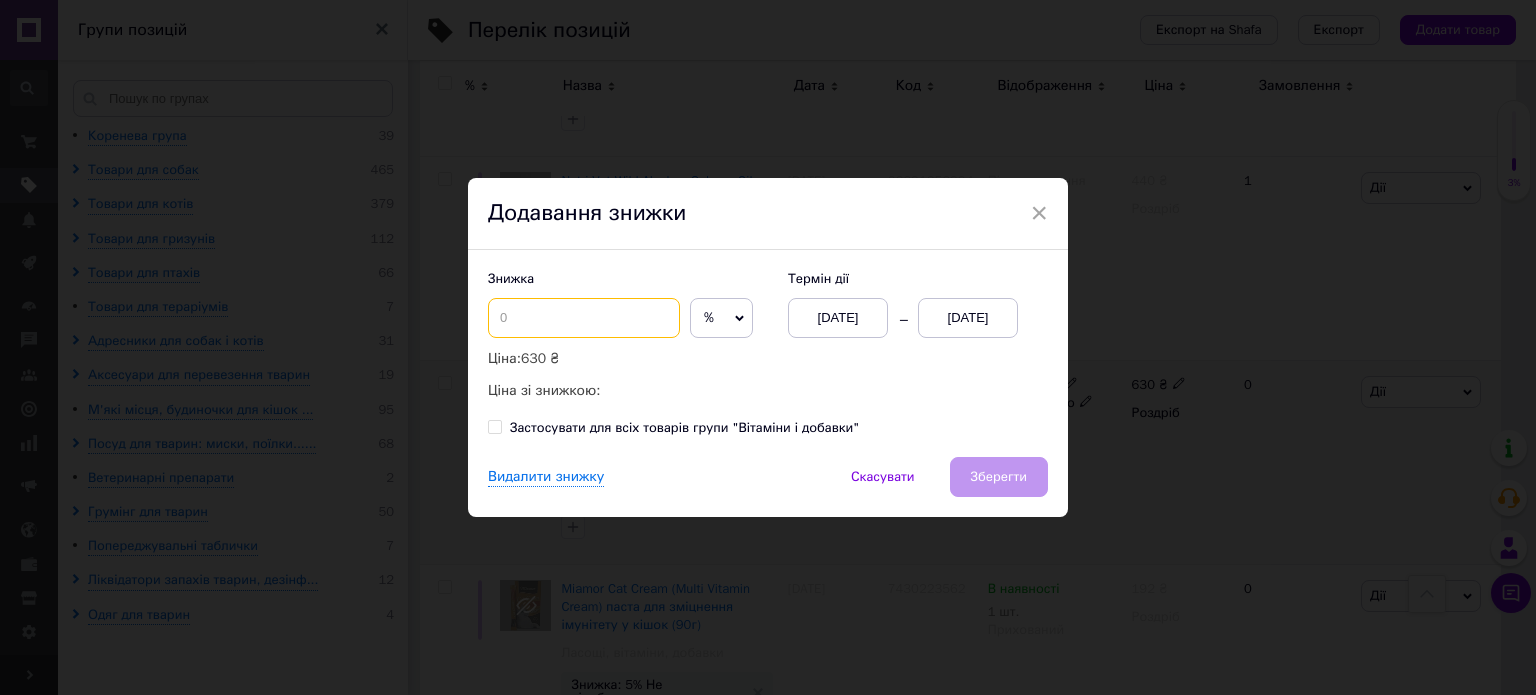 type on "5" 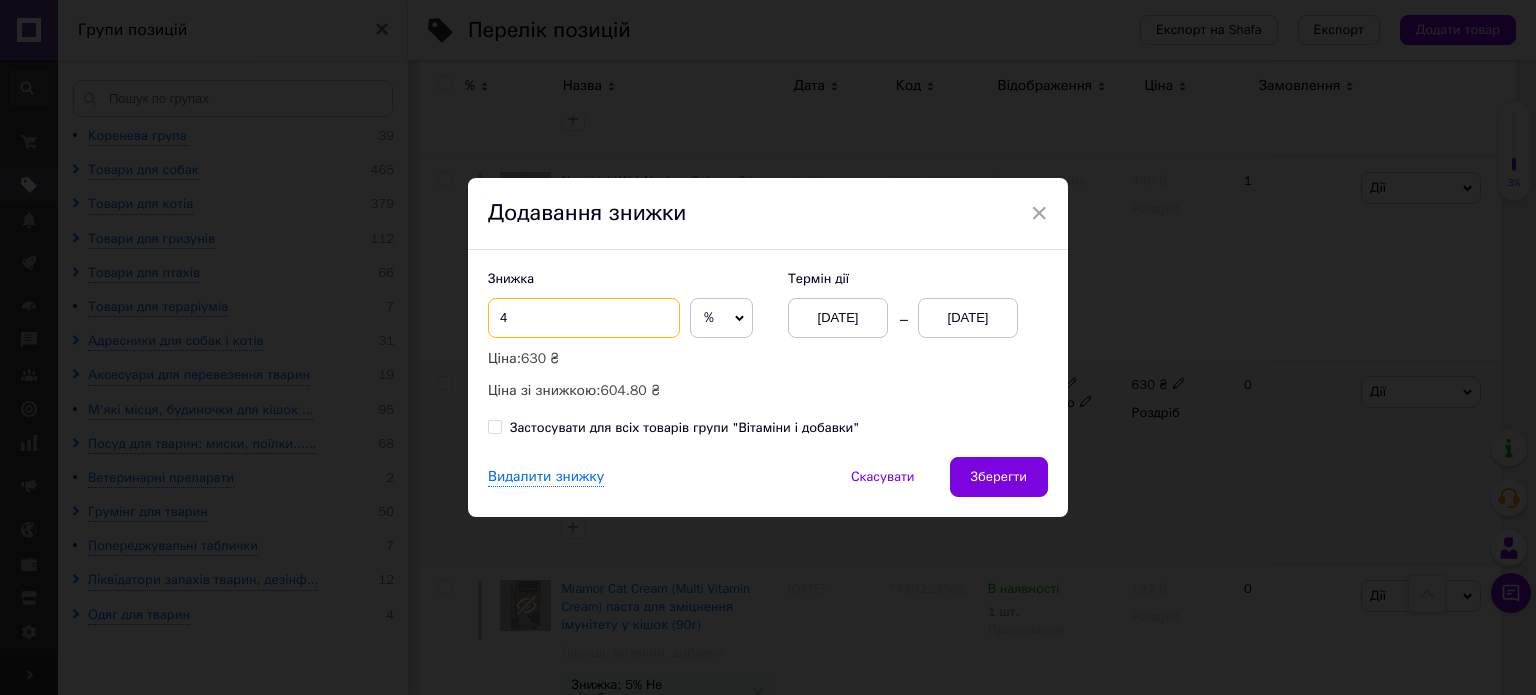 type on "4" 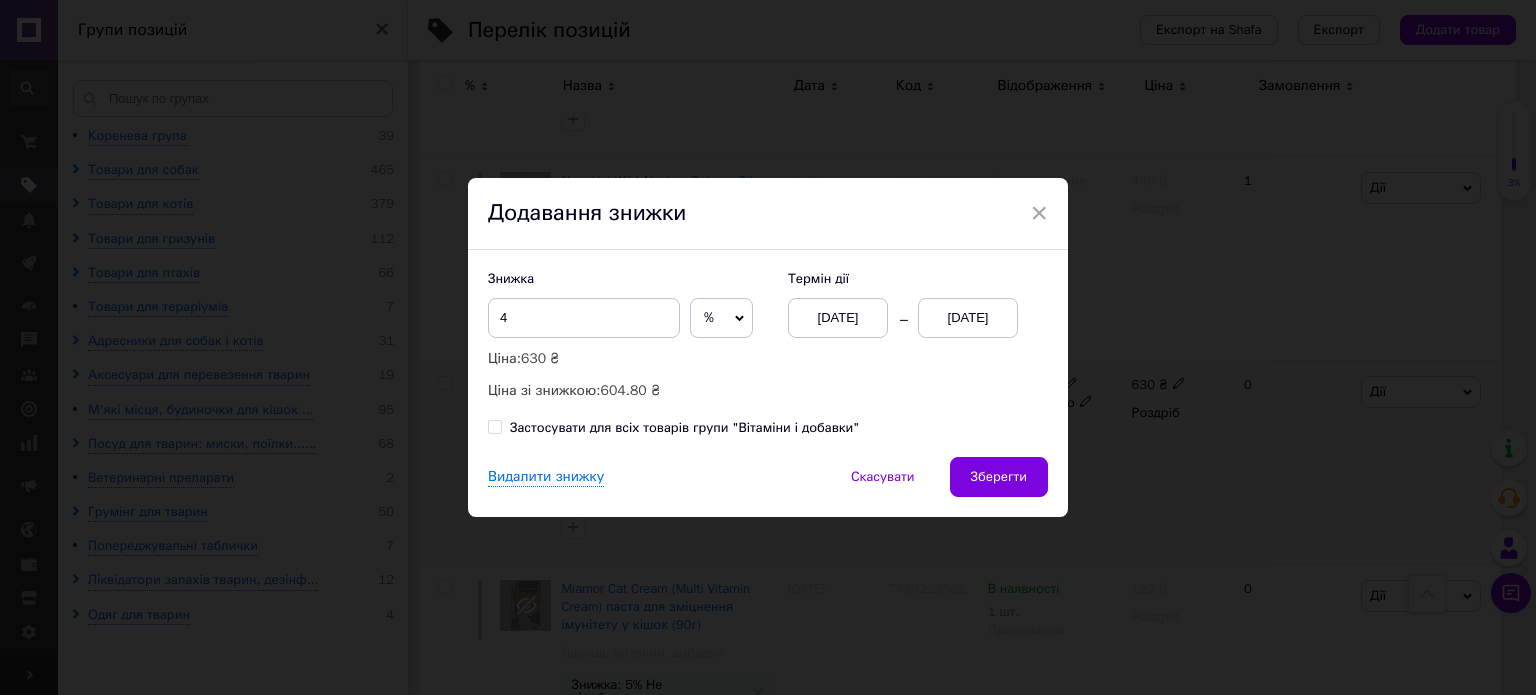 click on "[DATE]" at bounding box center (968, 318) 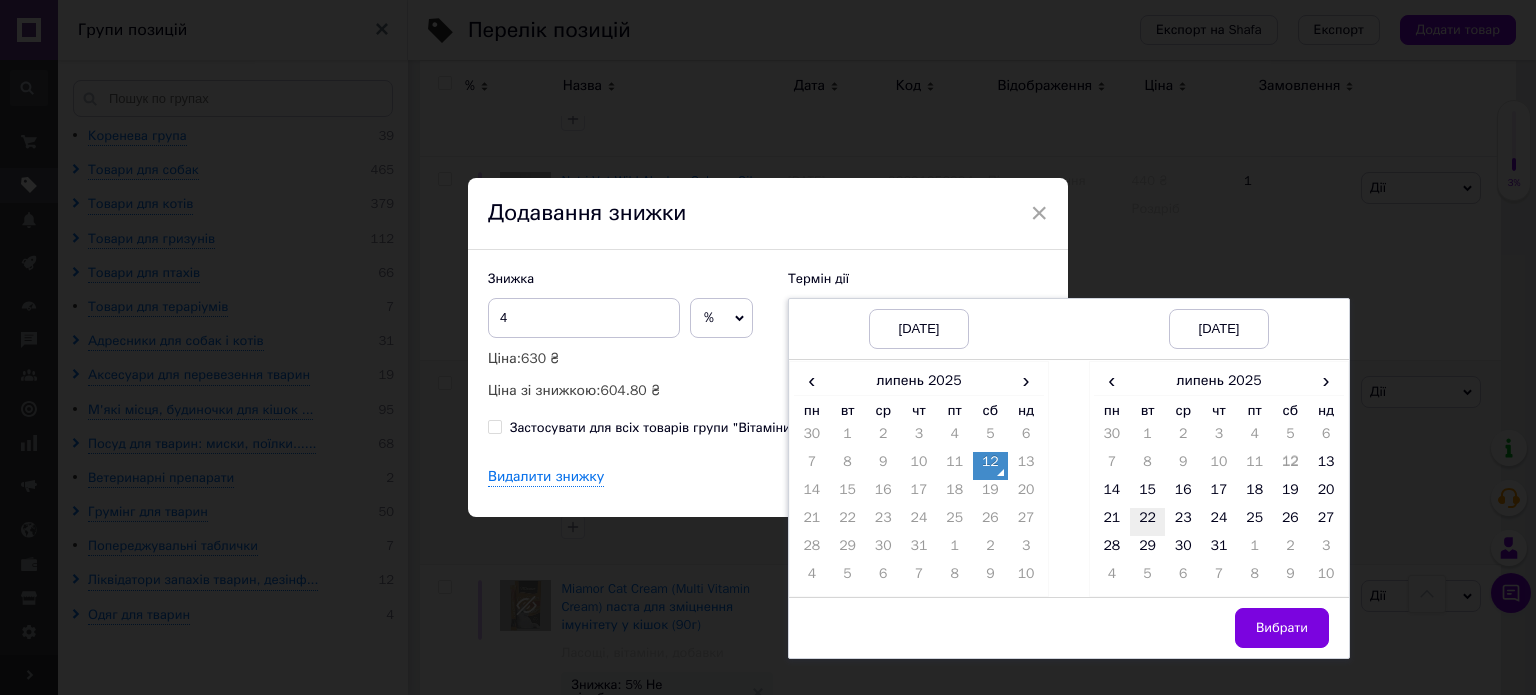 click on "22" at bounding box center [1148, 522] 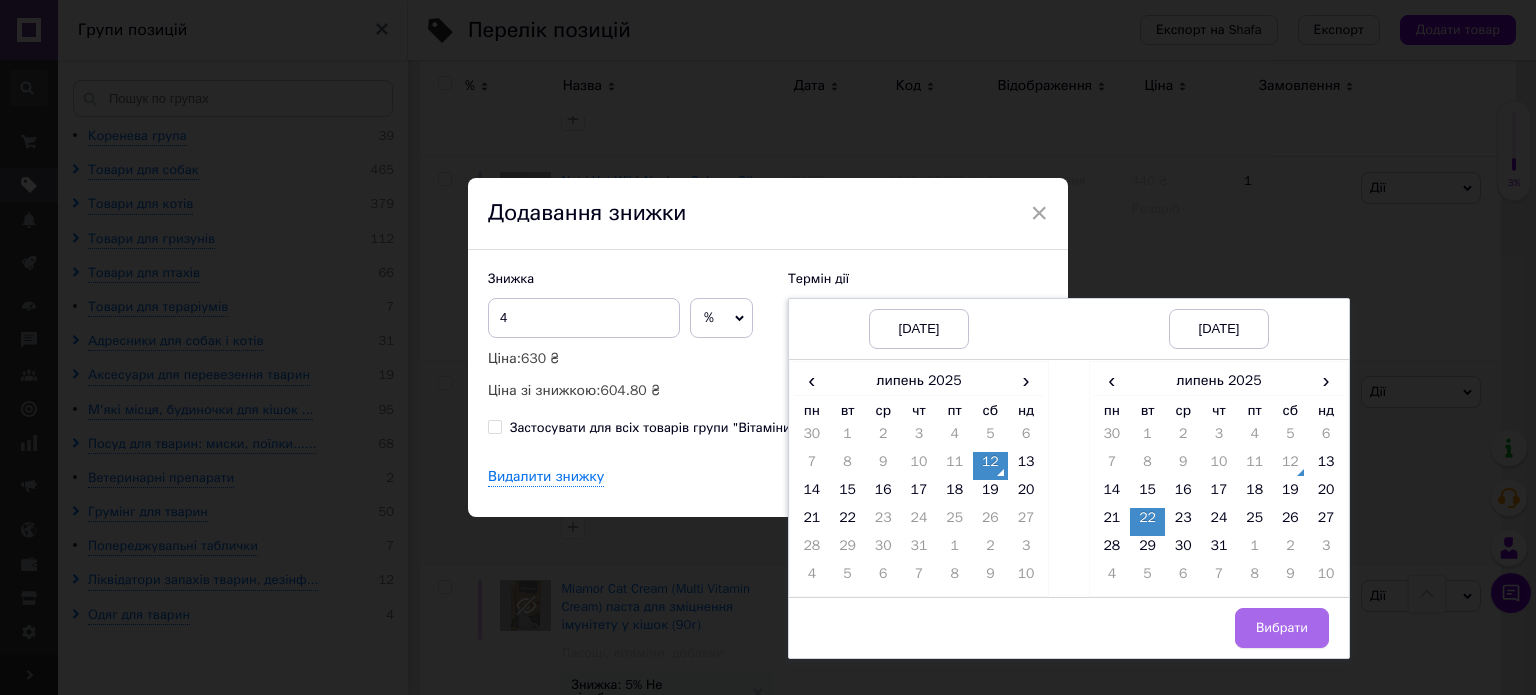 click on "Вибрати" at bounding box center (1282, 628) 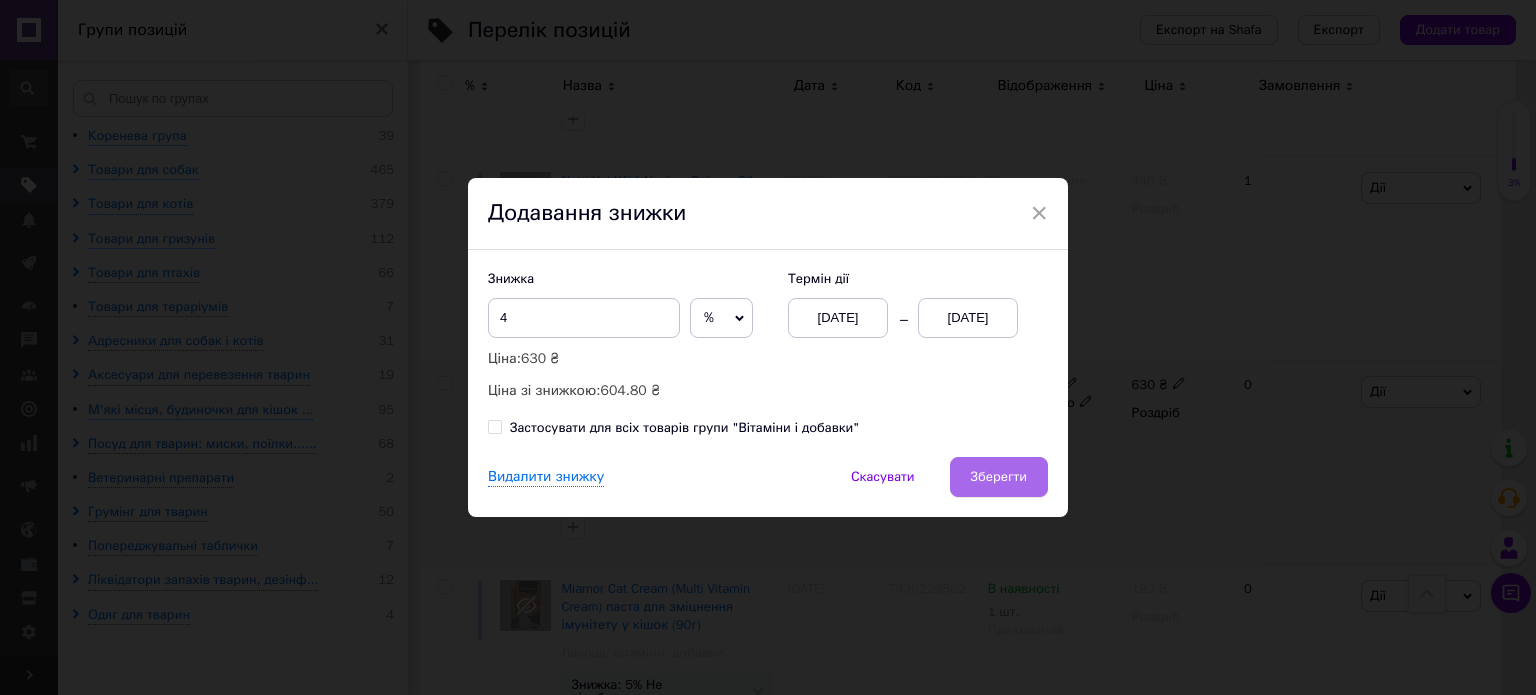 click on "Зберегти" at bounding box center [999, 477] 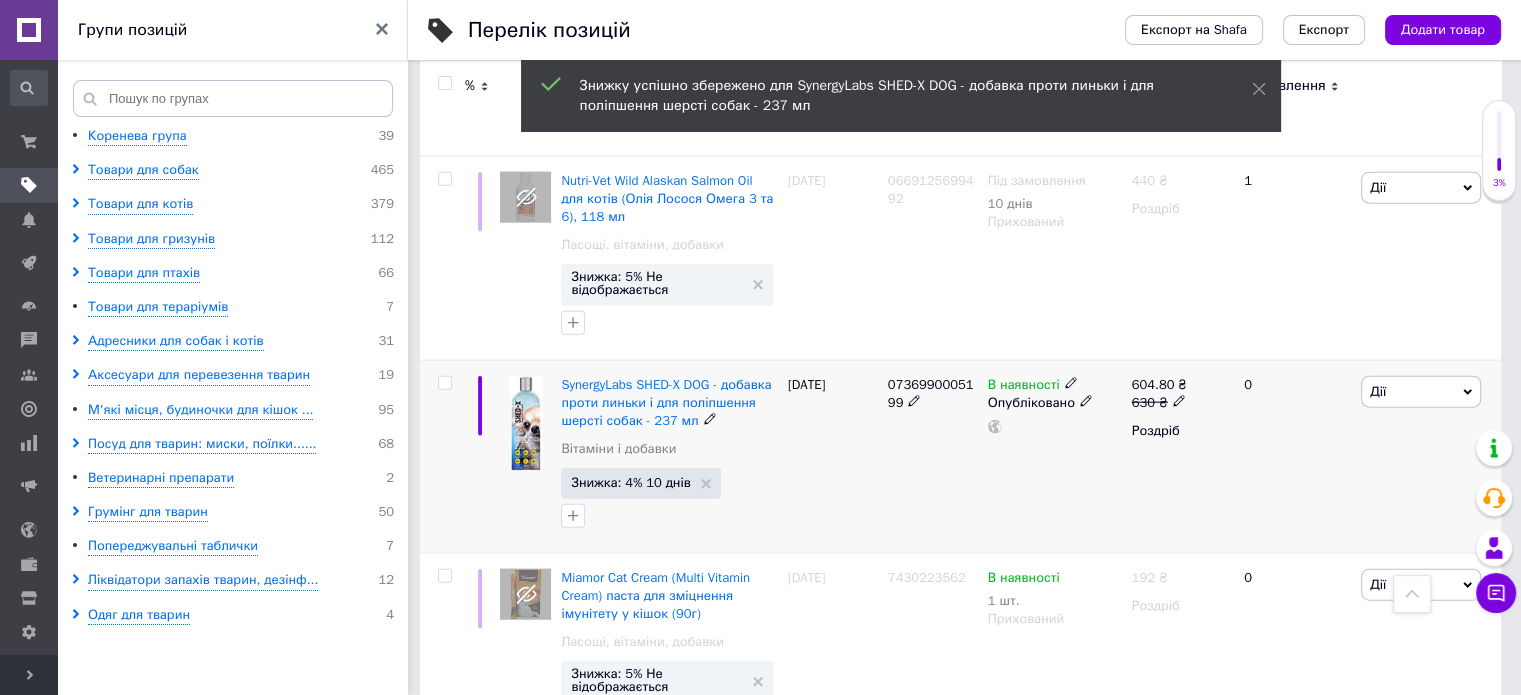 scroll, scrollTop: 0, scrollLeft: 1020, axis: horizontal 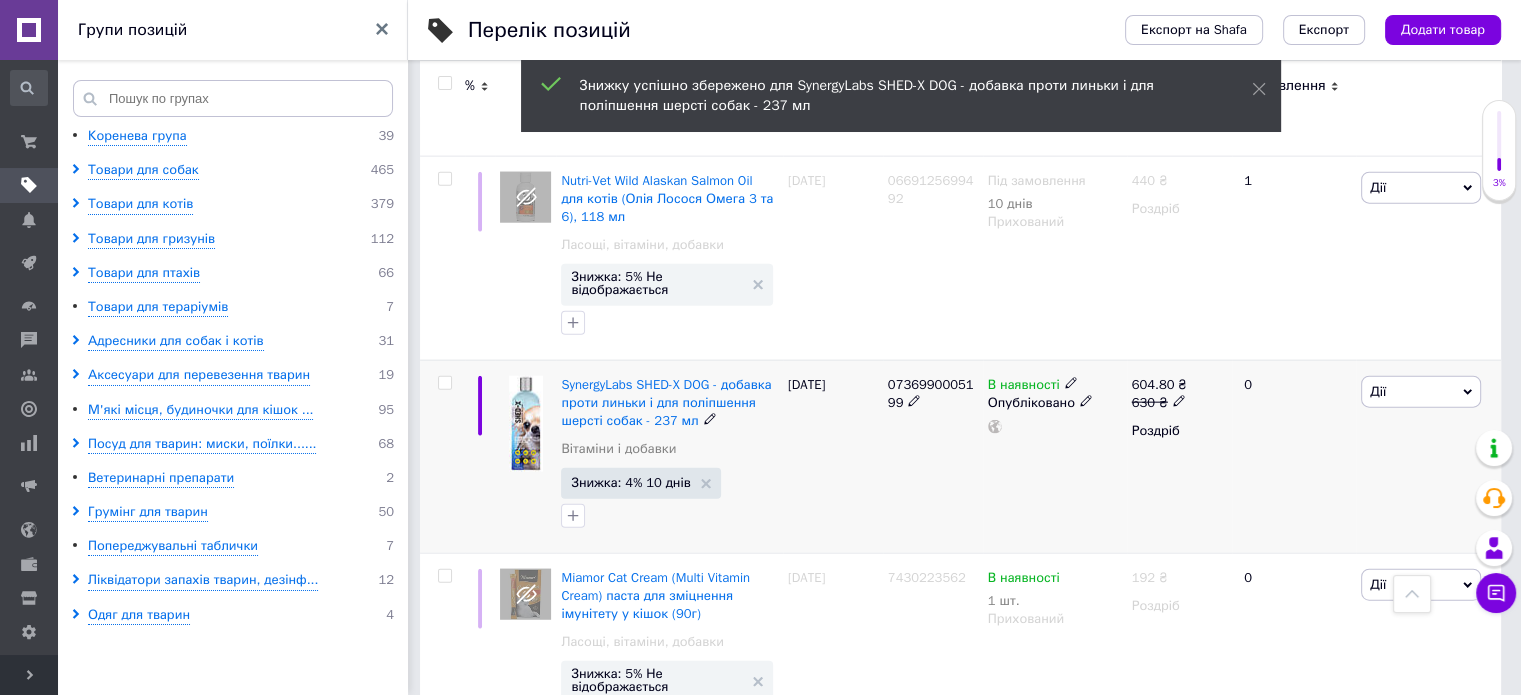 click at bounding box center [1071, 382] 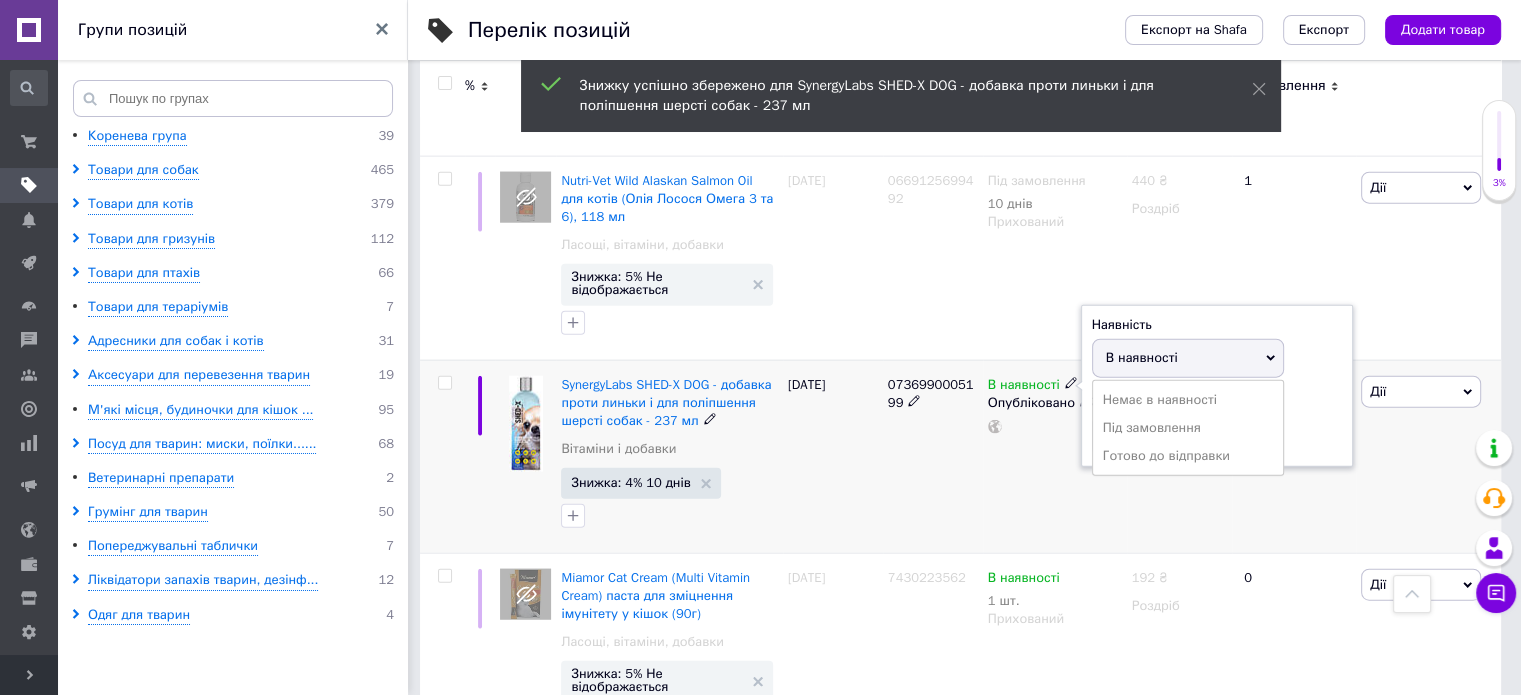 click on "Залишки шт." at bounding box center (1217, 424) 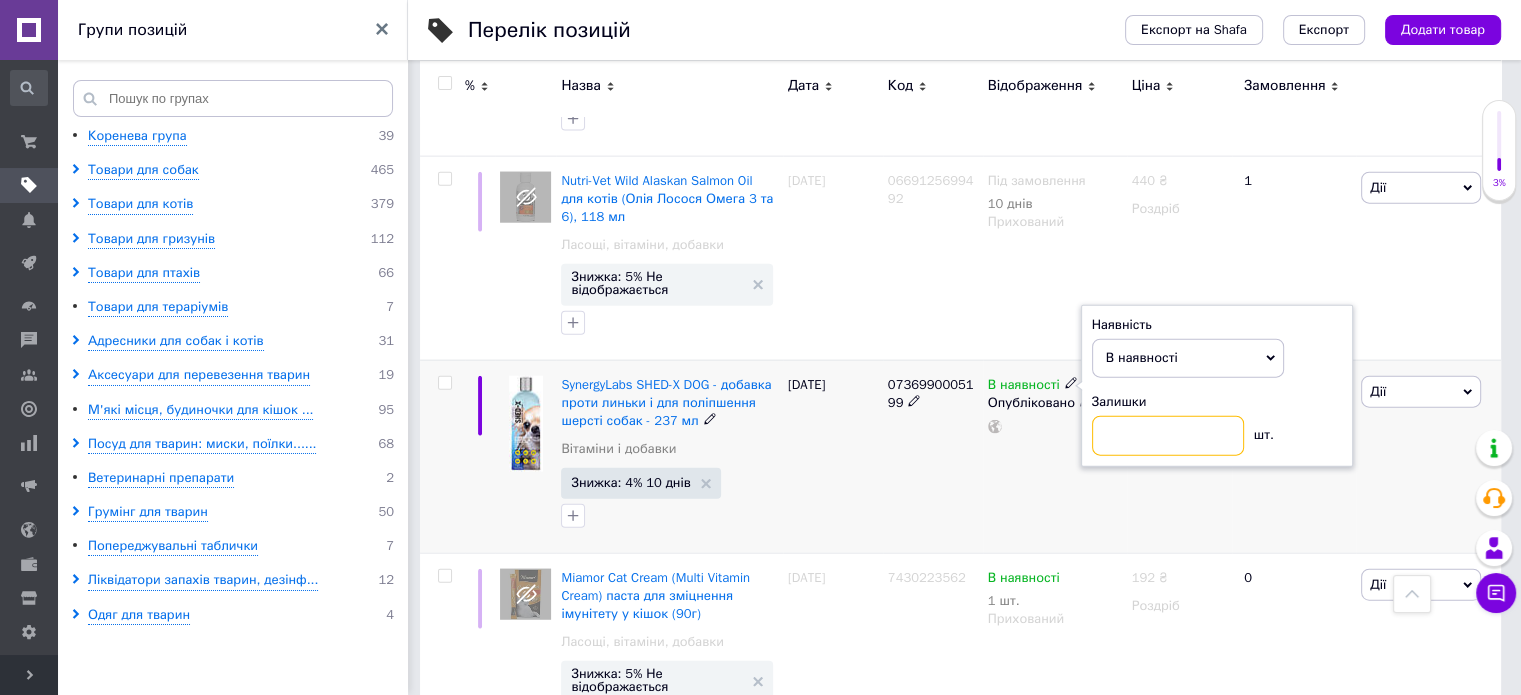 click at bounding box center [1168, 436] 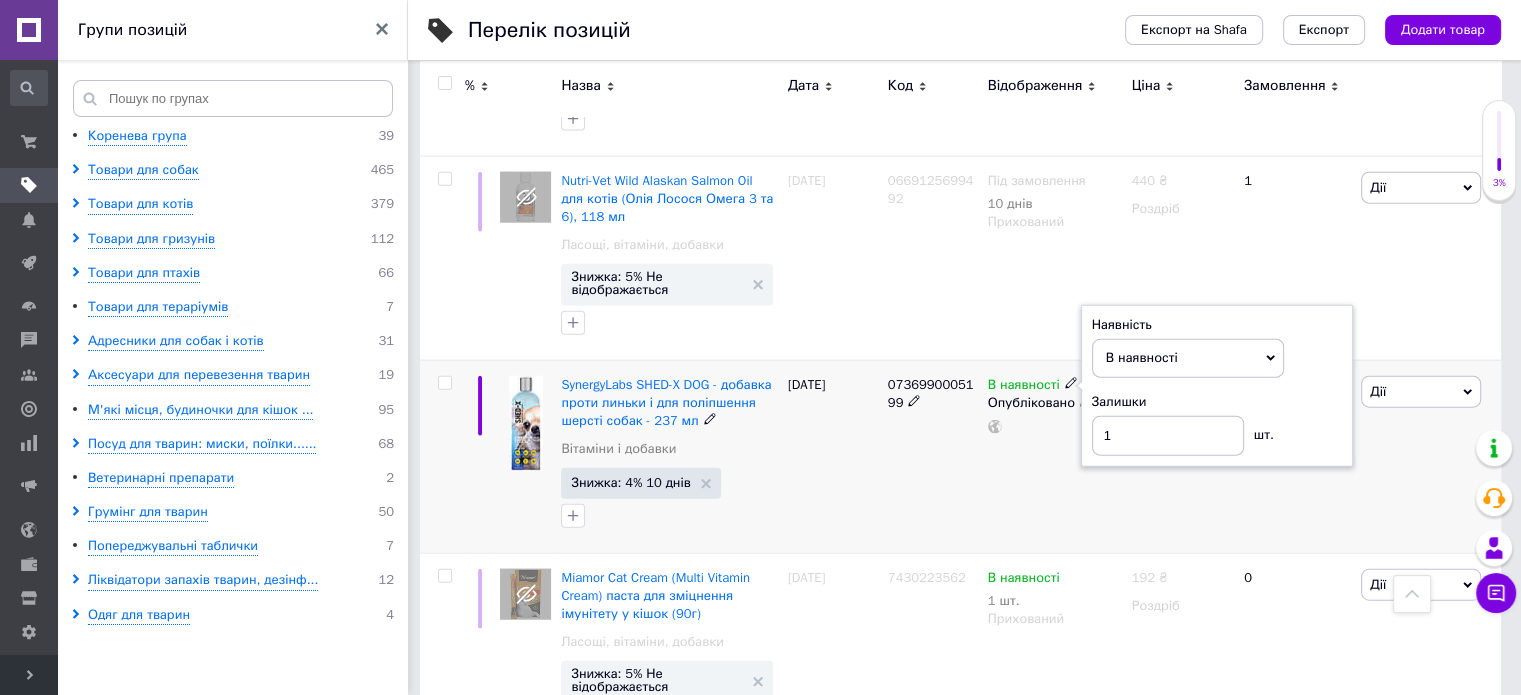 click on "0736990005199" at bounding box center [933, 456] 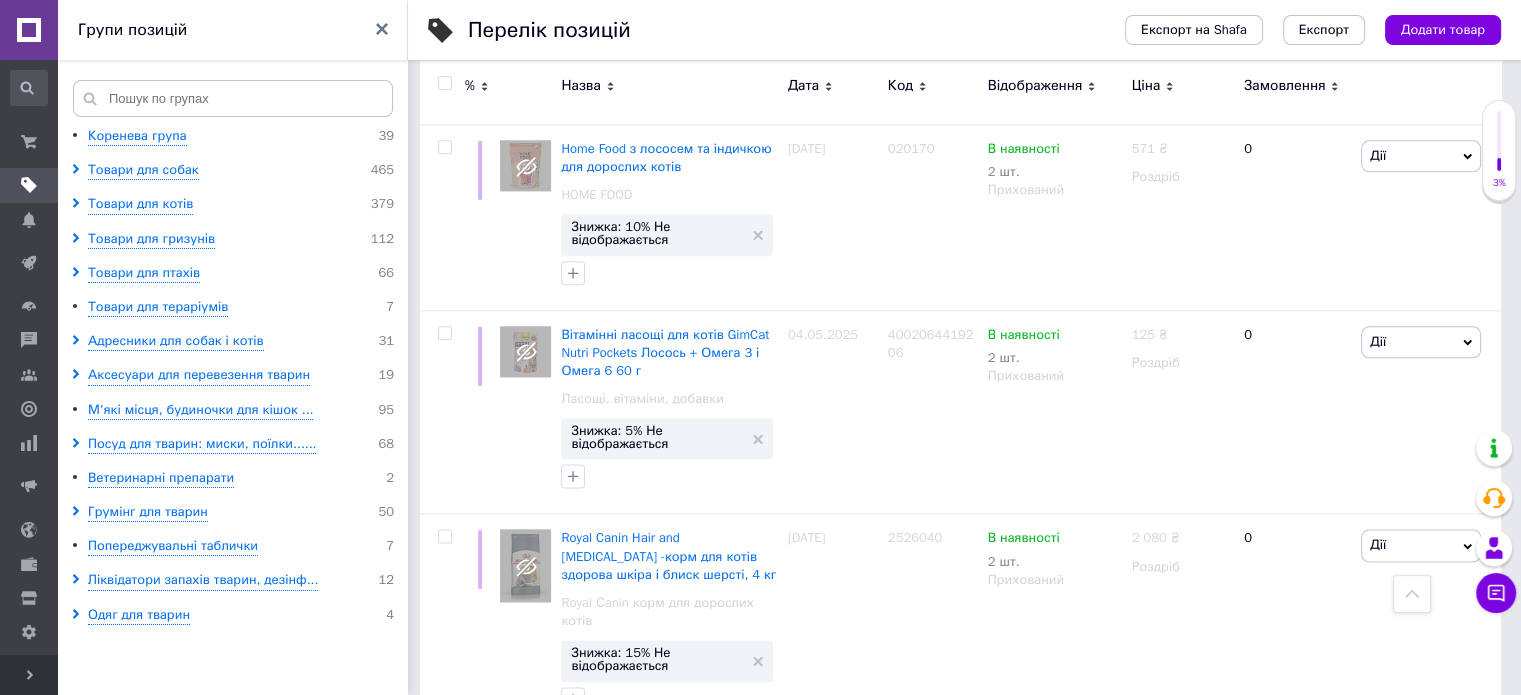 scroll, scrollTop: 2400, scrollLeft: 0, axis: vertical 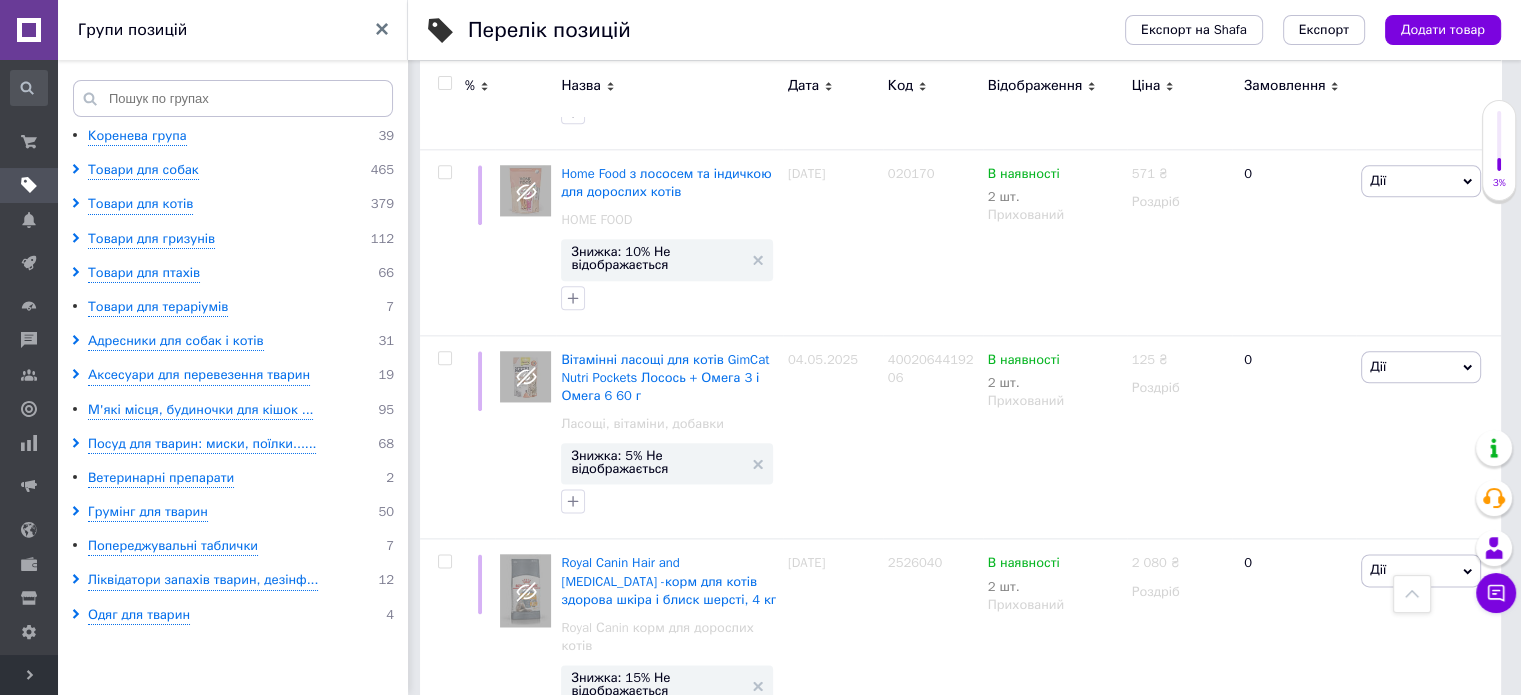 click at bounding box center (444, 83) 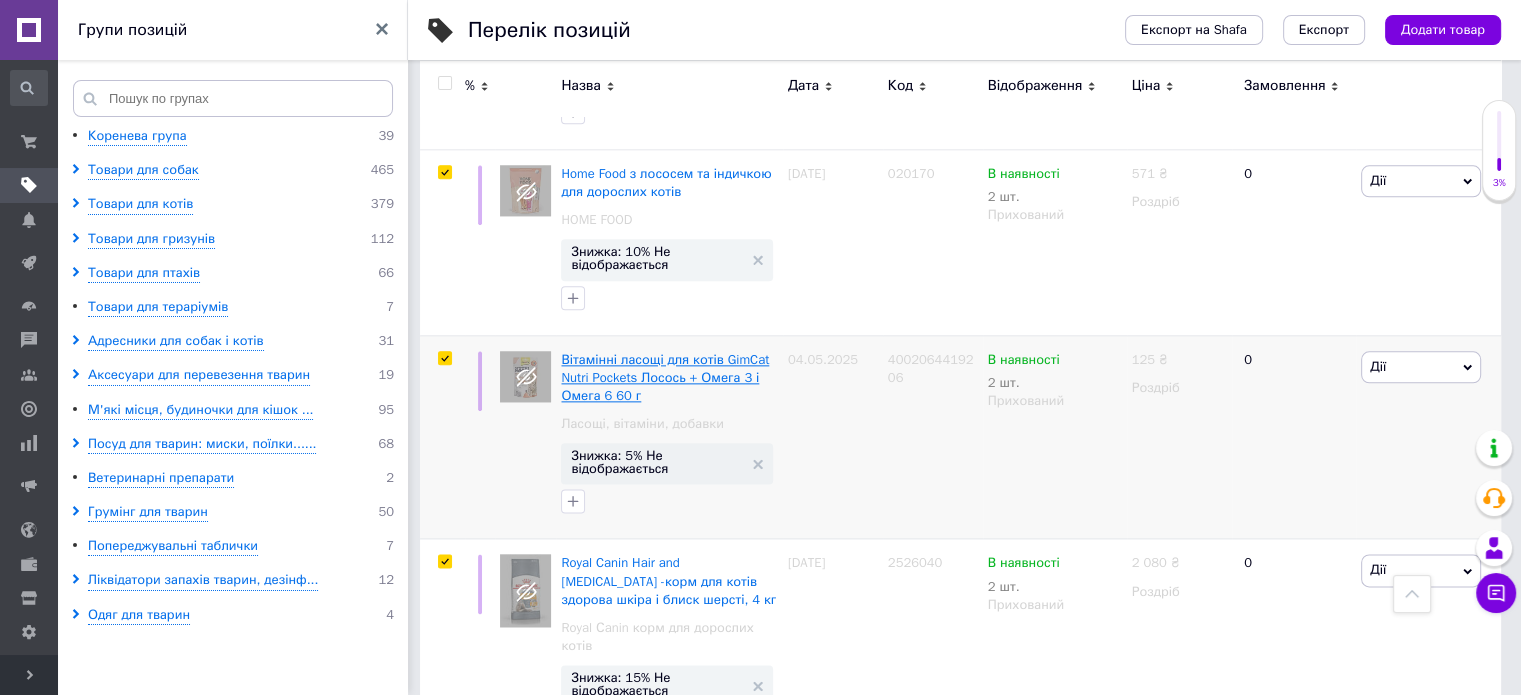checkbox on "true" 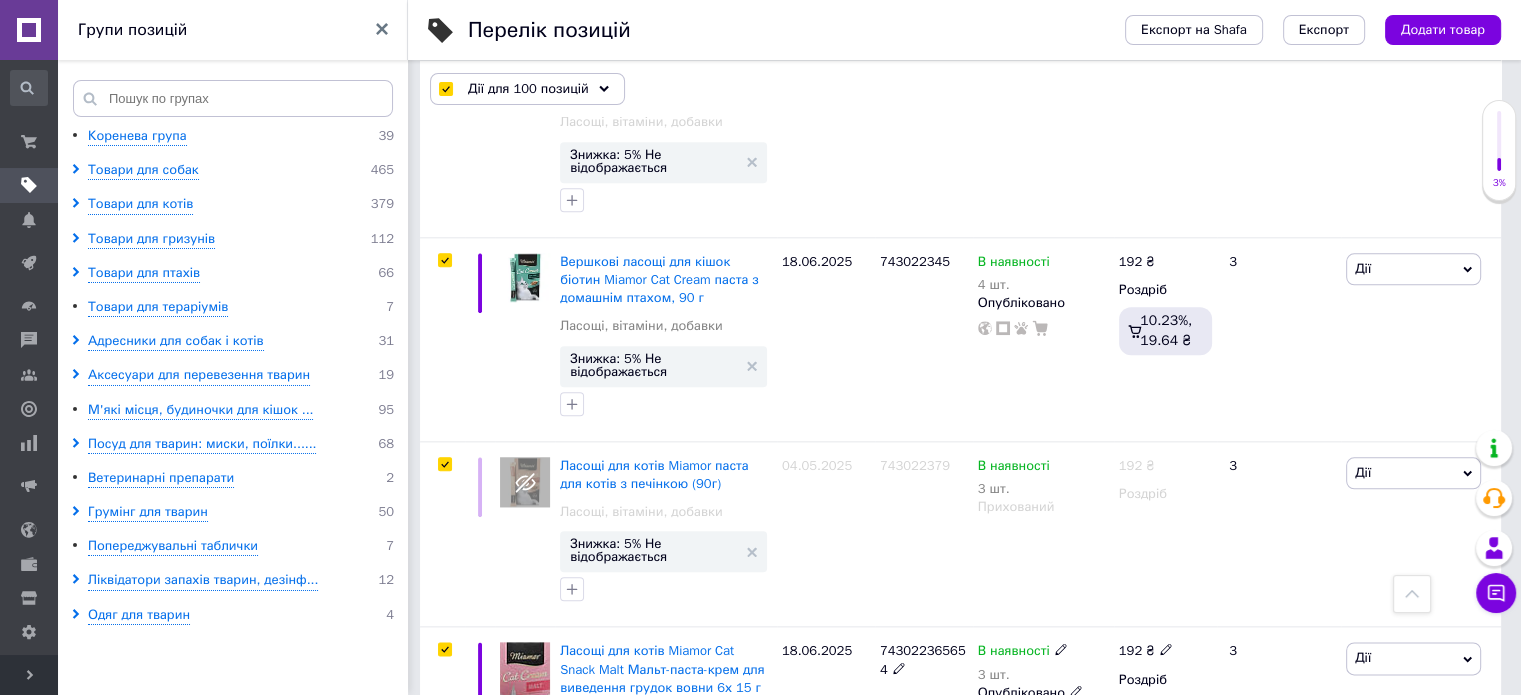scroll, scrollTop: 9763, scrollLeft: 0, axis: vertical 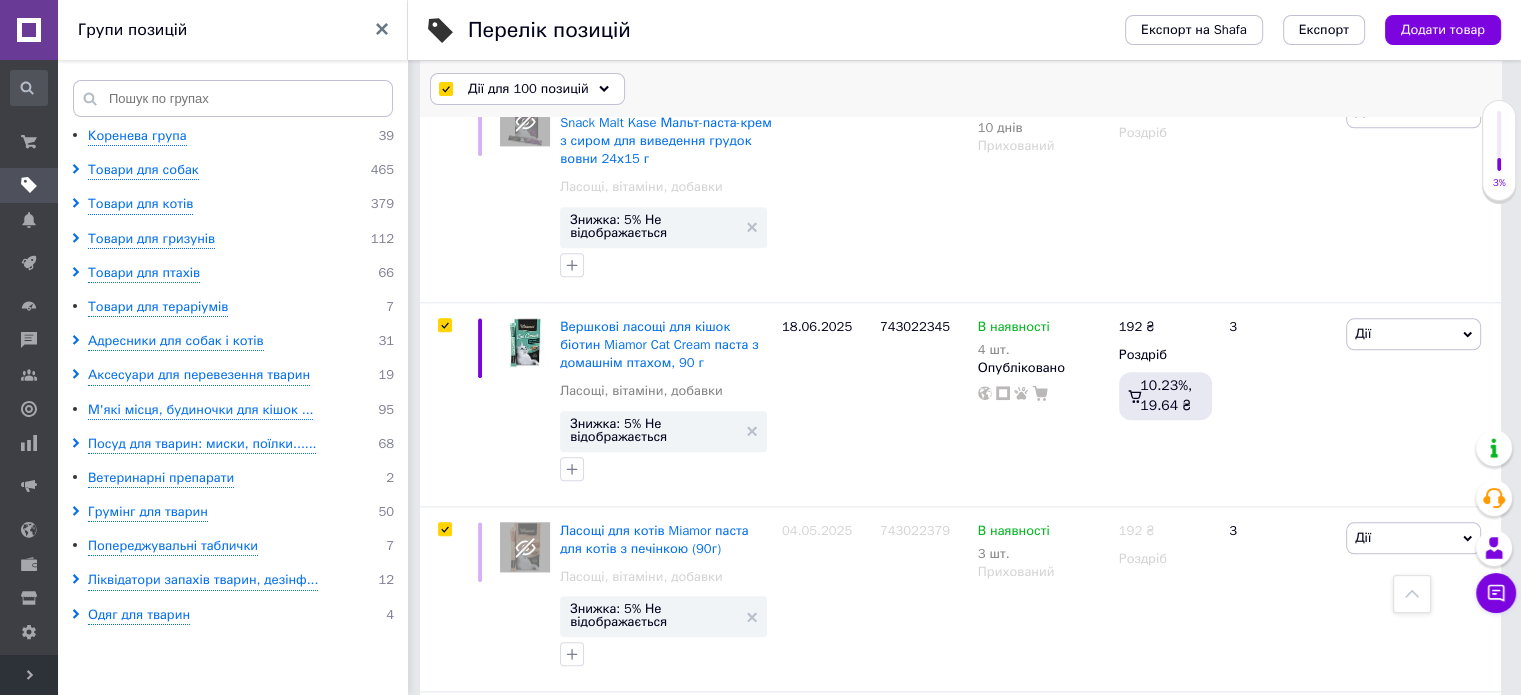 click on "Дії для 100 позицій" at bounding box center (527, 89) 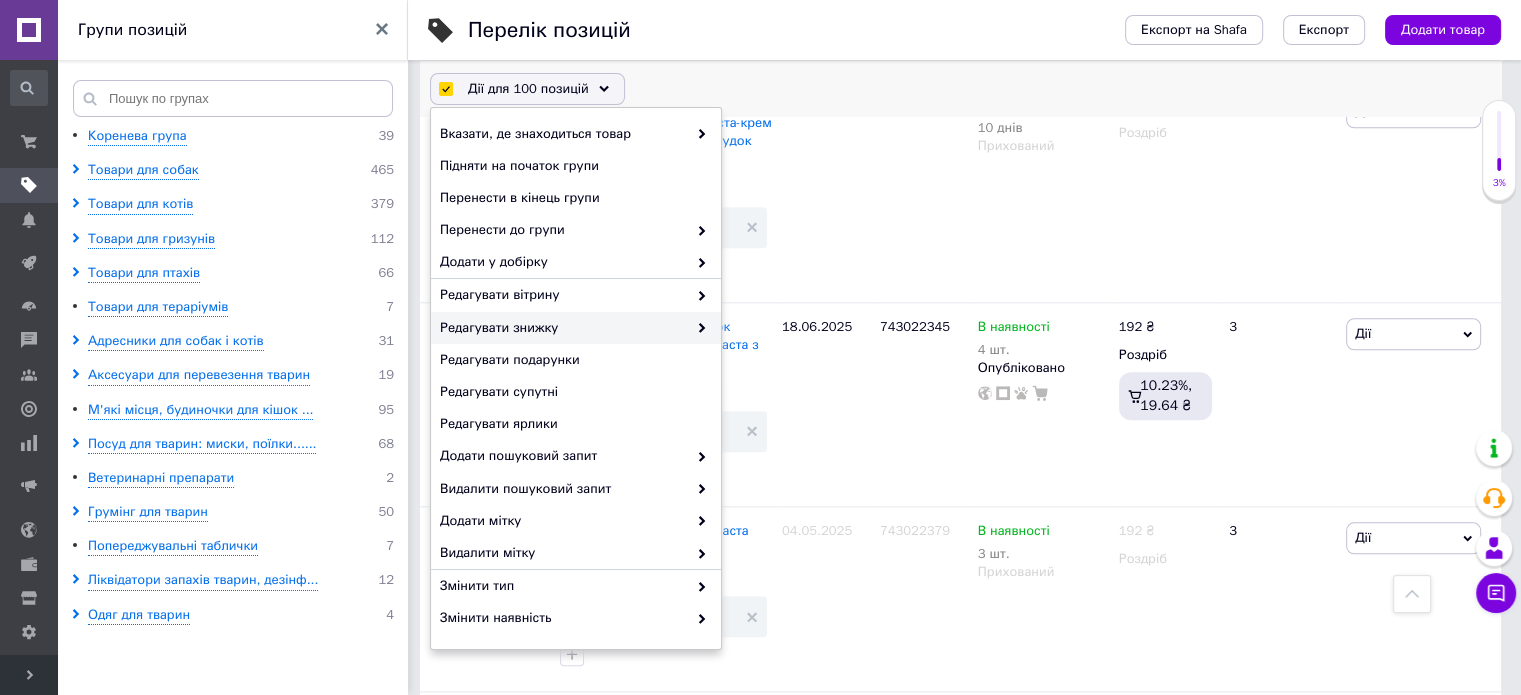 click on "Редагувати знижку" at bounding box center (563, 328) 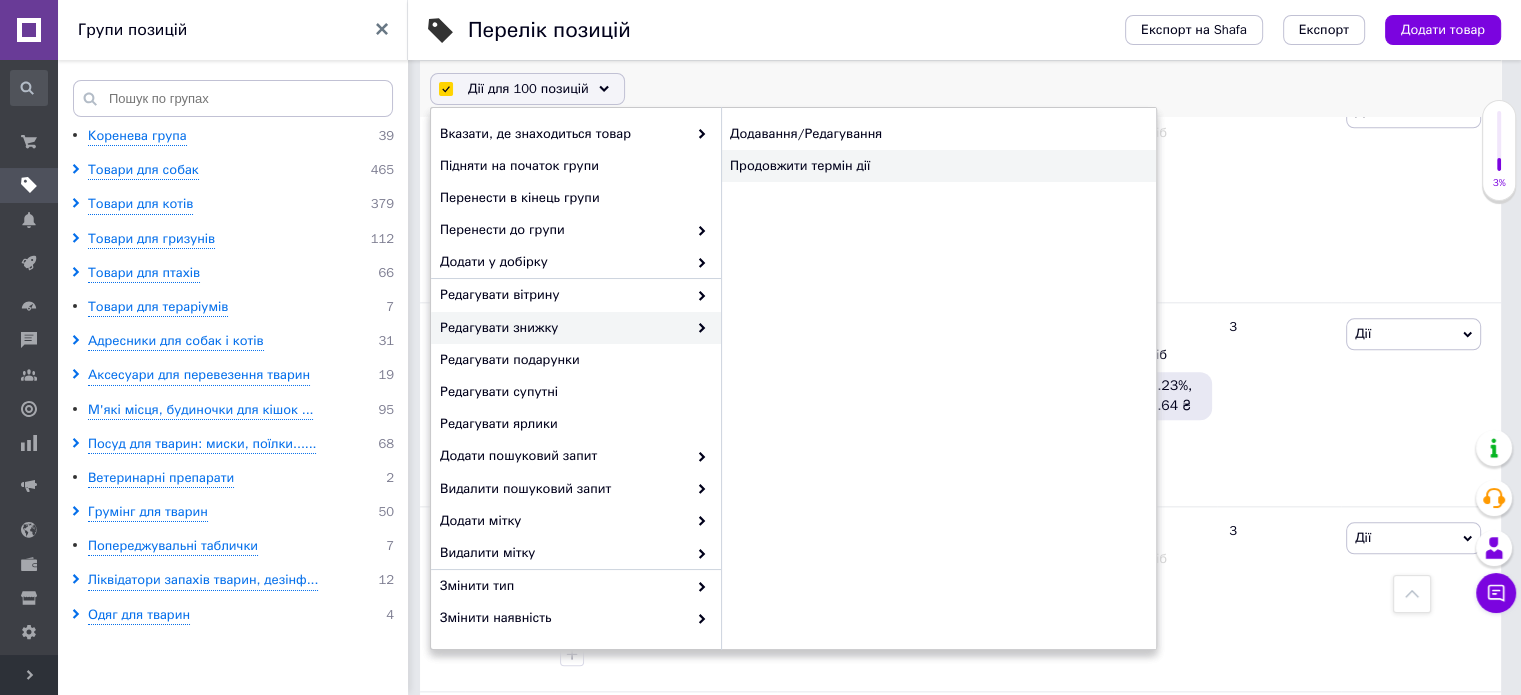 click on "Продовжити термін дії" at bounding box center (938, 166) 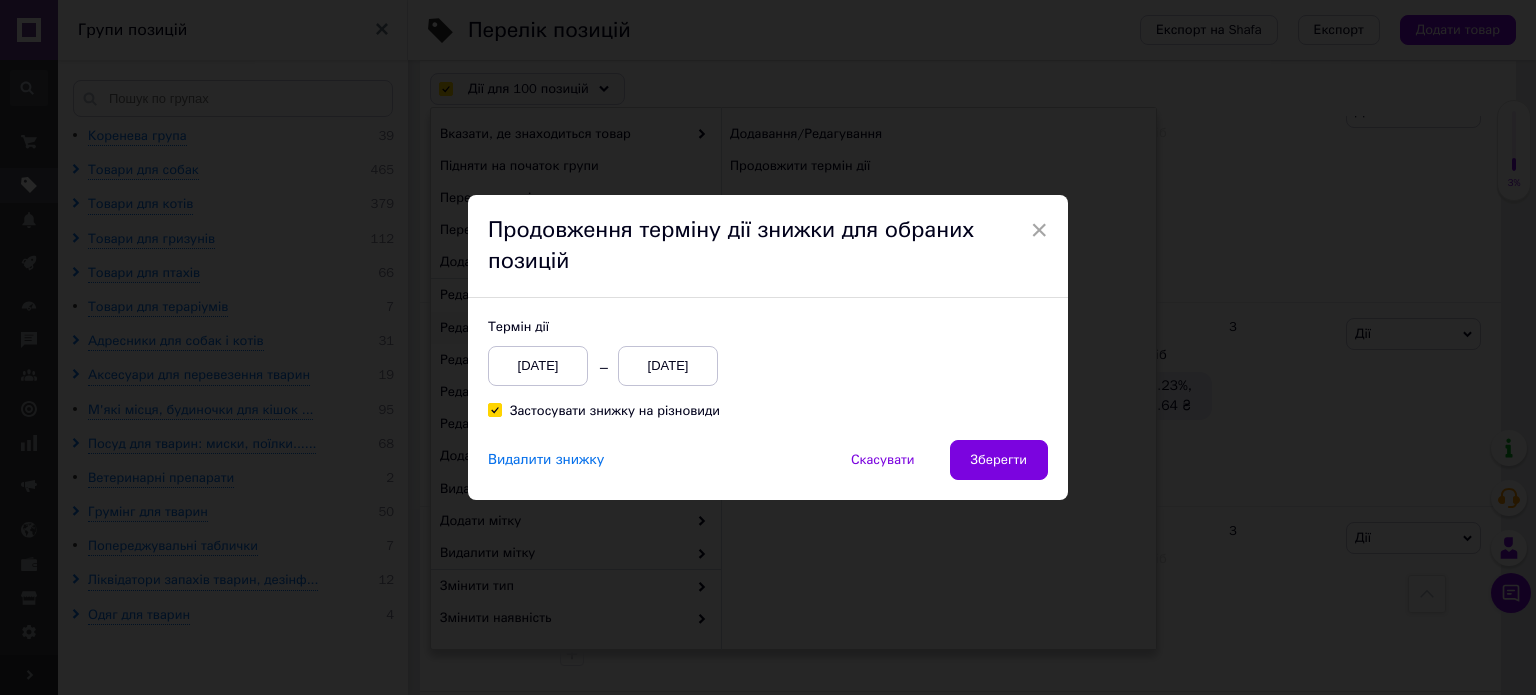 click on "[DATE]" at bounding box center (668, 366) 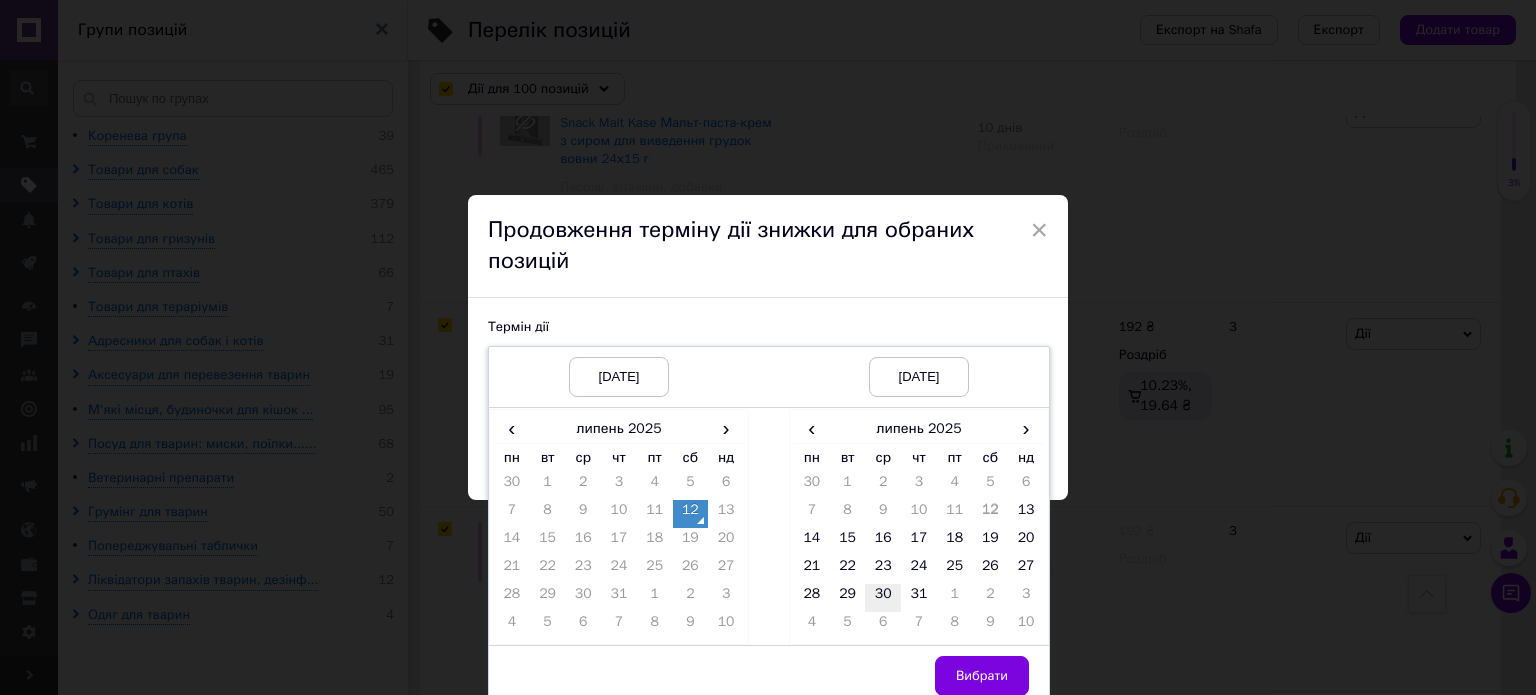 click on "22" at bounding box center [848, 570] 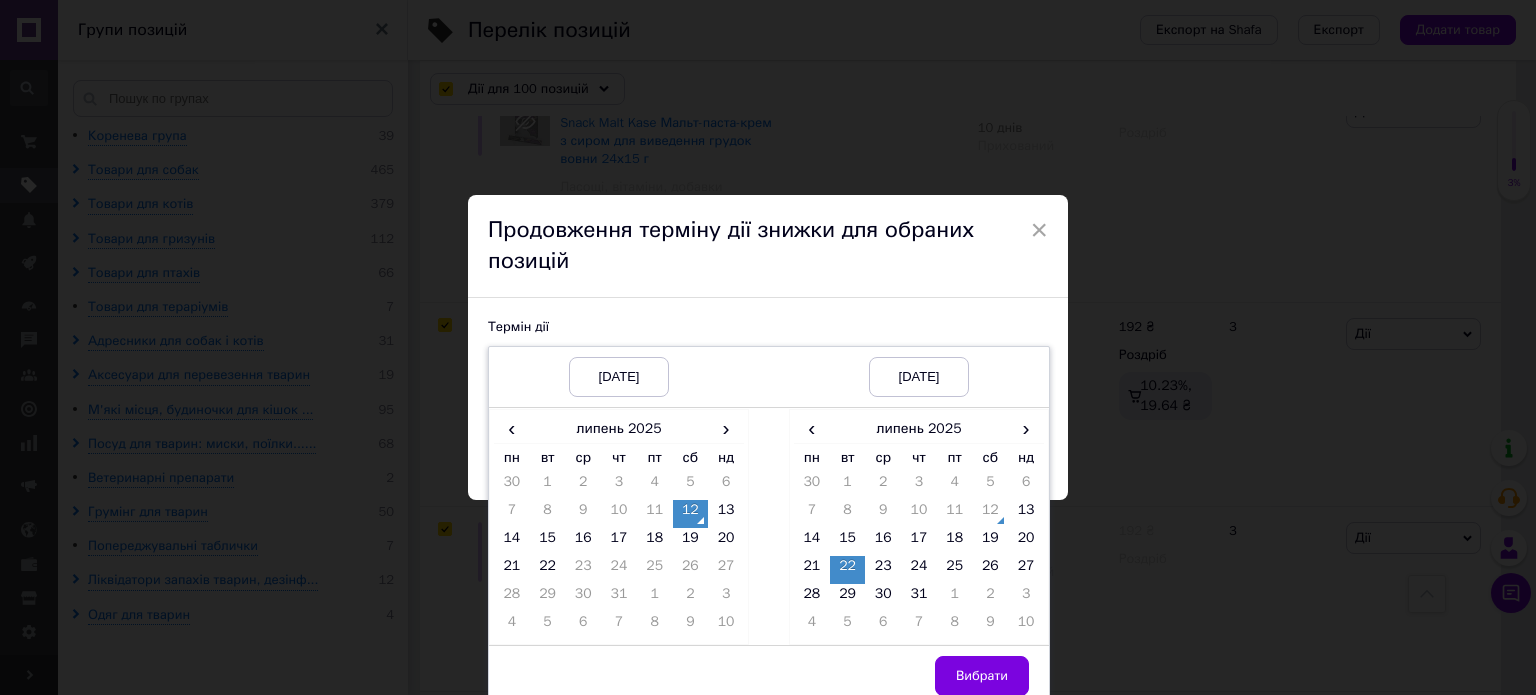 drag, startPoint x: 958, startPoint y: 679, endPoint x: 892, endPoint y: 555, distance: 140.47064 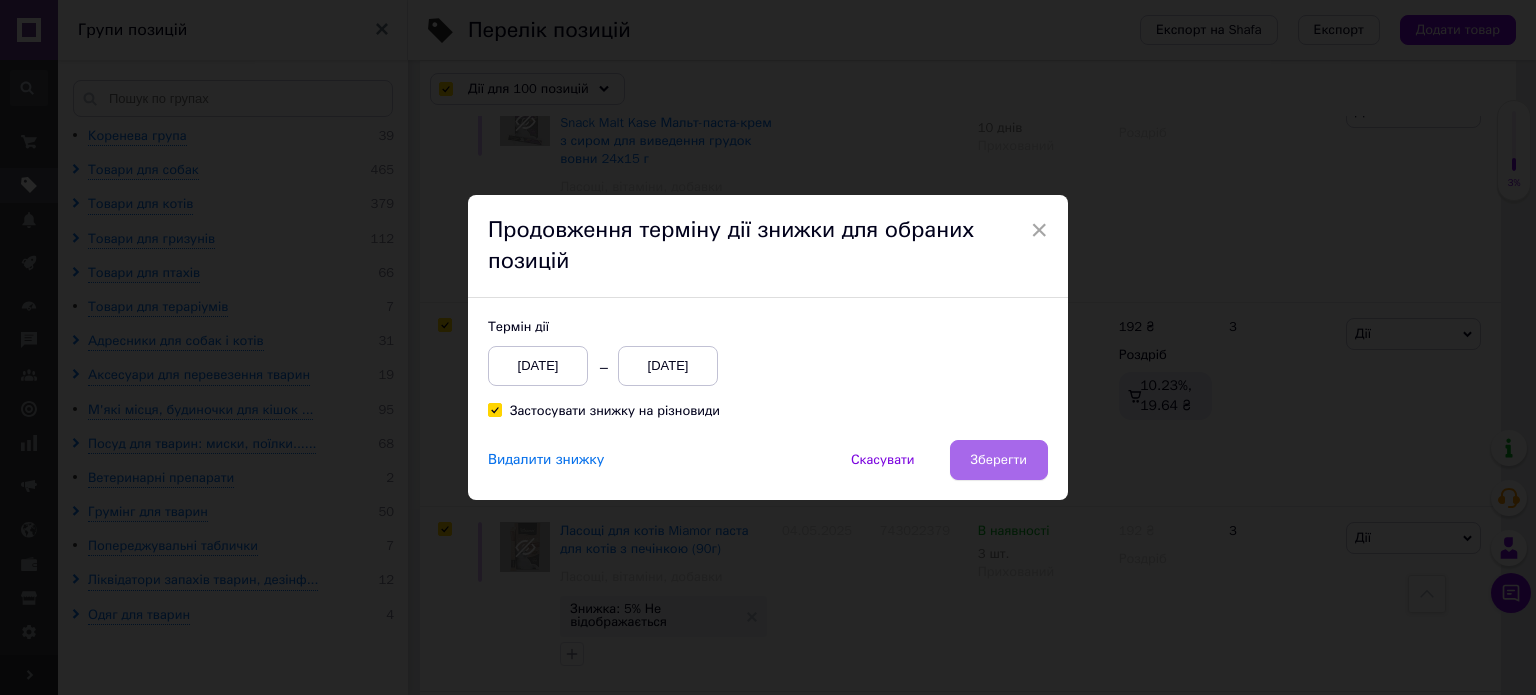 drag, startPoint x: 1008, startPoint y: 434, endPoint x: 1003, endPoint y: 445, distance: 12.083046 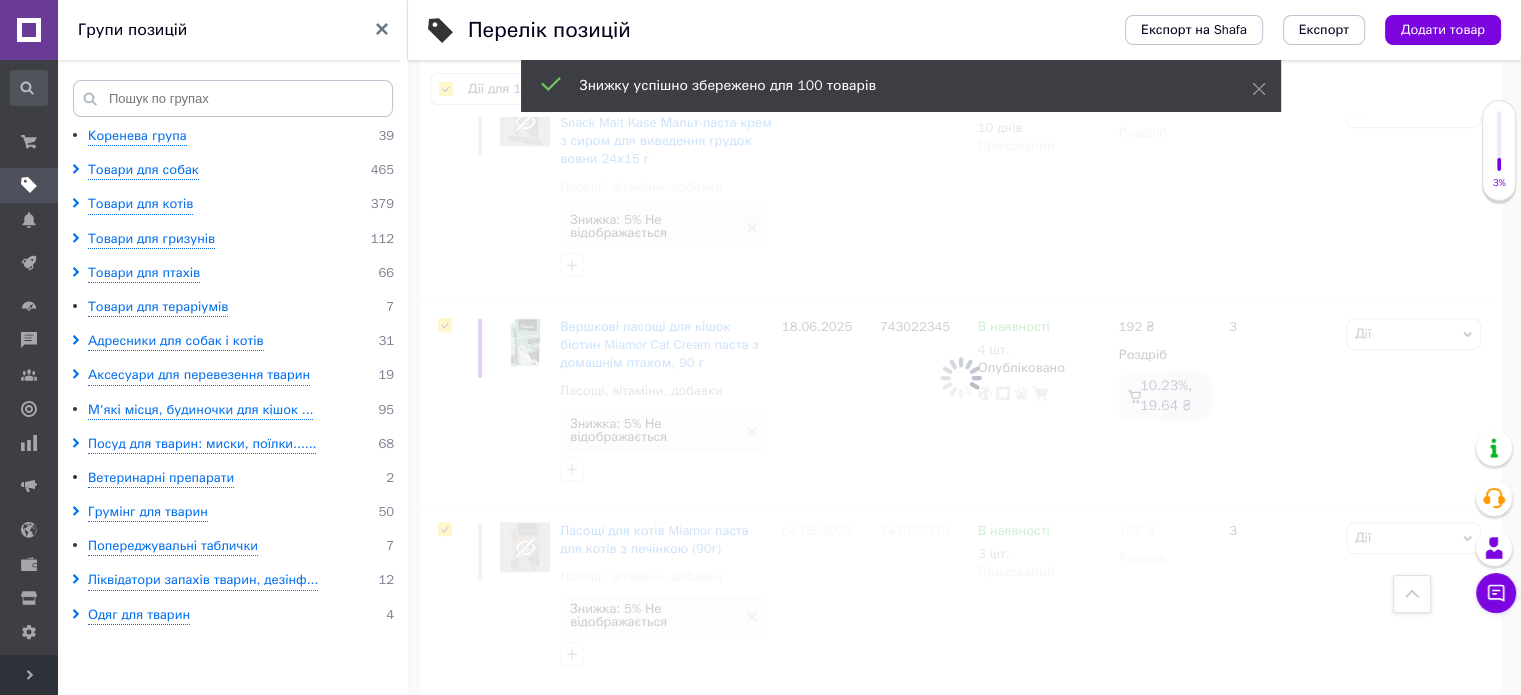 scroll, scrollTop: 0, scrollLeft: 1020, axis: horizontal 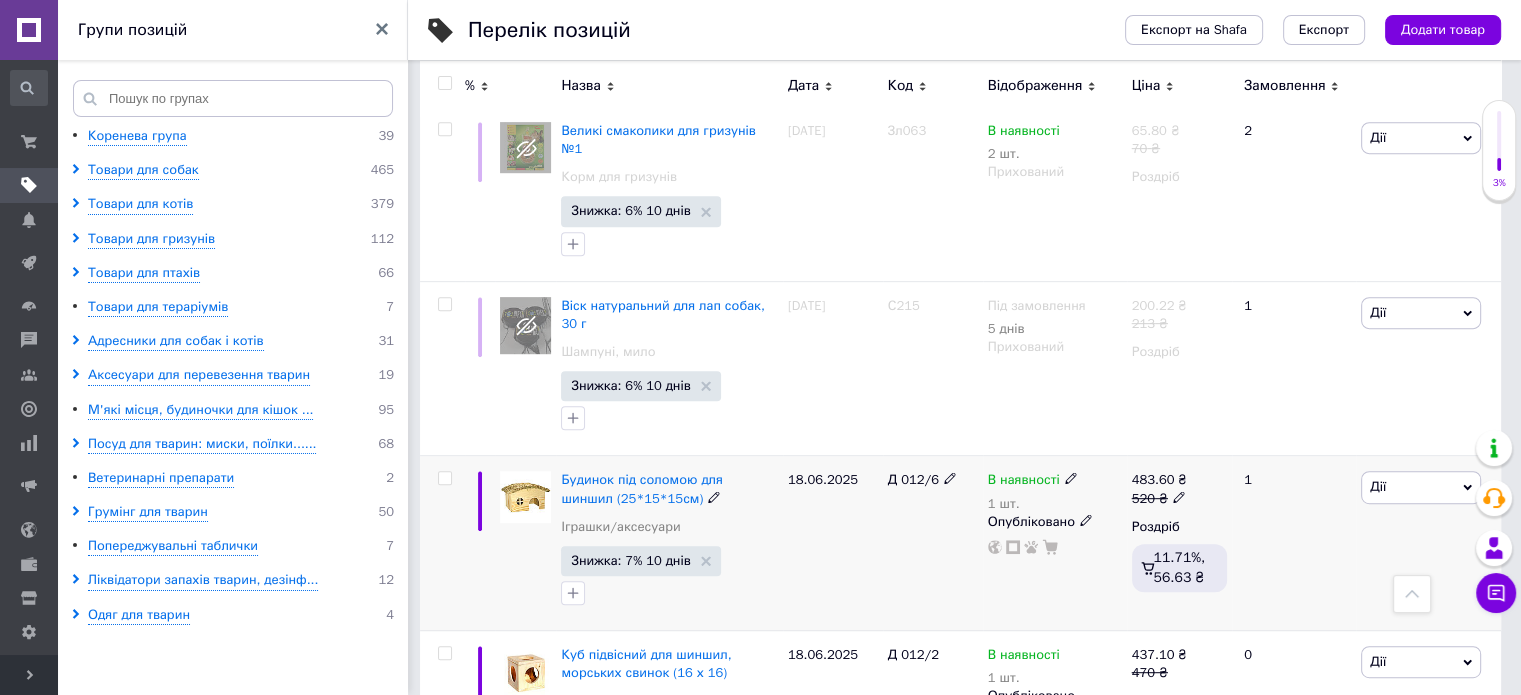 click at bounding box center (1179, 496) 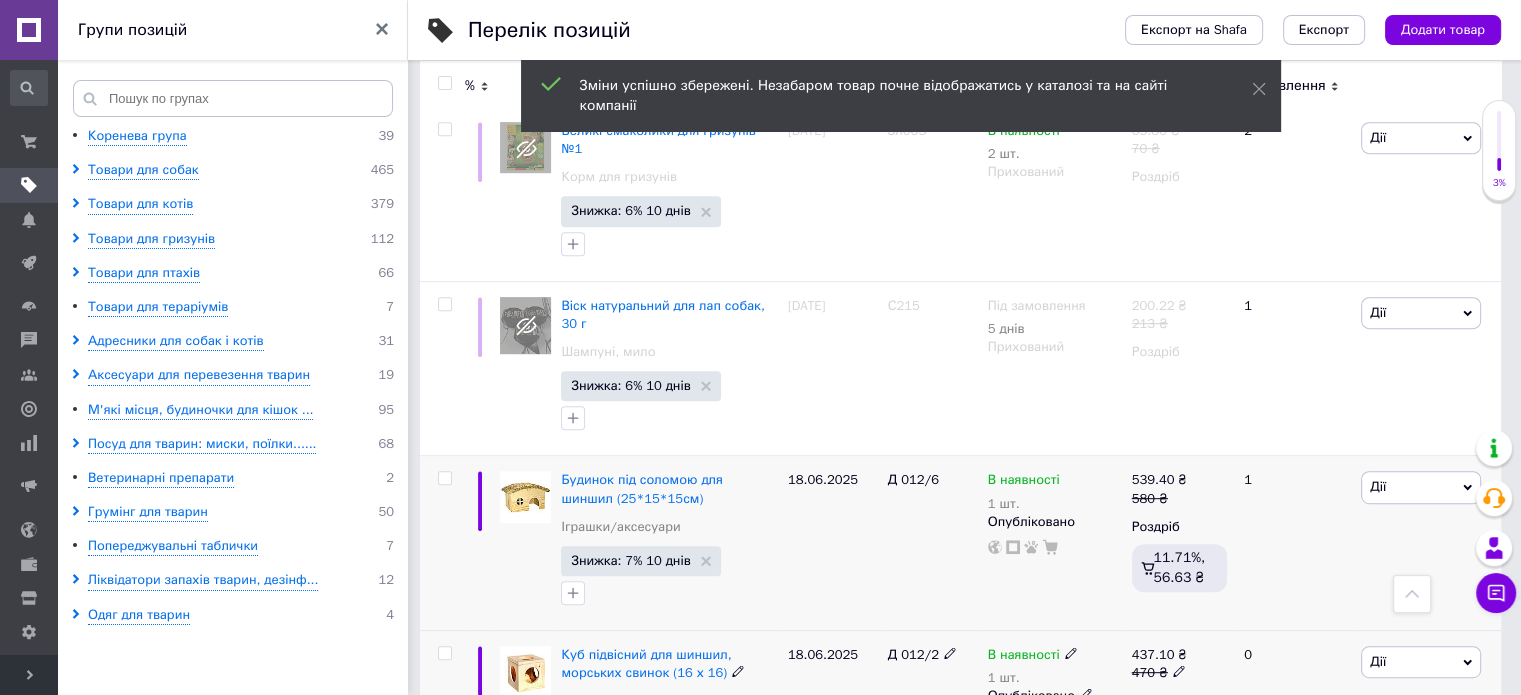 click 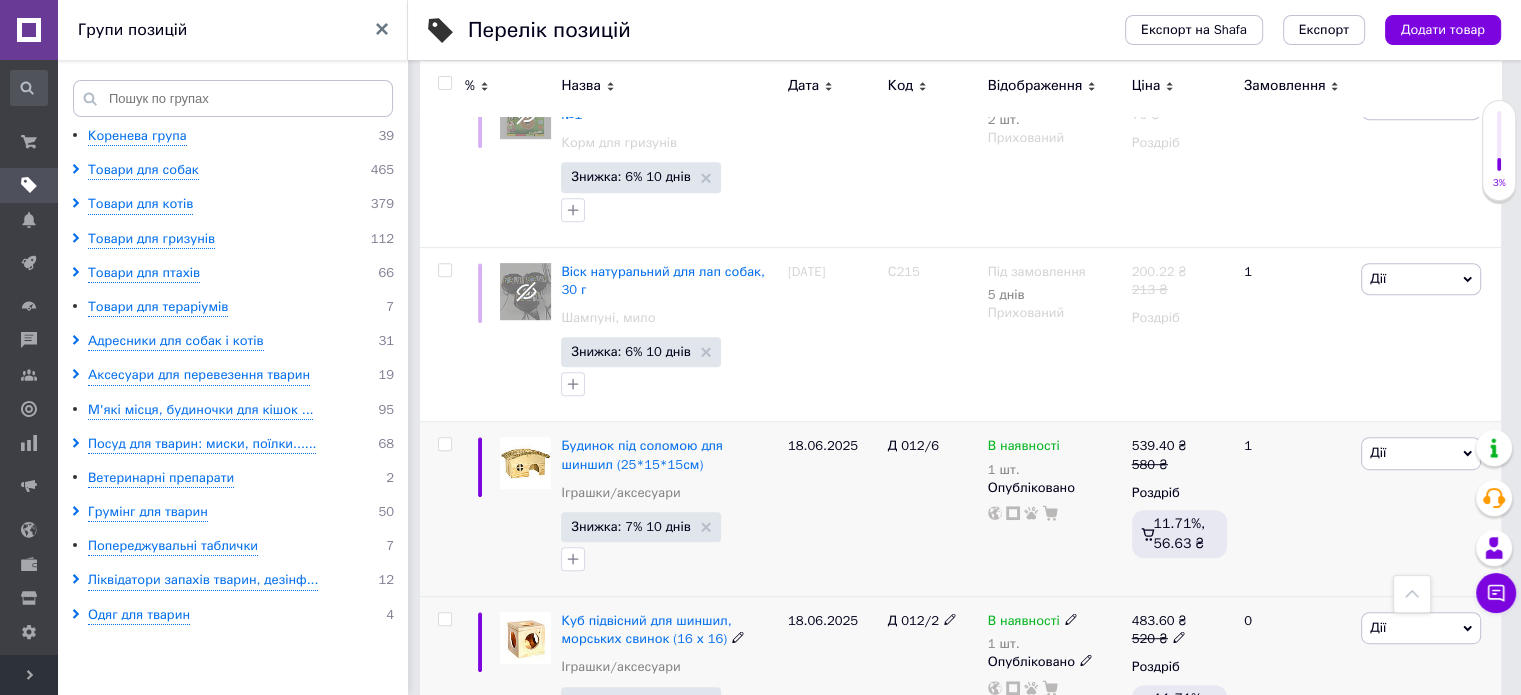 scroll, scrollTop: 16090, scrollLeft: 0, axis: vertical 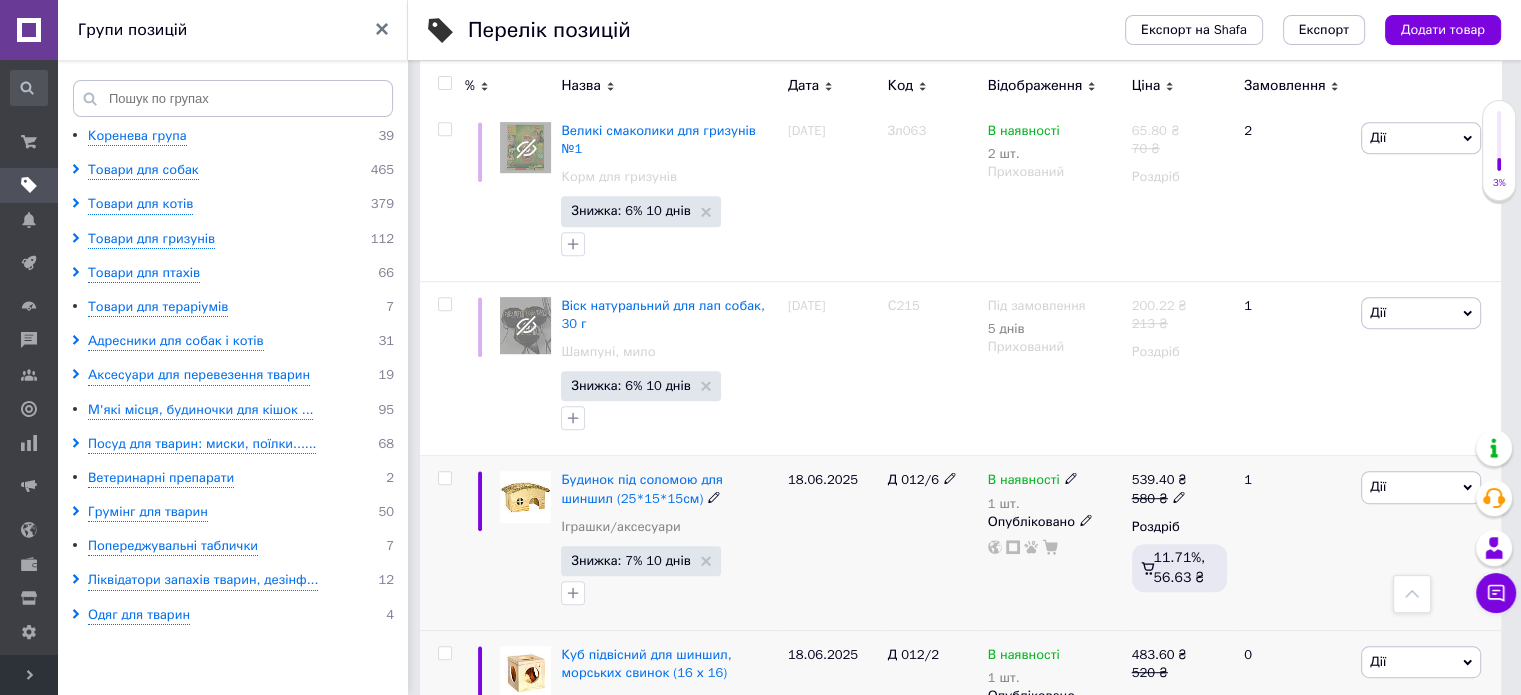 click 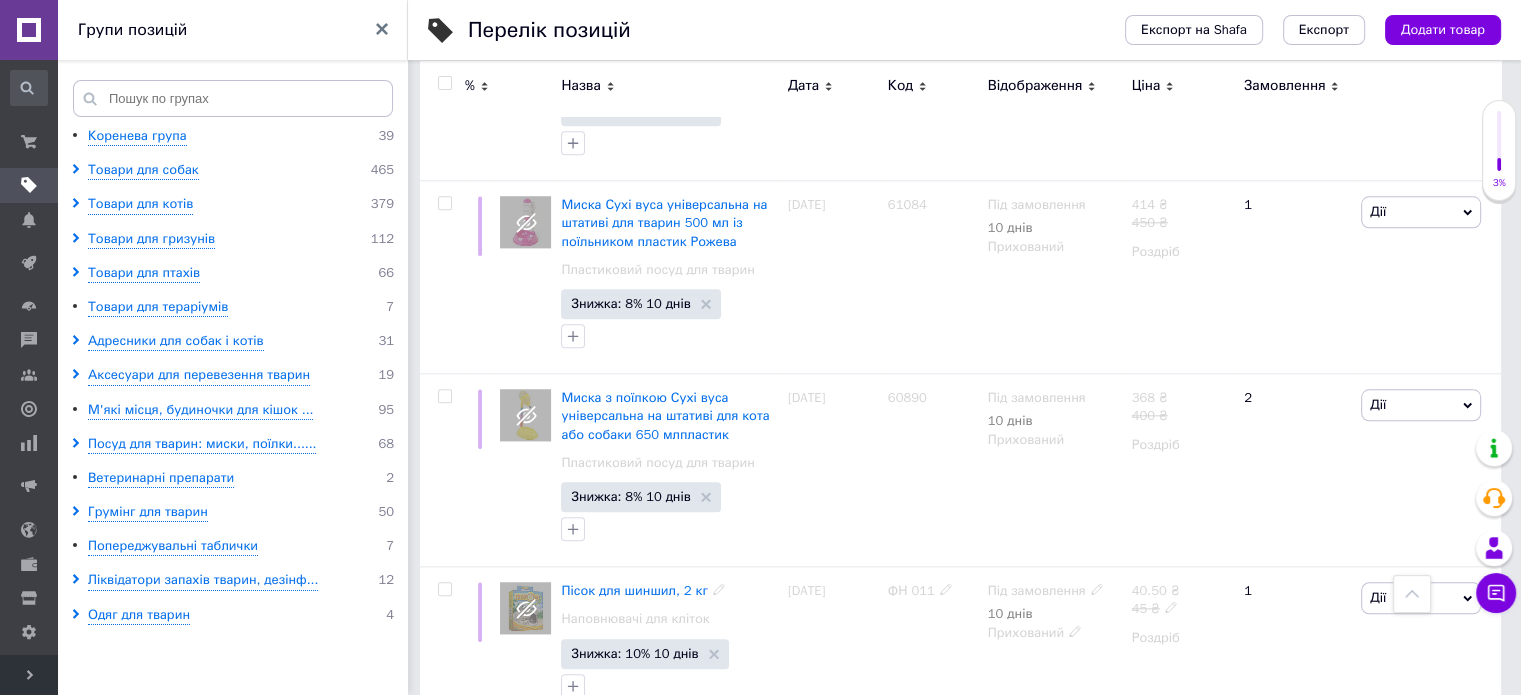 scroll, scrollTop: 17290, scrollLeft: 0, axis: vertical 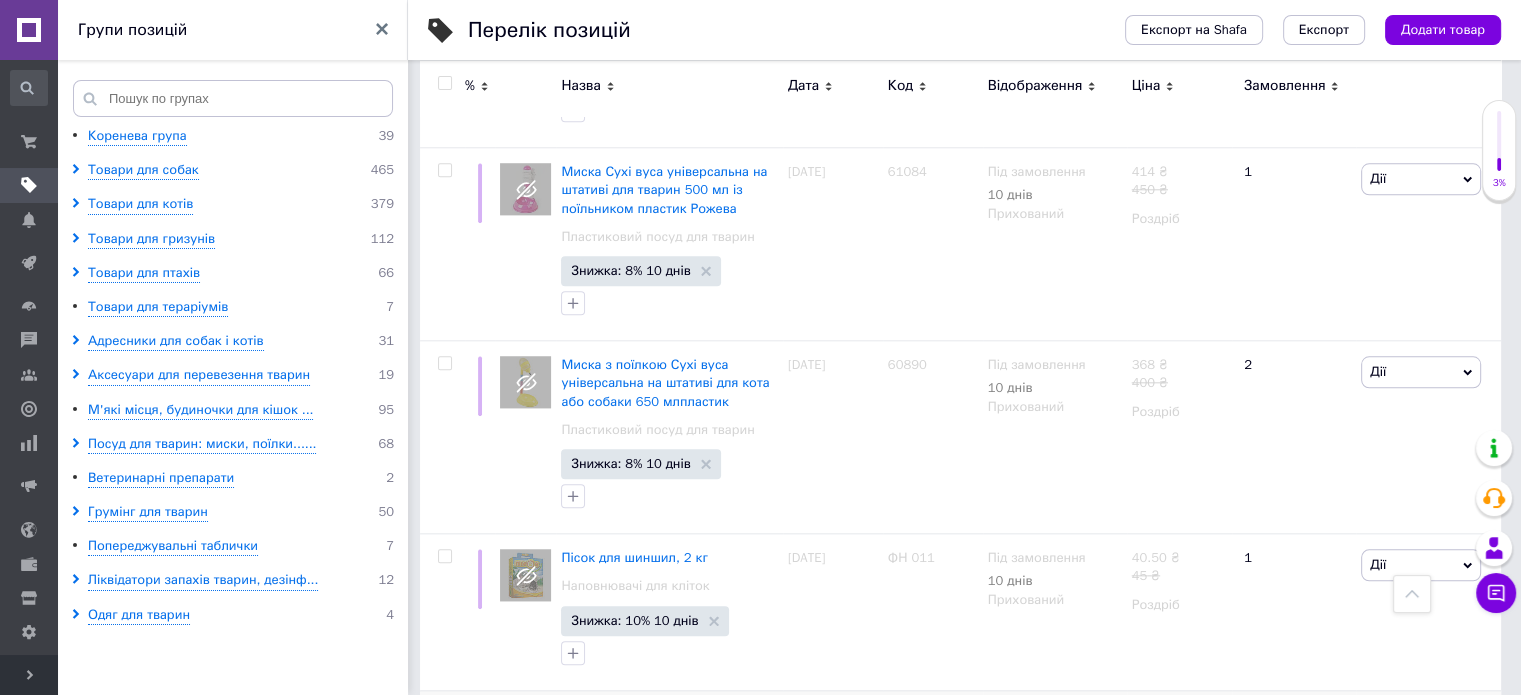 click on "Дії" at bounding box center [1421, 722] 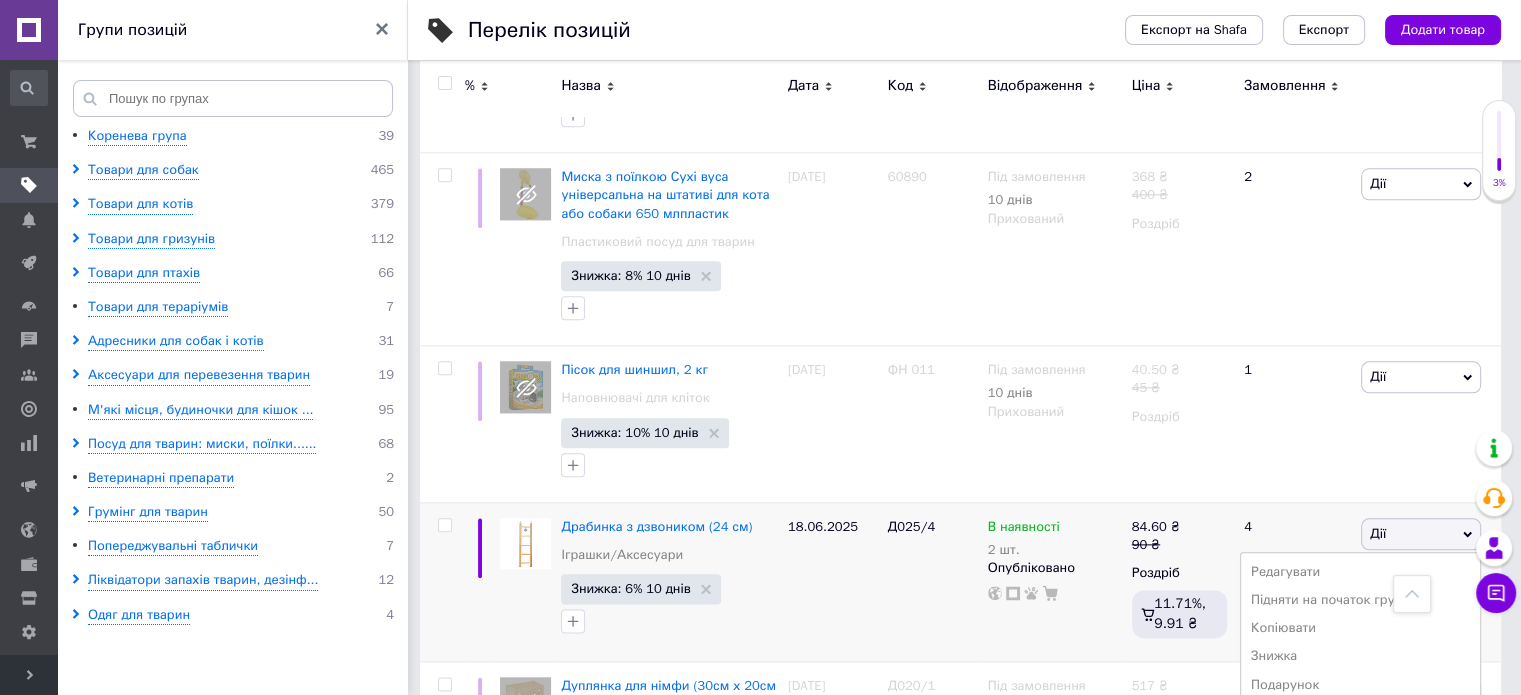 scroll, scrollTop: 17490, scrollLeft: 0, axis: vertical 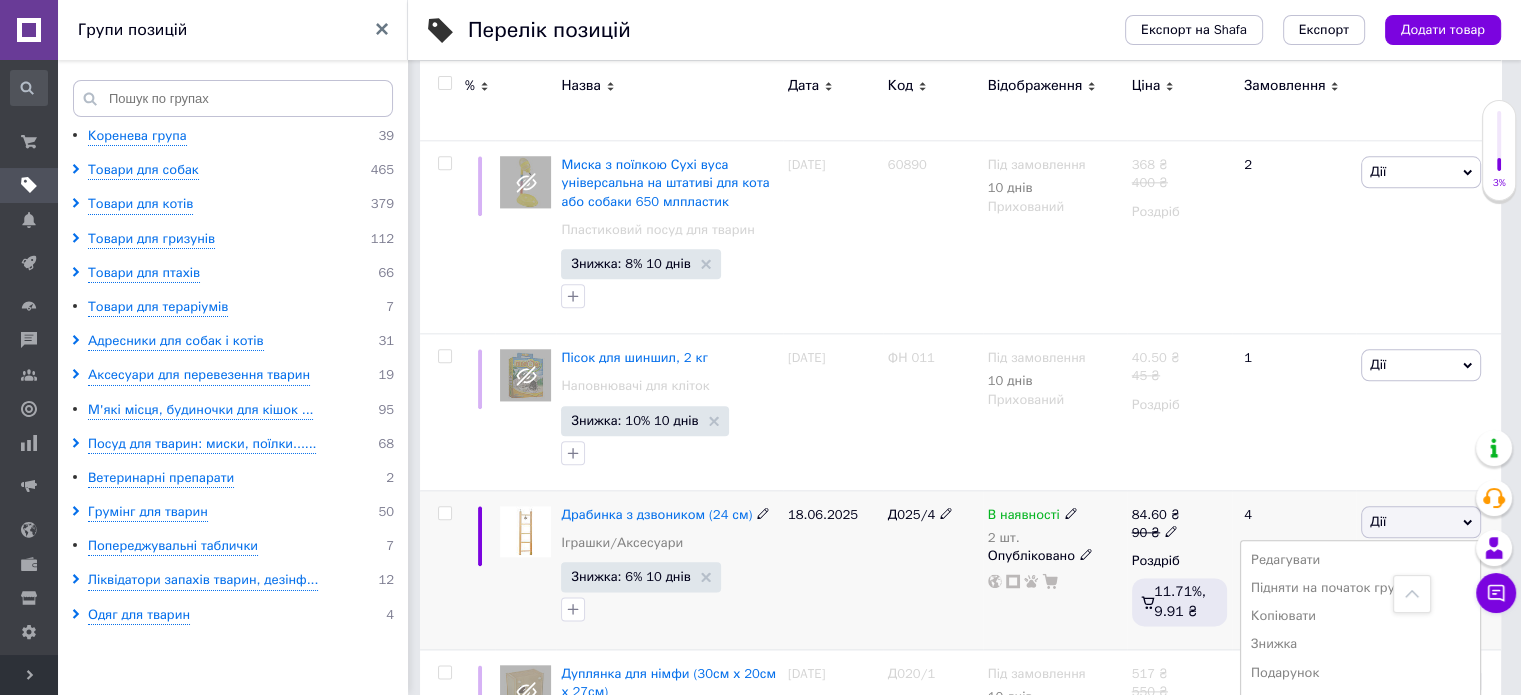 click on "Приховати" at bounding box center (1360, 729) 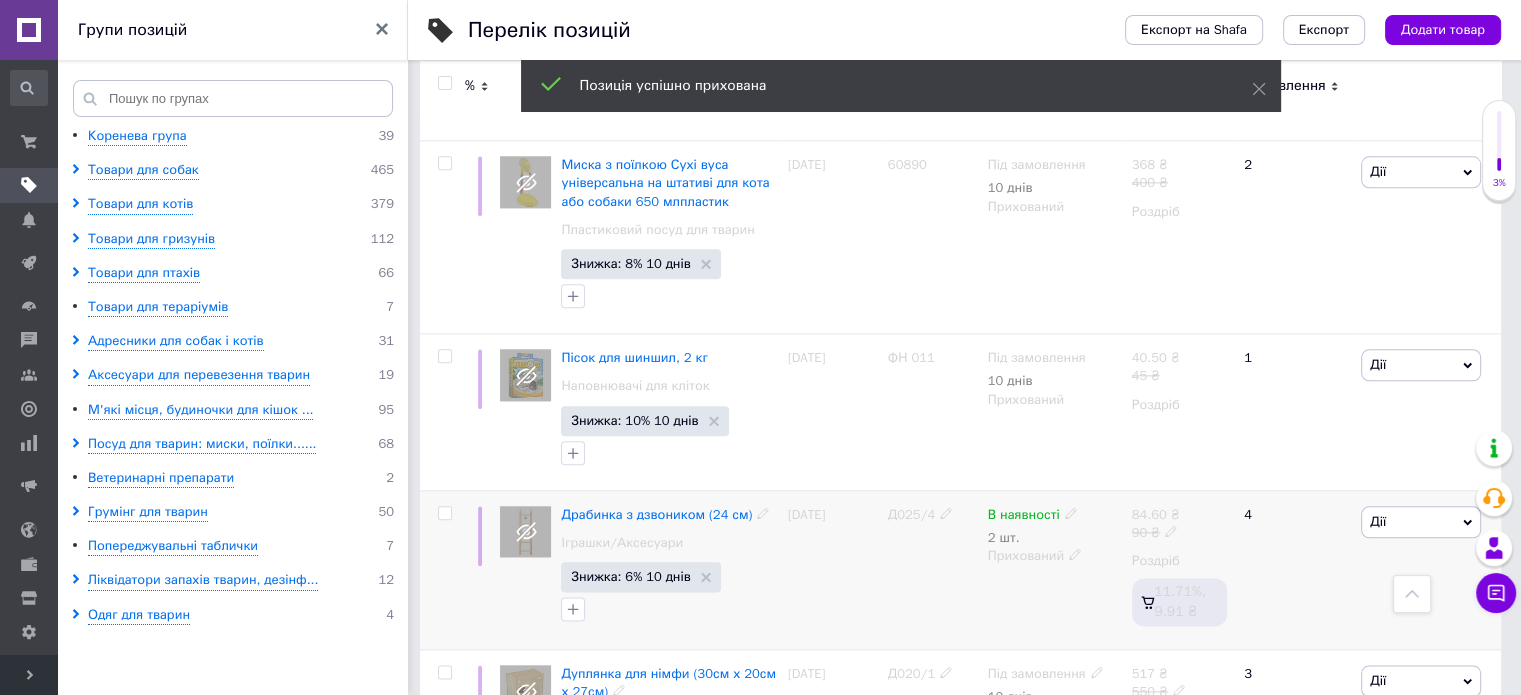 scroll, scrollTop: 17690, scrollLeft: 0, axis: vertical 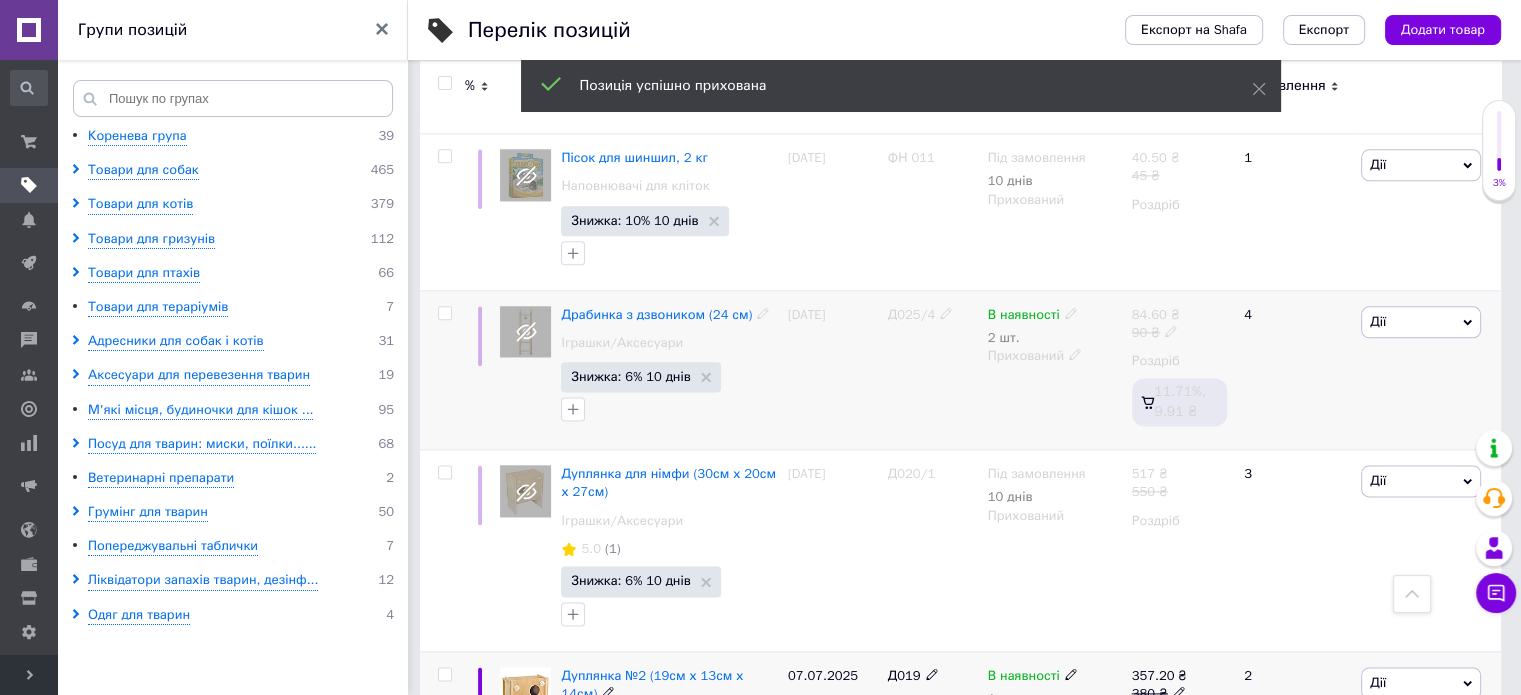 click on "380   ₴" at bounding box center [1160, 694] 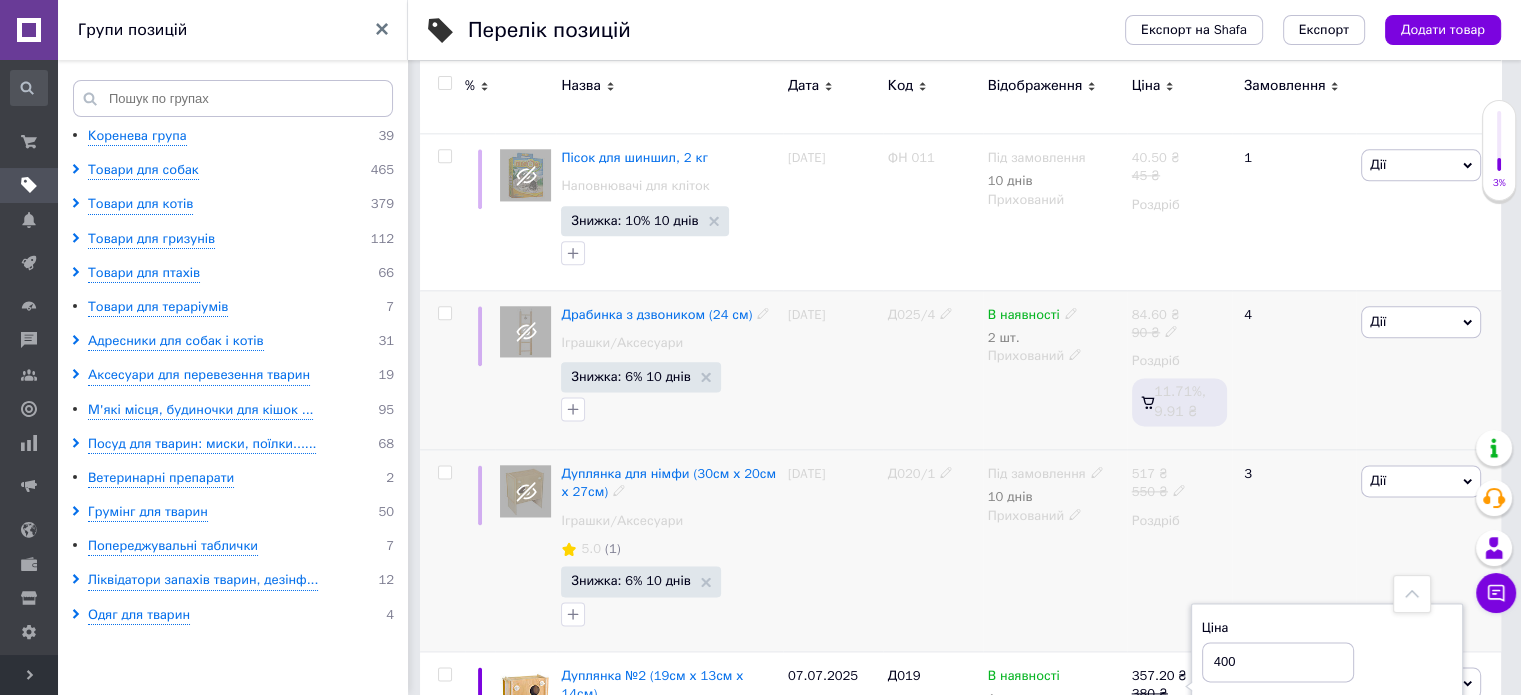 click on "Під замовлення 10 днів Прихований" at bounding box center (1055, 550) 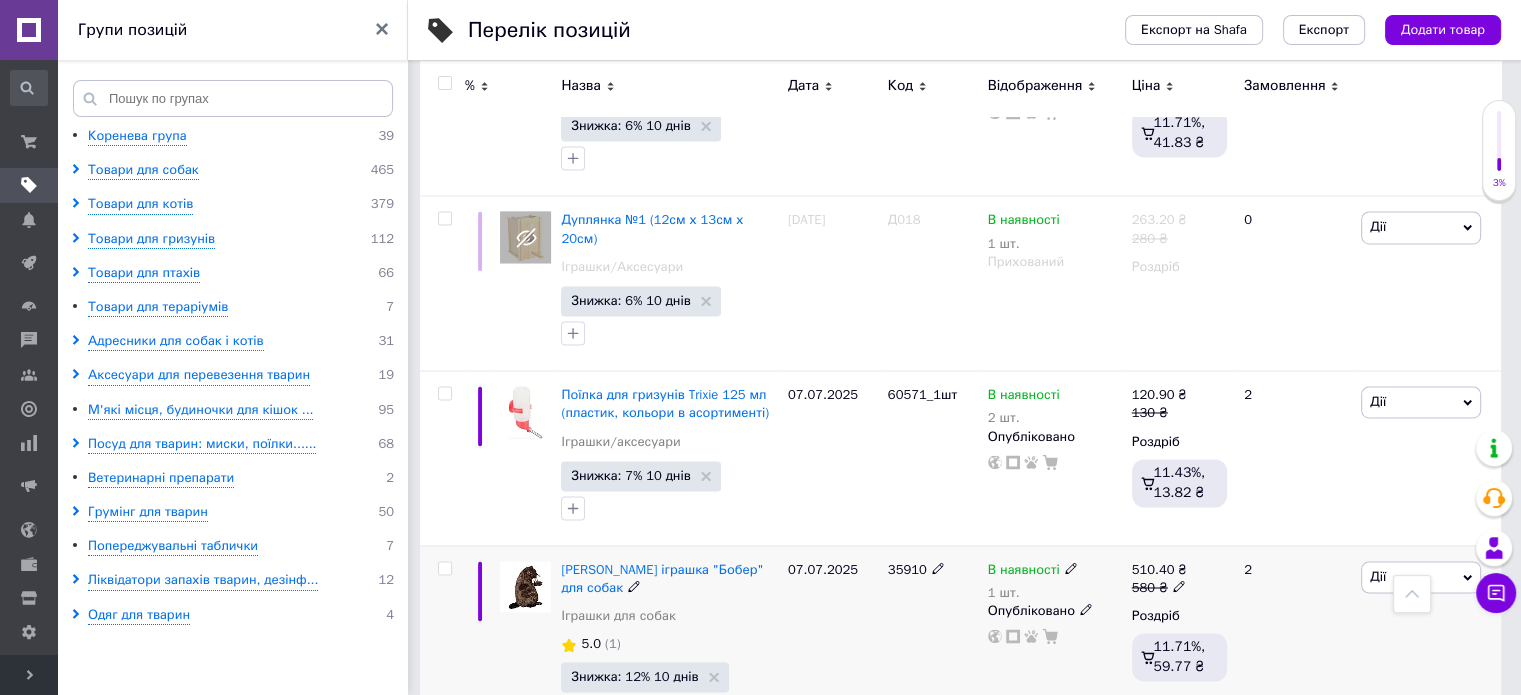 scroll, scrollTop: 18336, scrollLeft: 0, axis: vertical 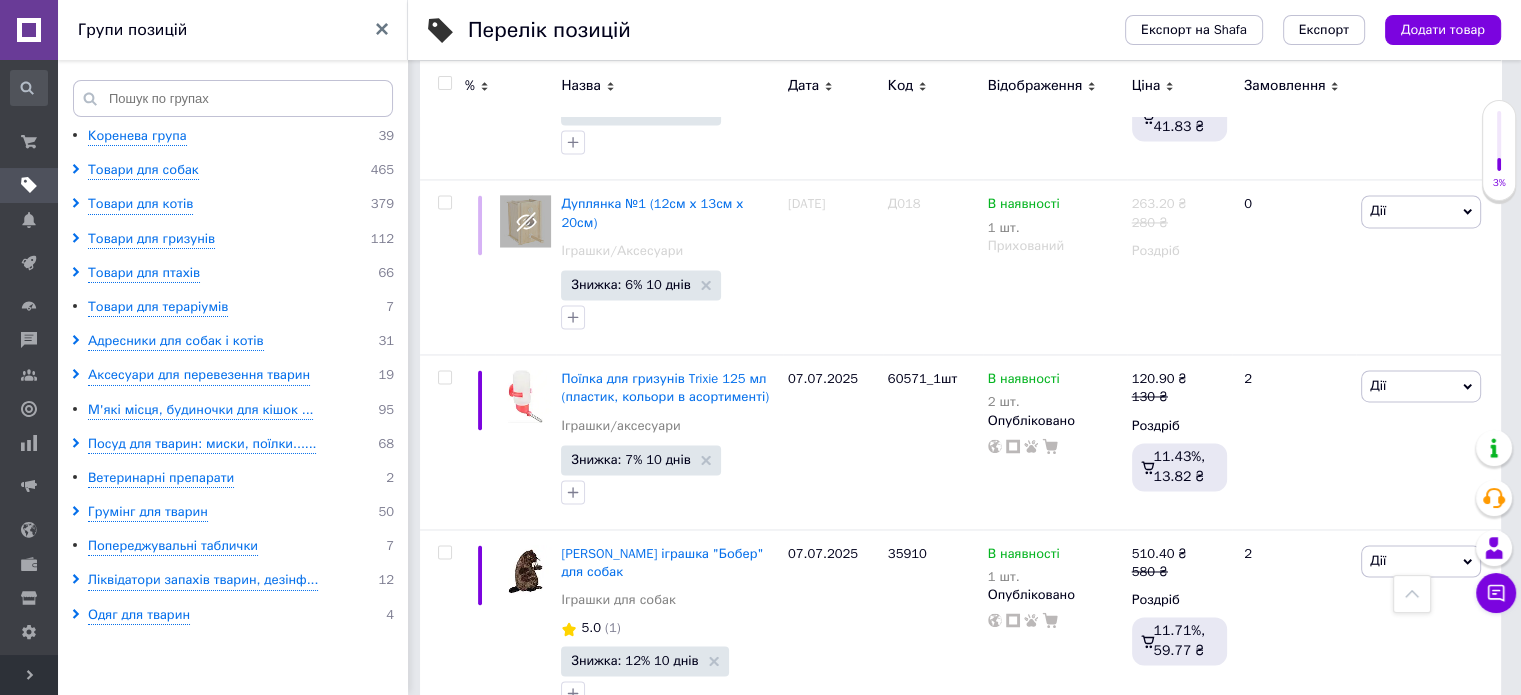 click on "2" at bounding box center [487, 957] 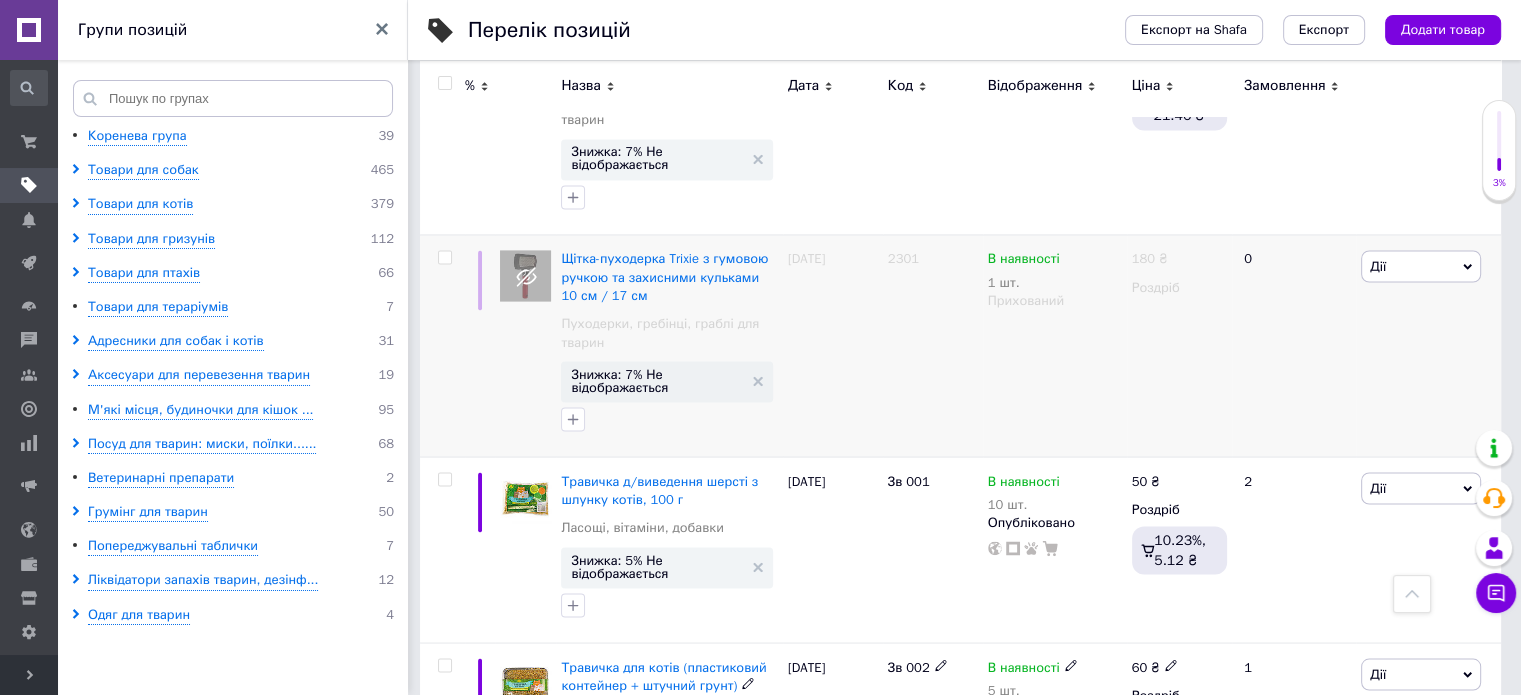 scroll, scrollTop: 19036, scrollLeft: 0, axis: vertical 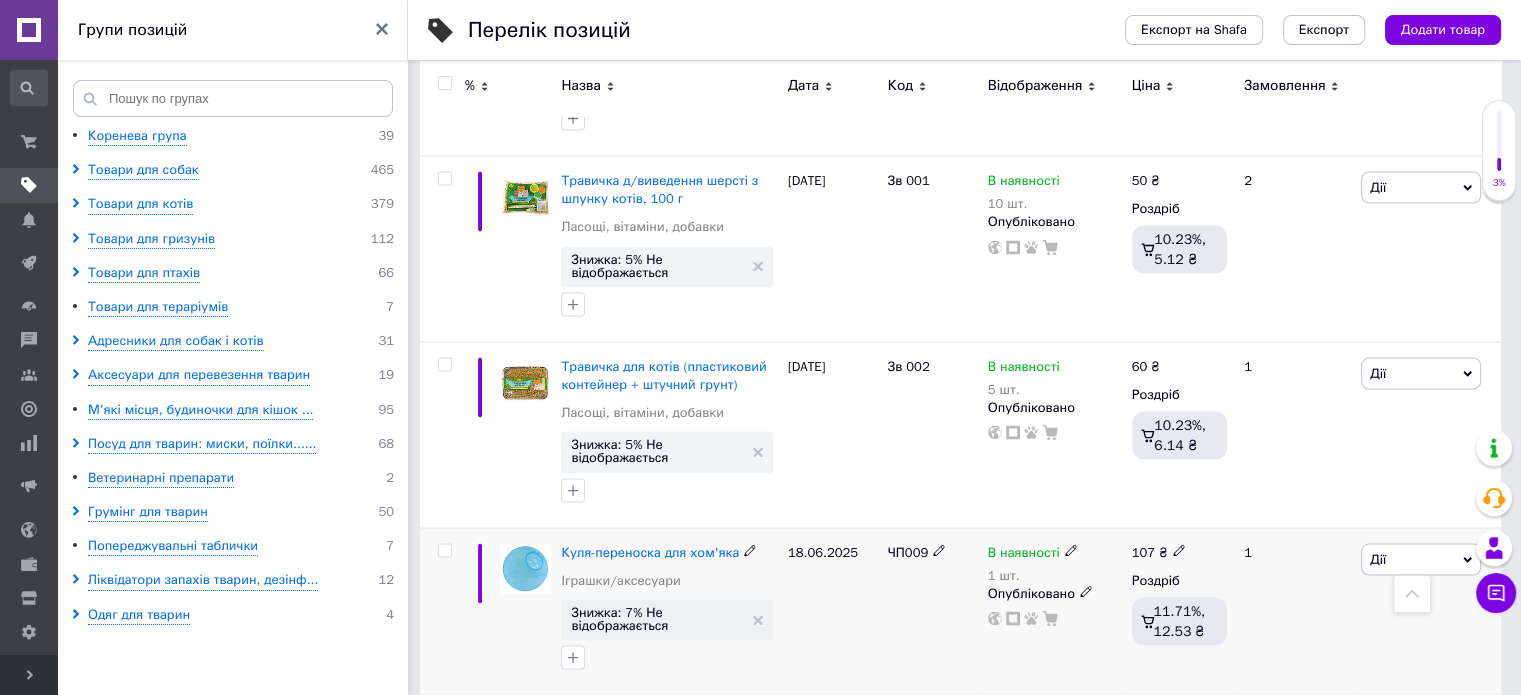 click on "Дії" at bounding box center (1421, 560) 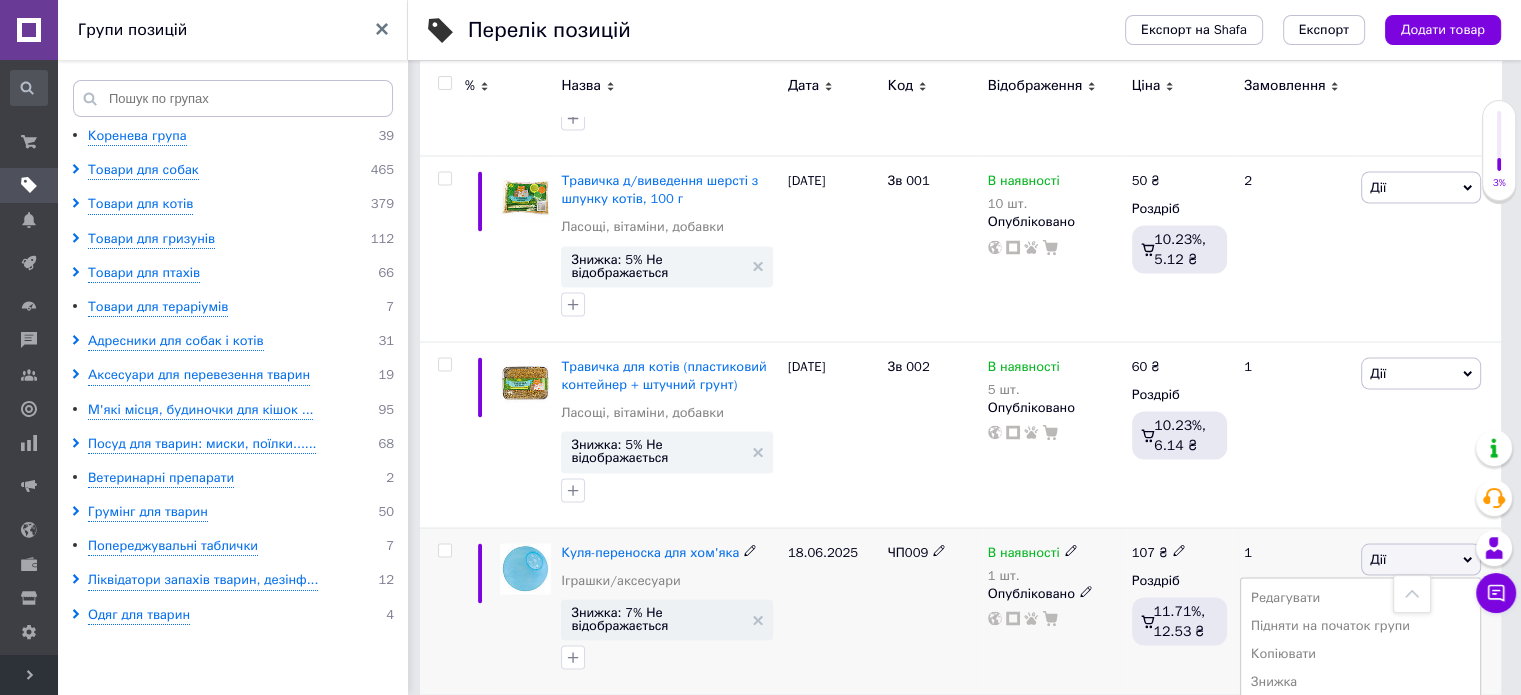 click on "Приховати" at bounding box center [1360, 767] 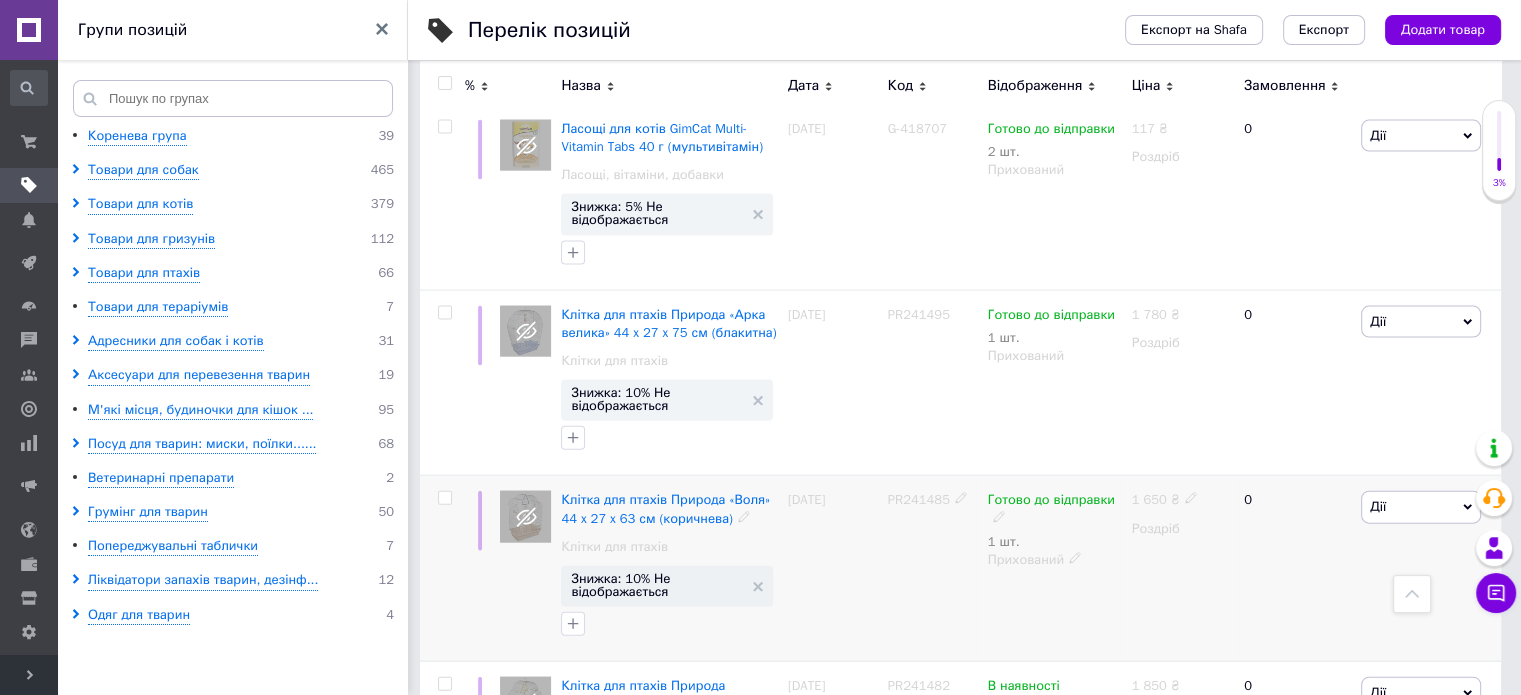 scroll, scrollTop: 19683, scrollLeft: 0, axis: vertical 